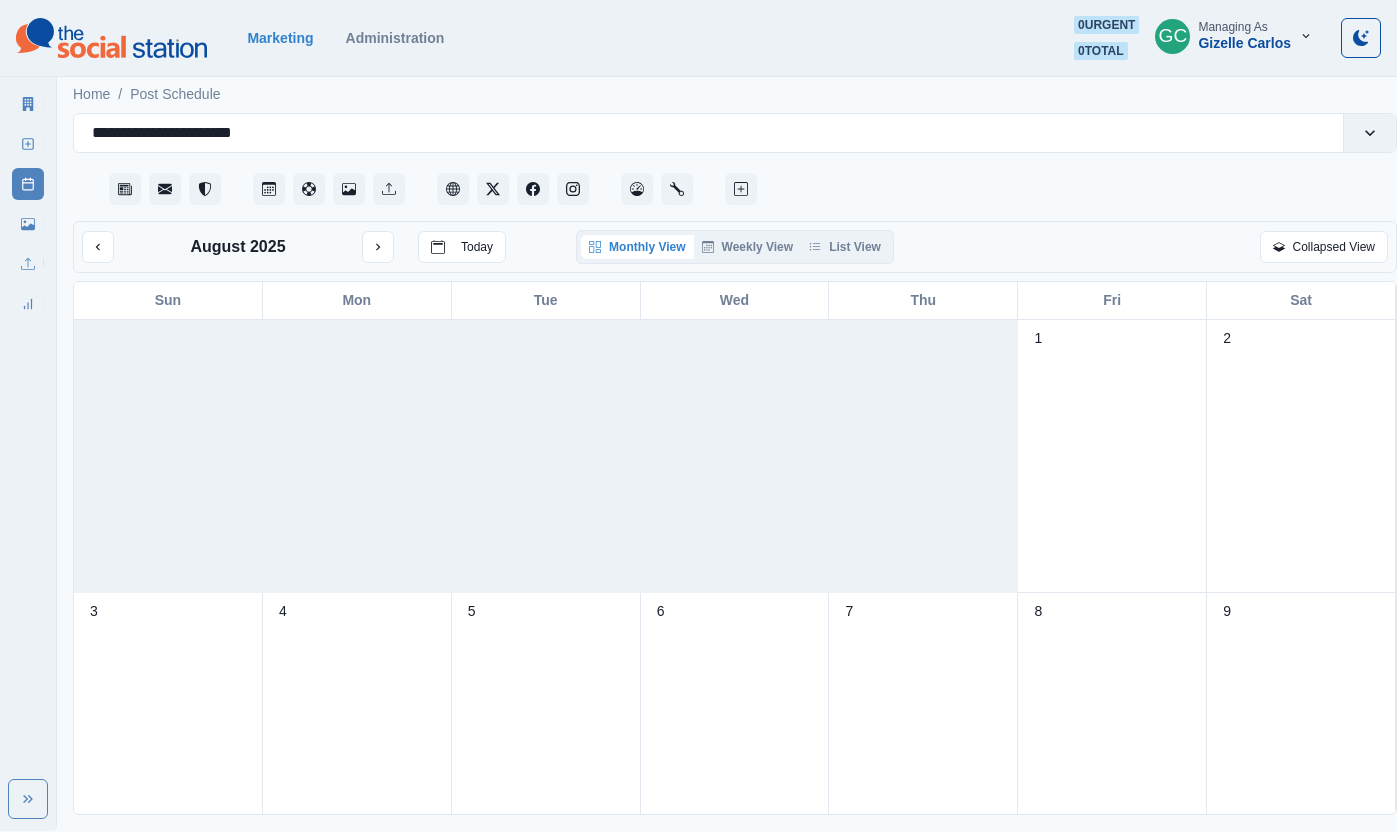 scroll, scrollTop: 0, scrollLeft: 0, axis: both 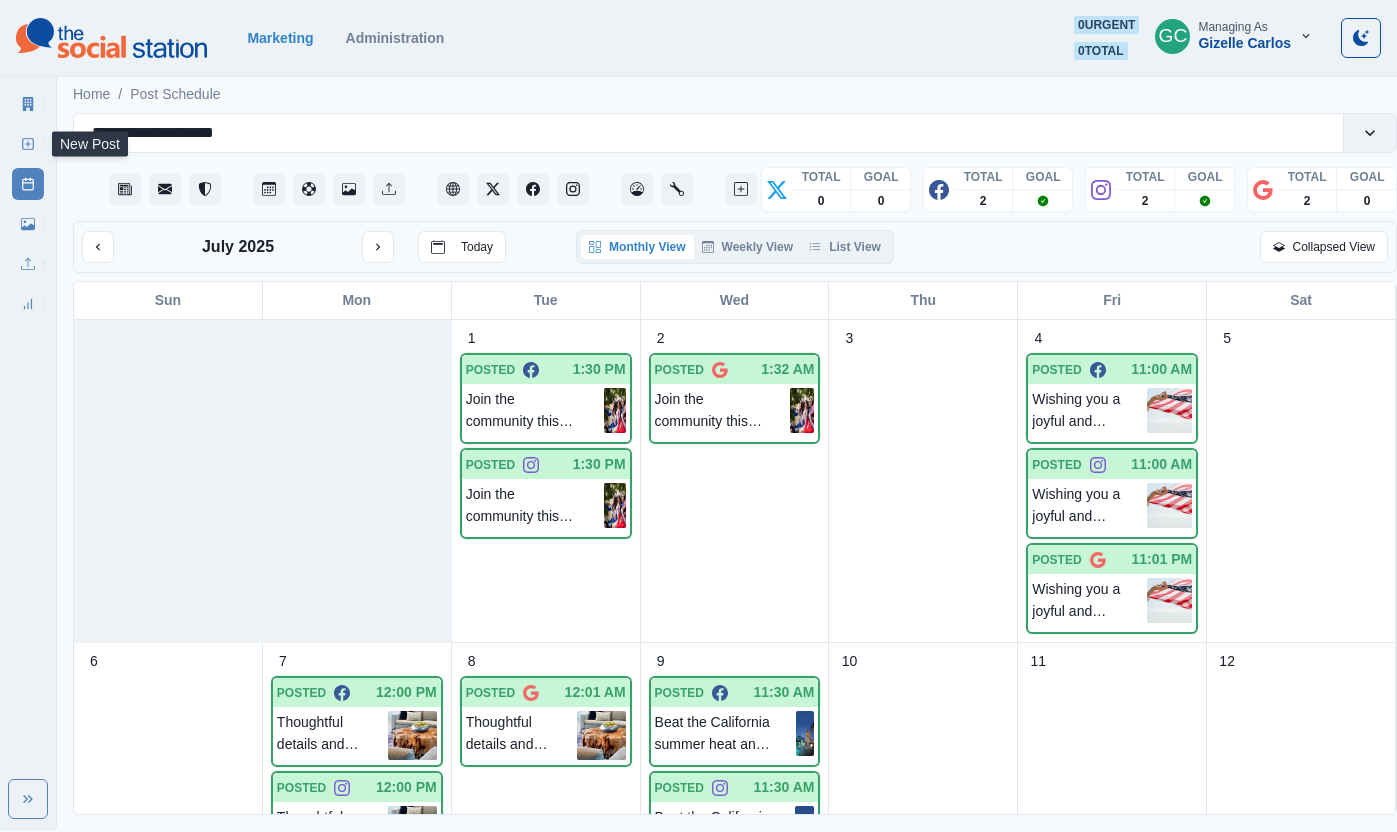 click on "New Post" at bounding box center [28, 144] 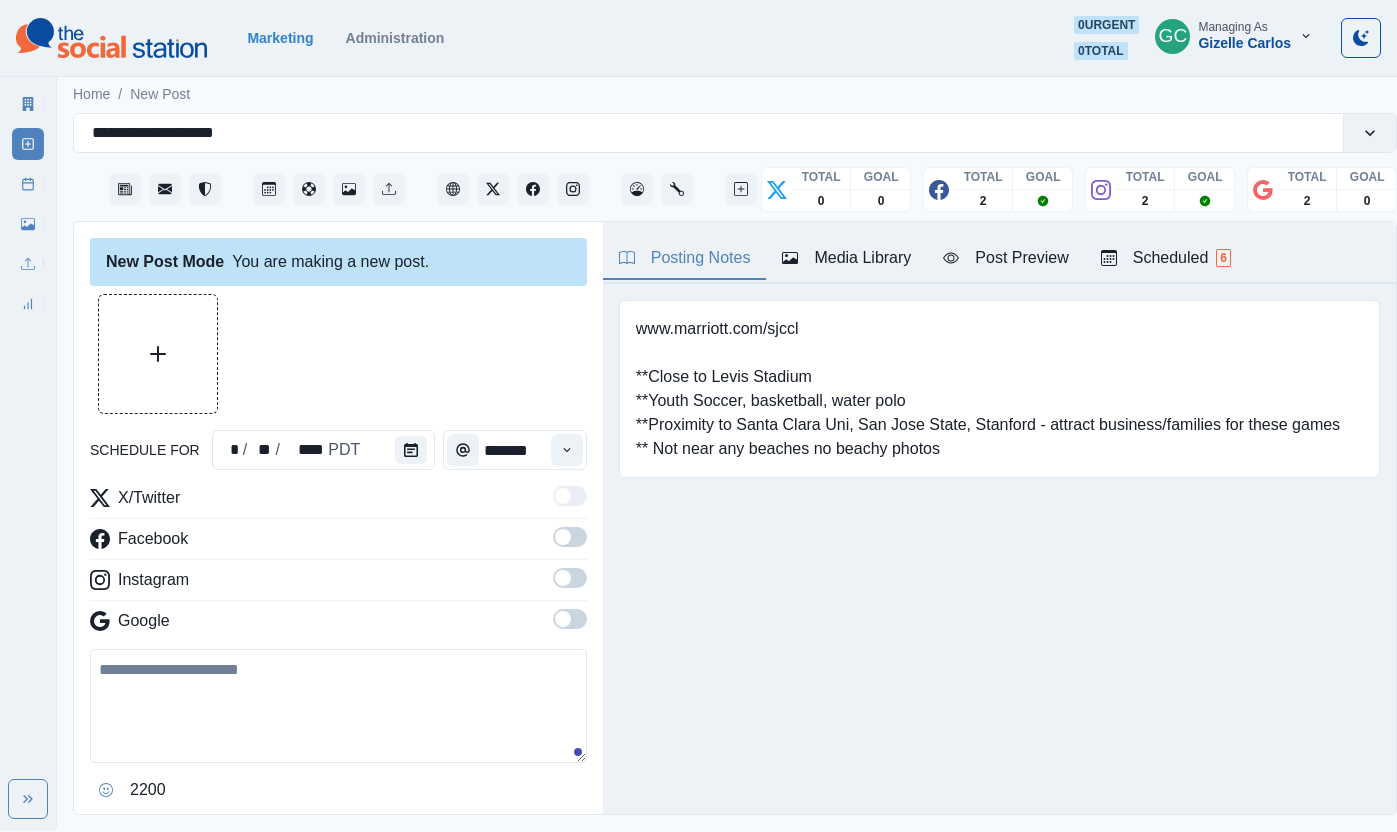 click on "Scheduled 6" at bounding box center (1166, 258) 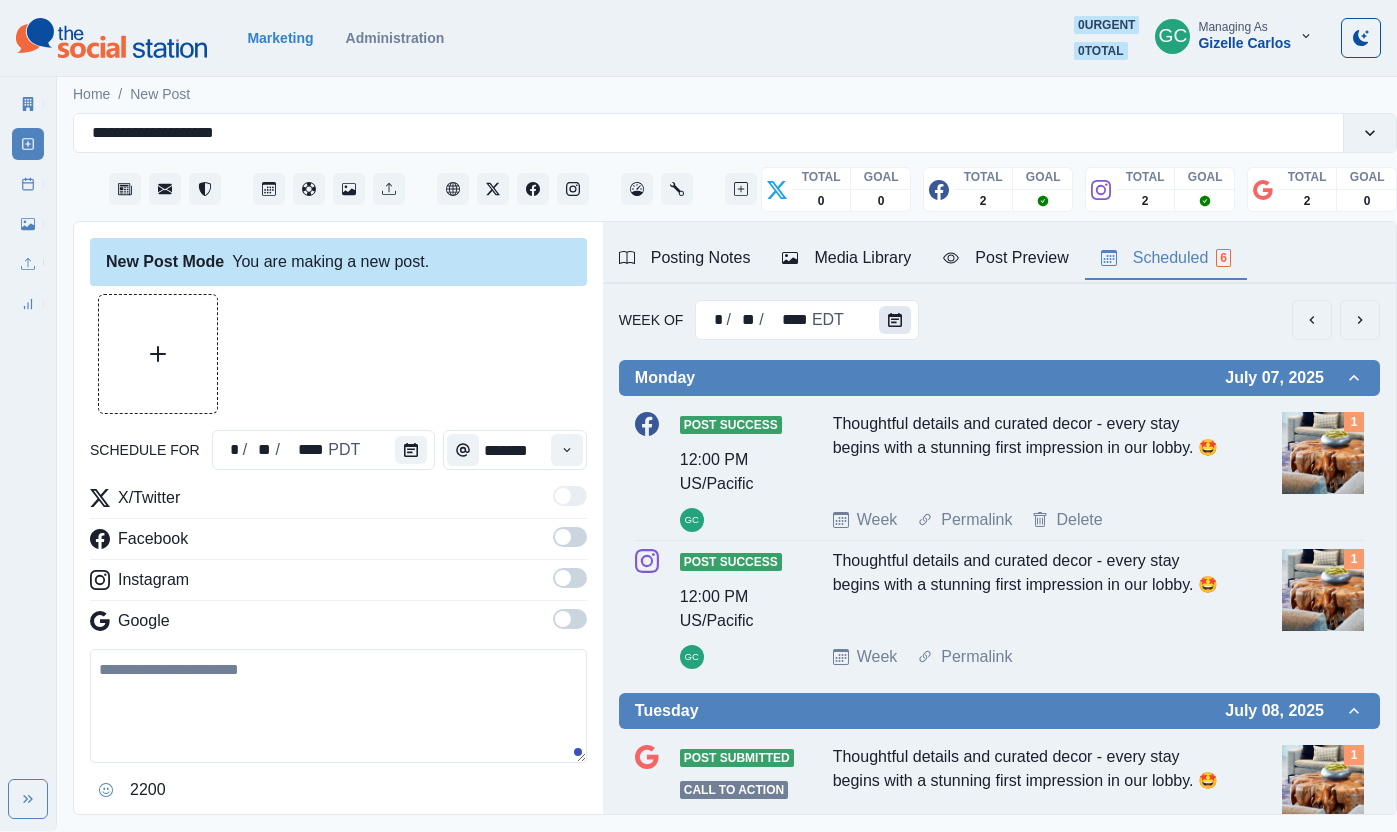 click at bounding box center (895, 320) 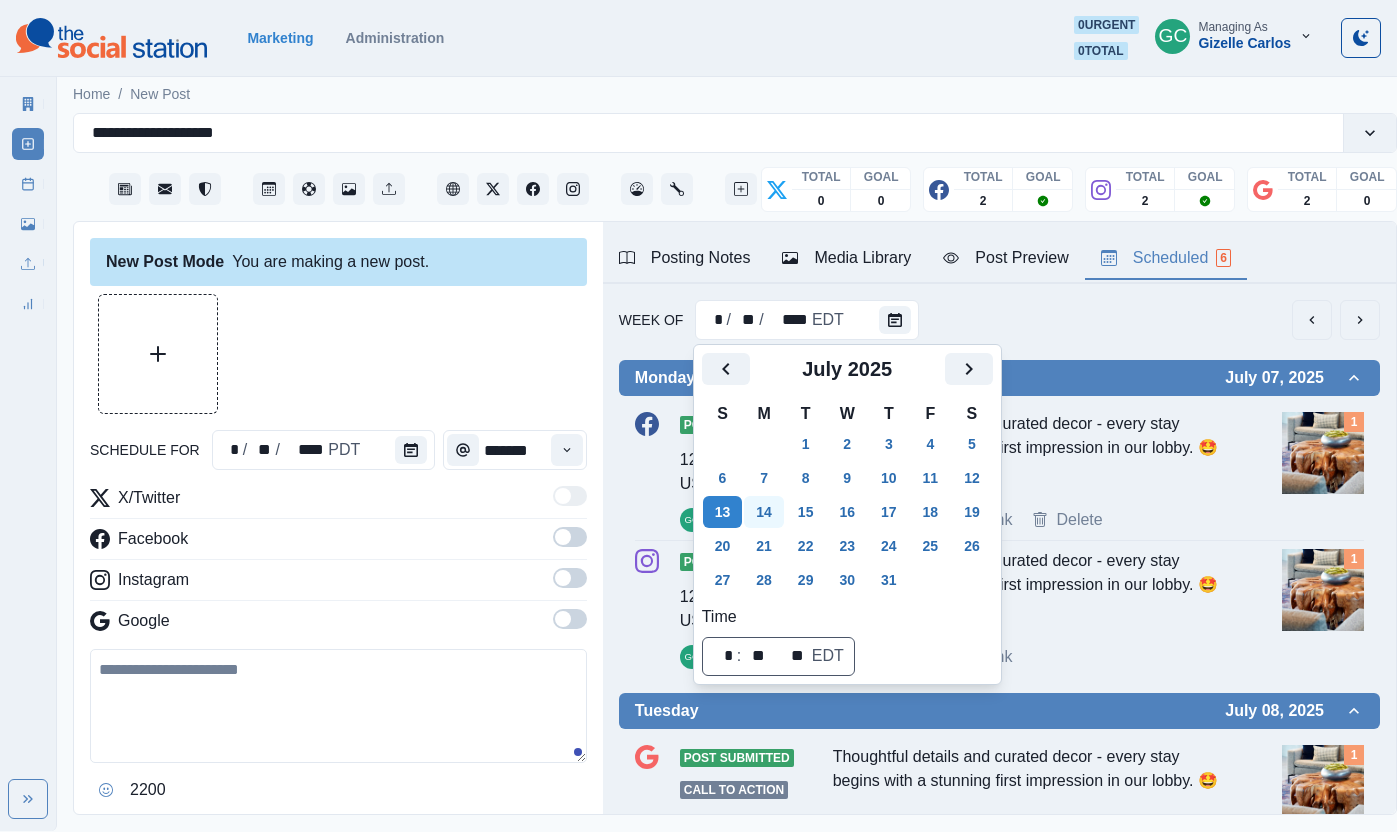 click on "14" at bounding box center [764, 512] 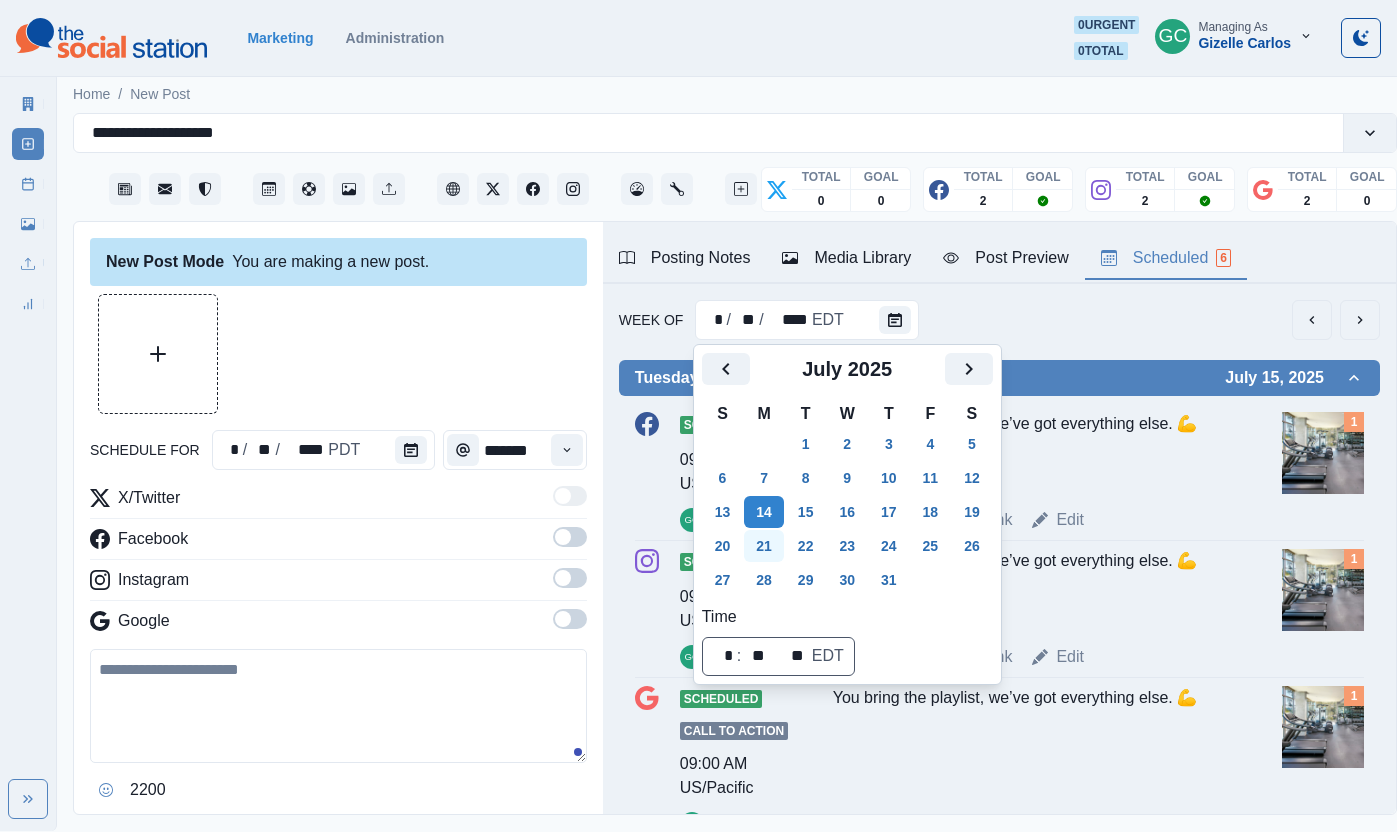 click on "21" at bounding box center (764, 546) 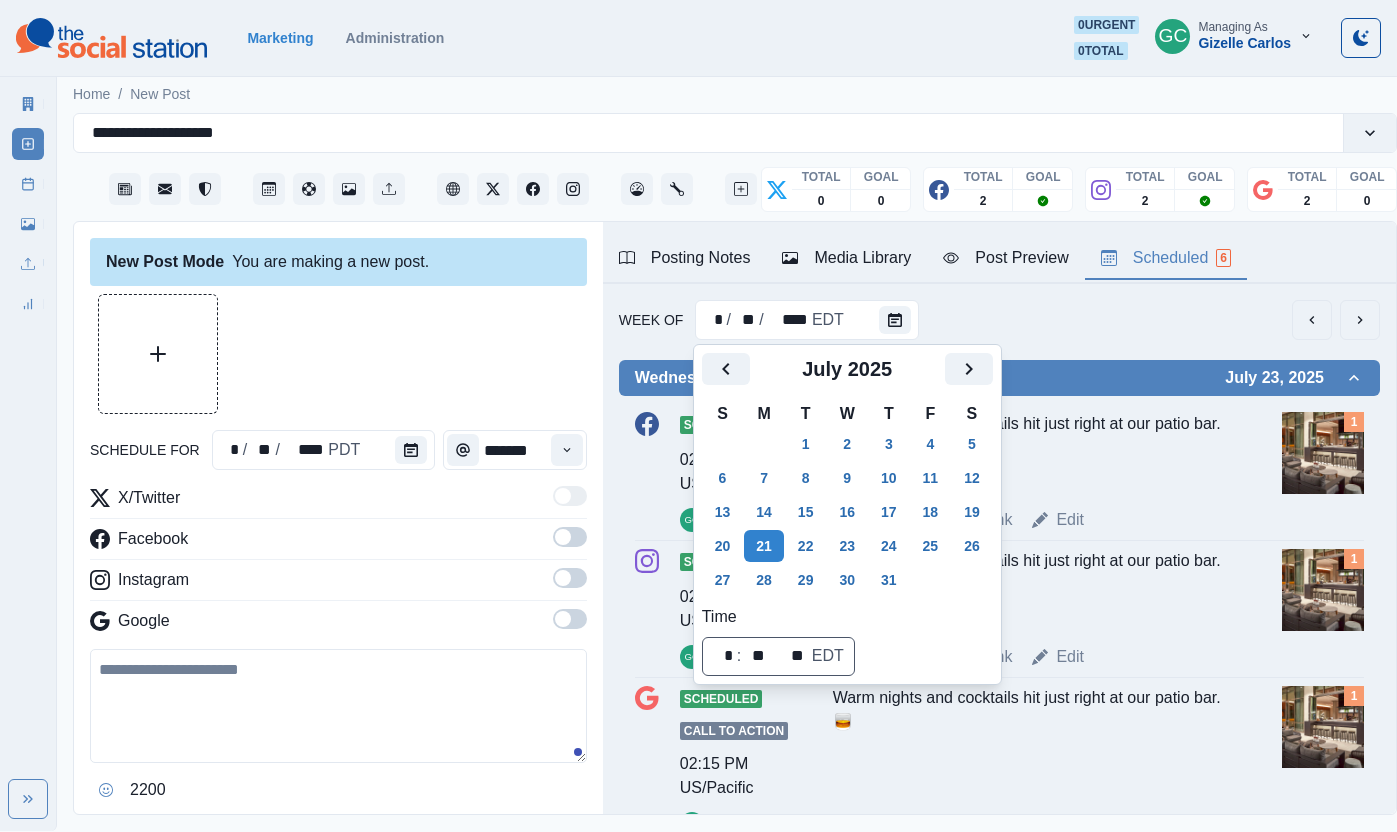 click on "21" at bounding box center (764, 546) 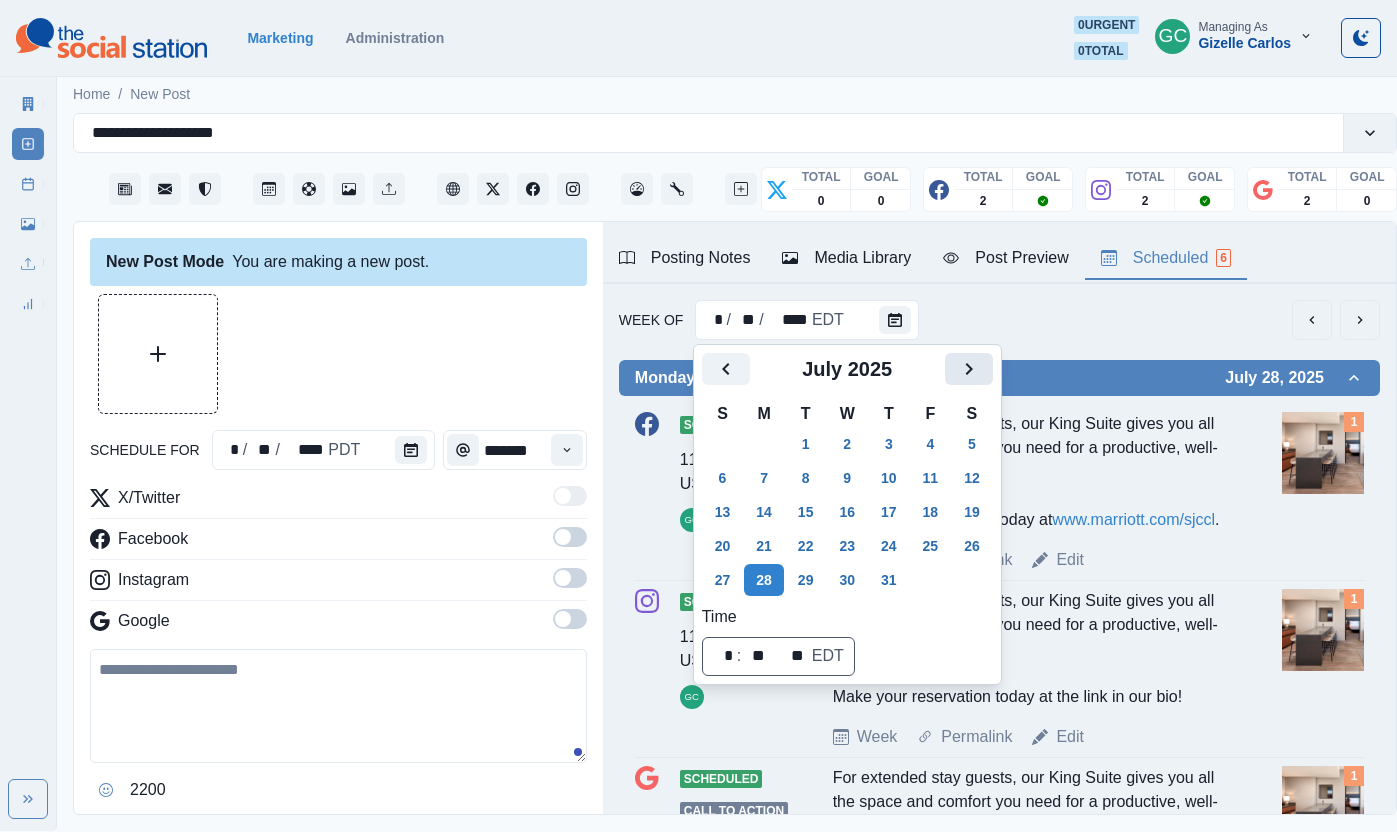 click 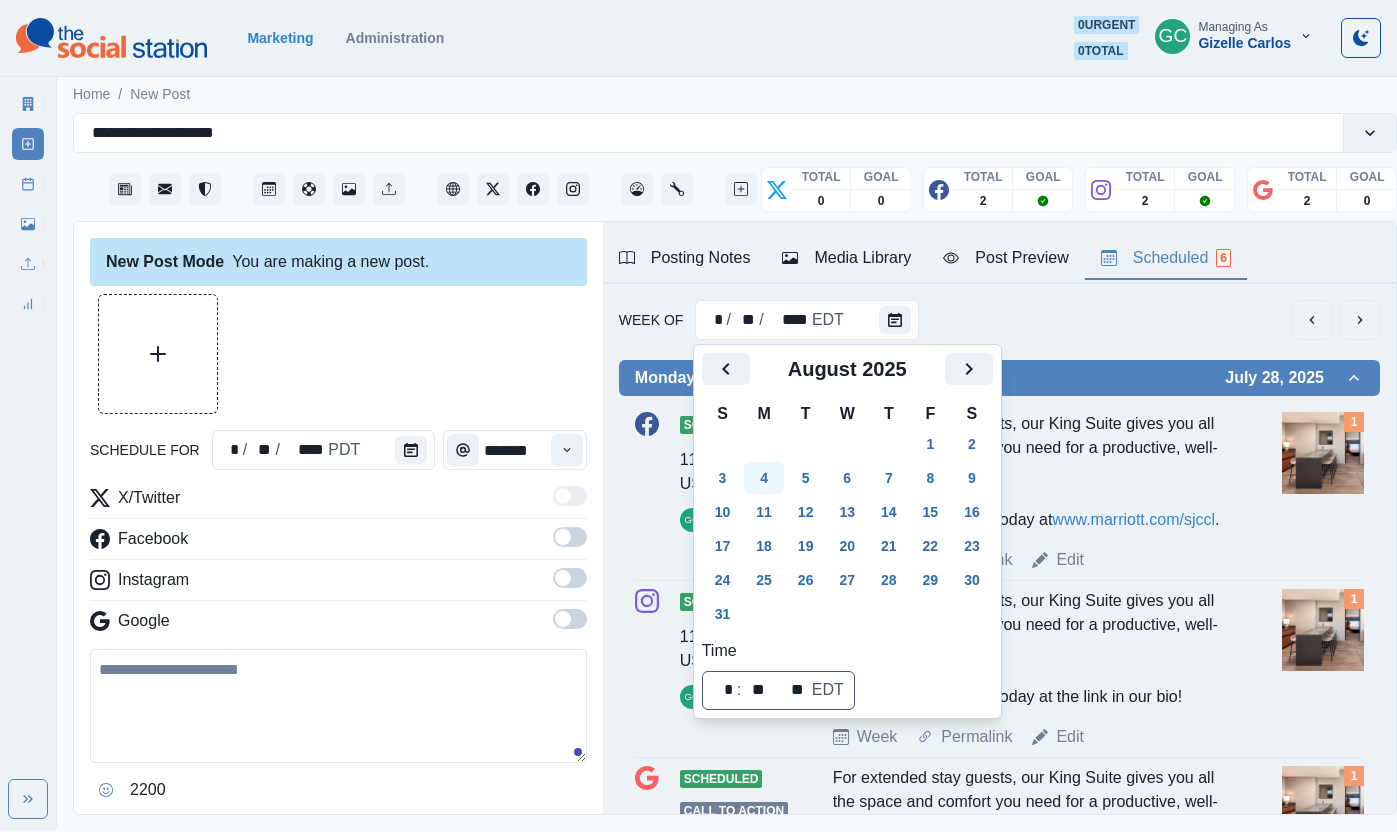 click on "4" at bounding box center [764, 478] 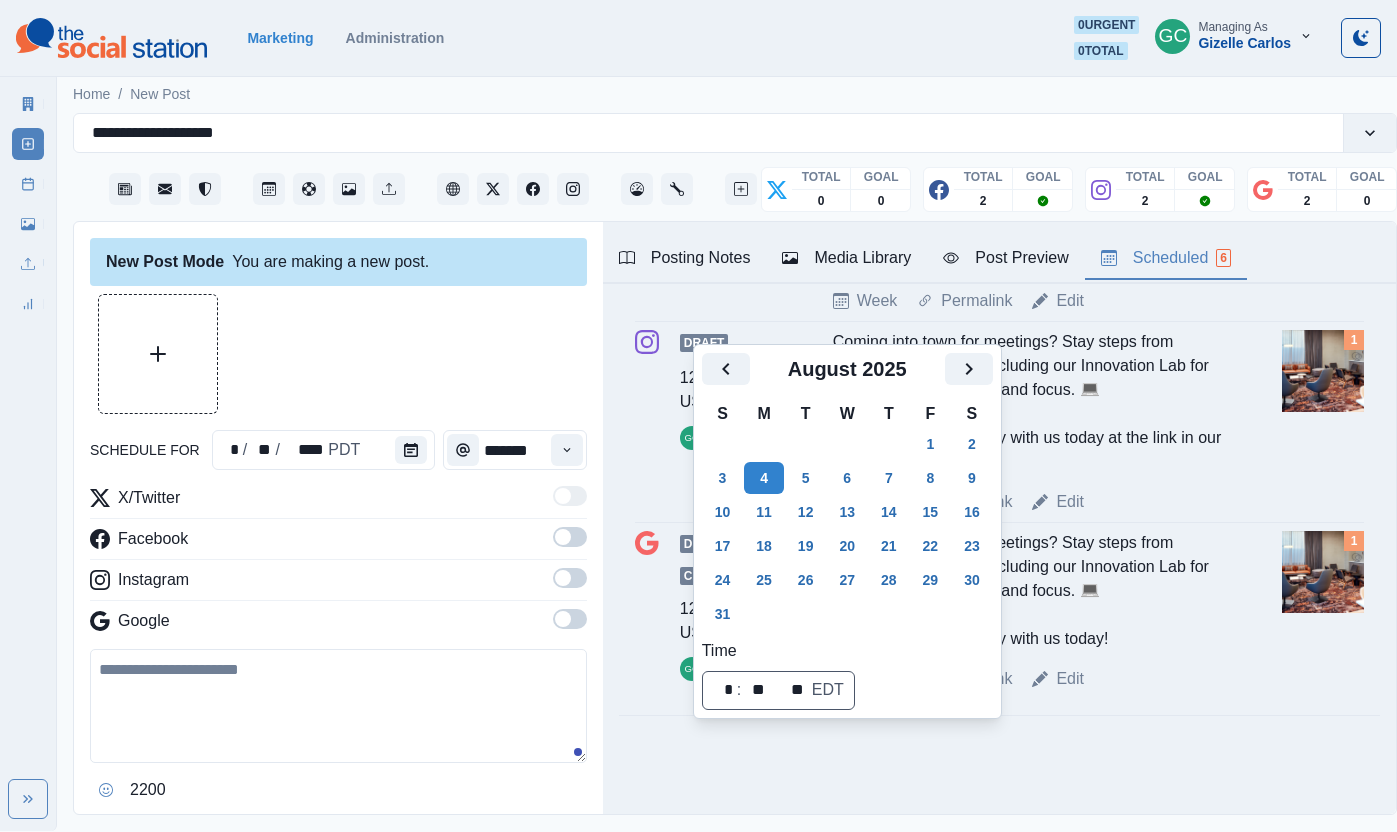 scroll, scrollTop: 0, scrollLeft: 0, axis: both 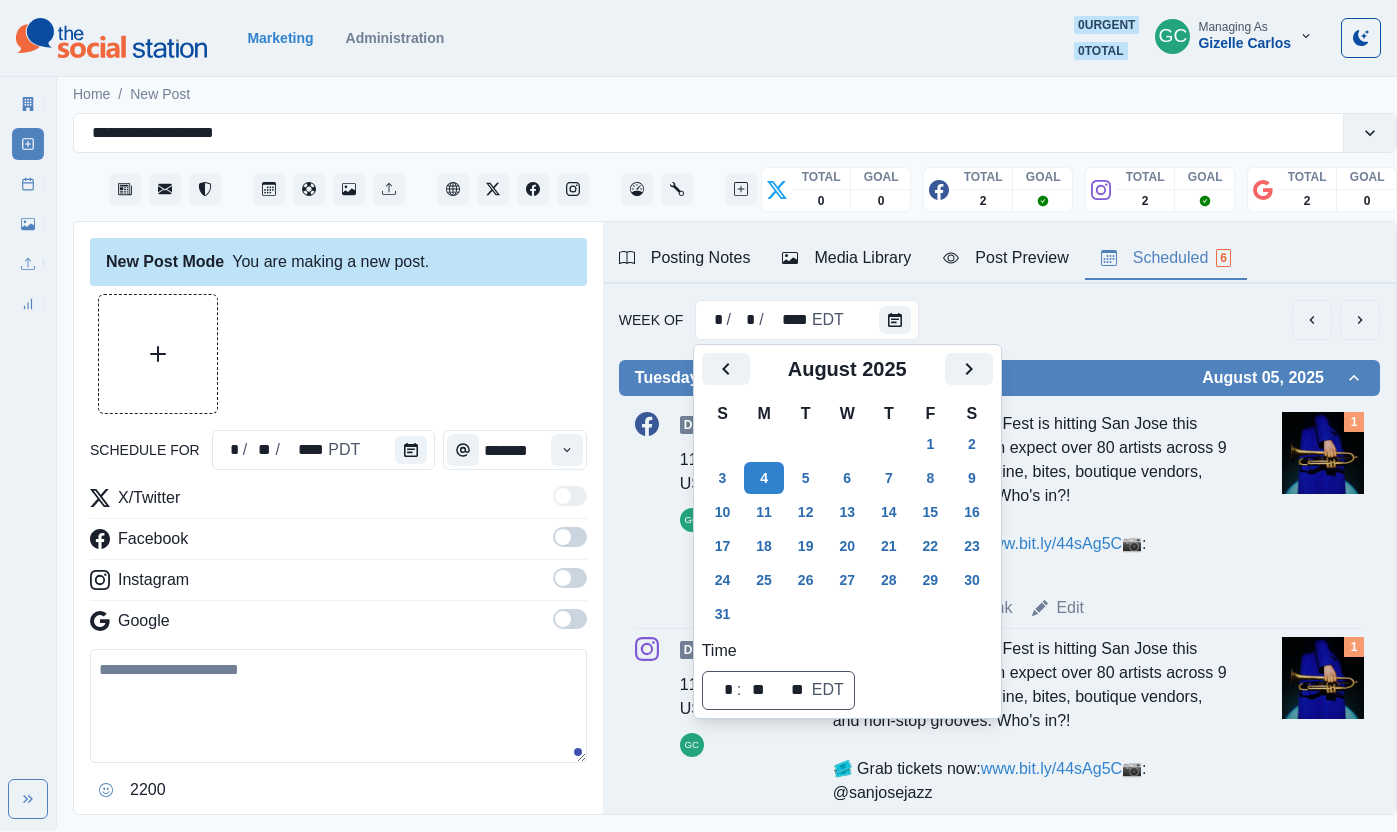 click on "Draft  11:30 AM US/Pacific GC The 35th Jazz Summer Fest is hitting San Jose this weekend where you can expect over 80 artists across 9 stages. Three days of wine, bites, boutique vendors, and non‑stop grooves. Who's in?!
🎟️ Grab tickets now:  www.bit.ly/44sAg5C
📷: @sanjosejazz Week Permalink Edit 1" at bounding box center [999, 516] 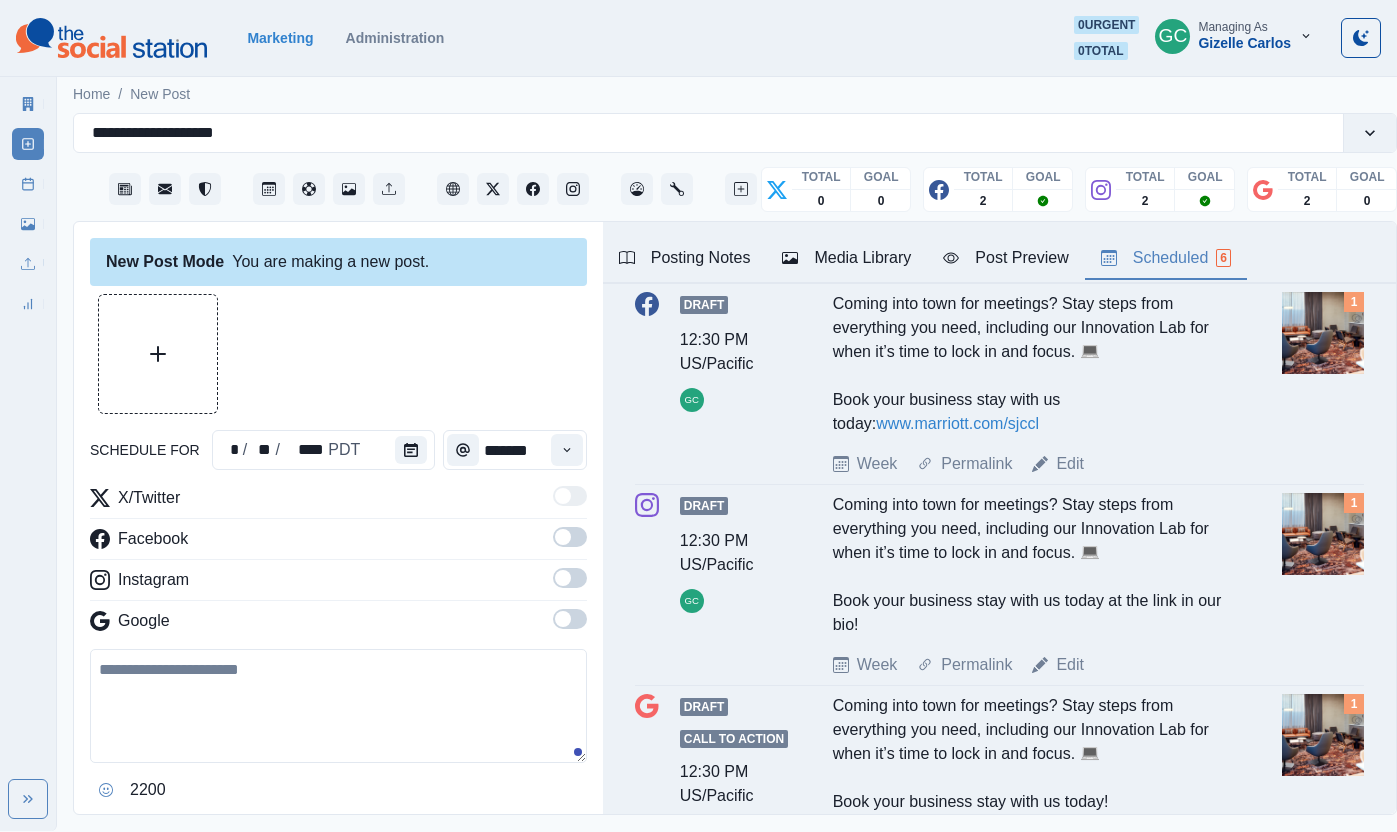 scroll, scrollTop: 1089, scrollLeft: 0, axis: vertical 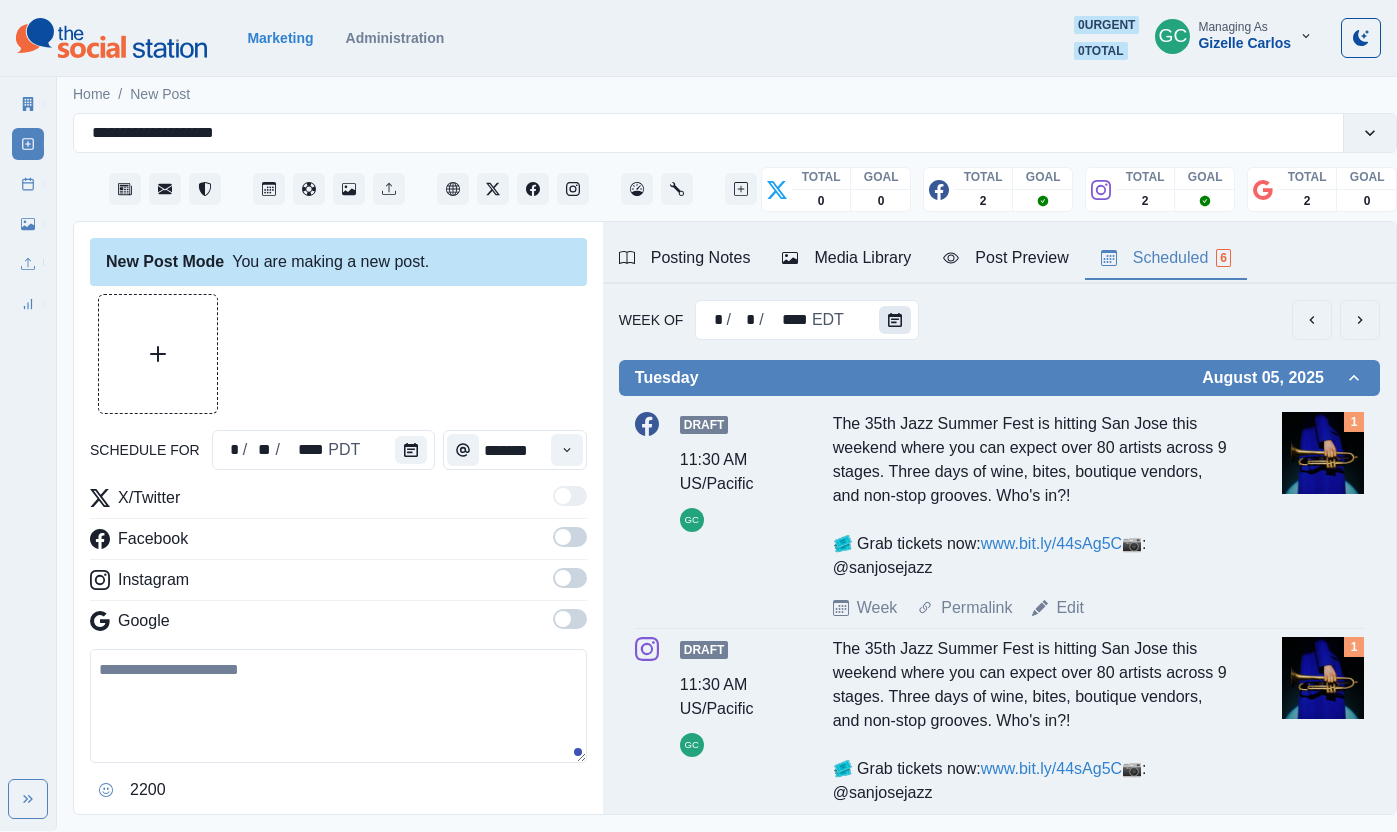 click at bounding box center [895, 320] 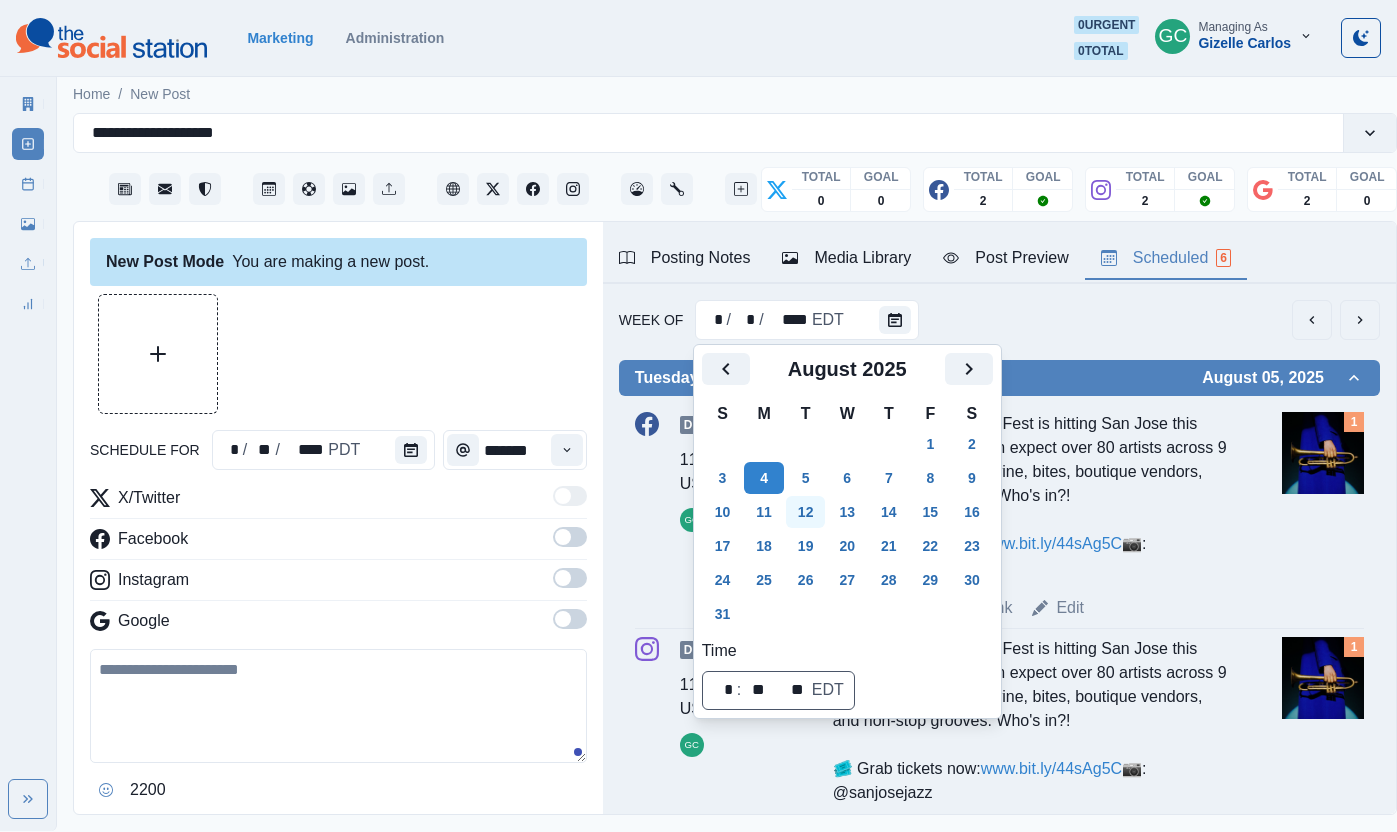 click on "12" at bounding box center (806, 512) 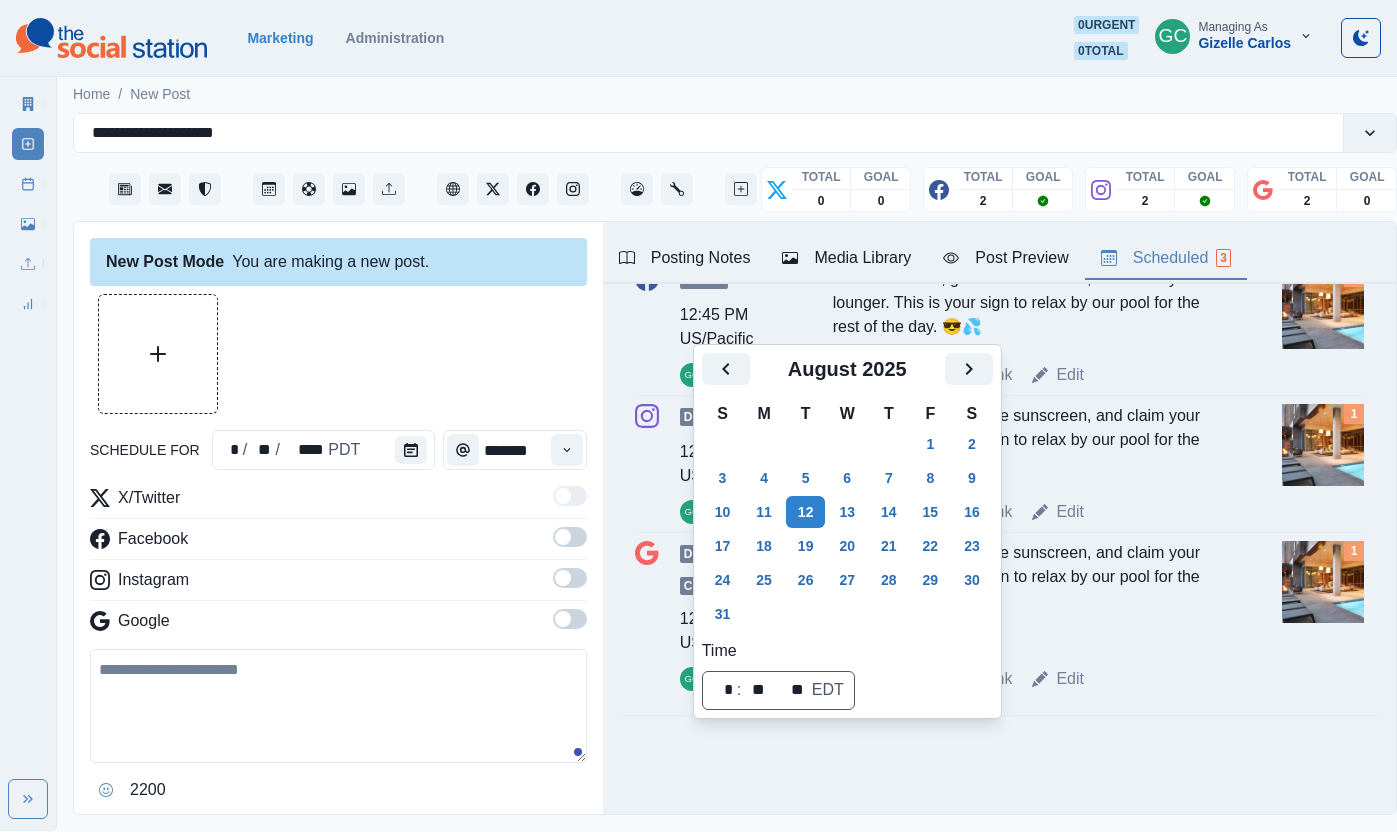 scroll, scrollTop: 0, scrollLeft: 0, axis: both 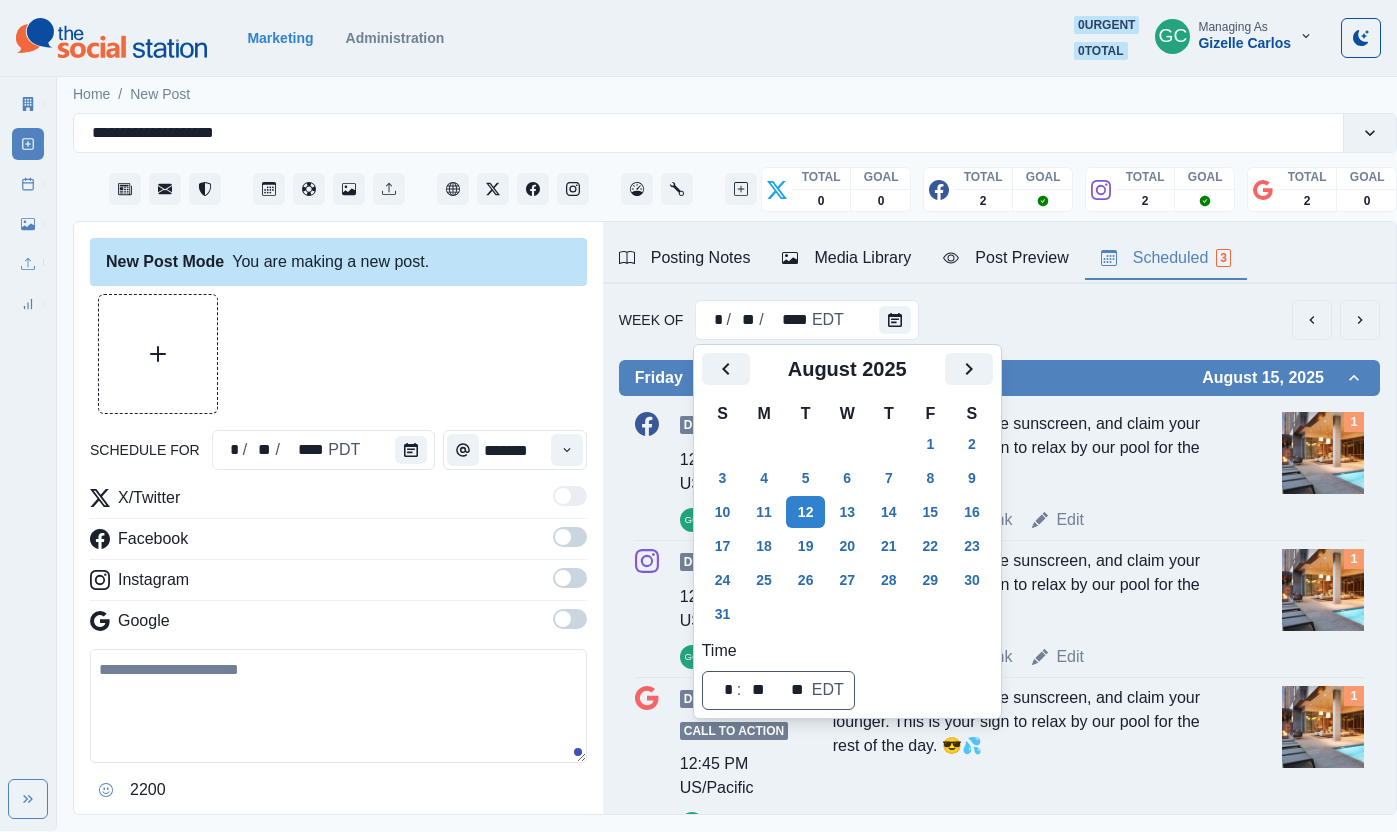 click on "Week Of * / ** / **** EDT" at bounding box center (999, 320) 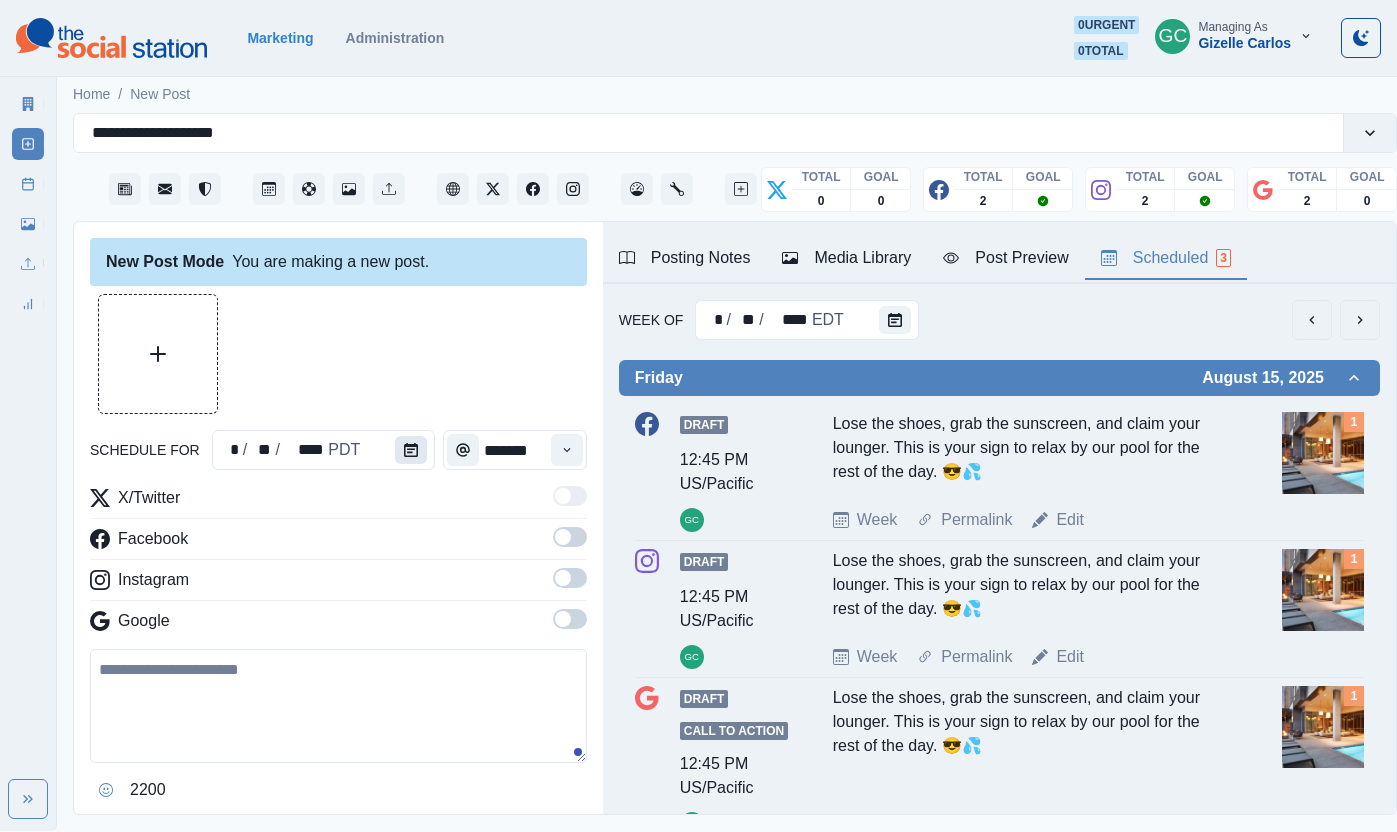 click at bounding box center (411, 450) 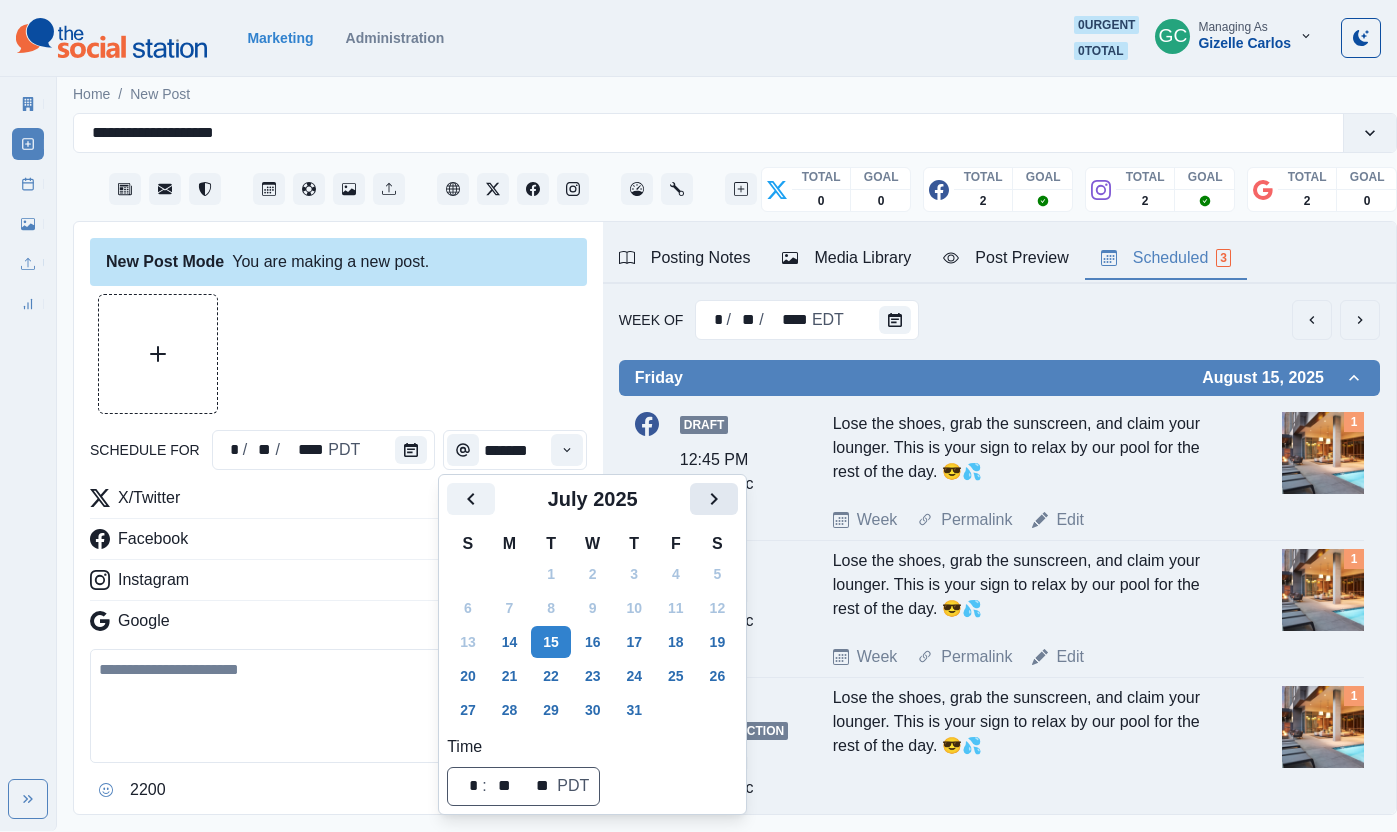 click at bounding box center [714, 499] 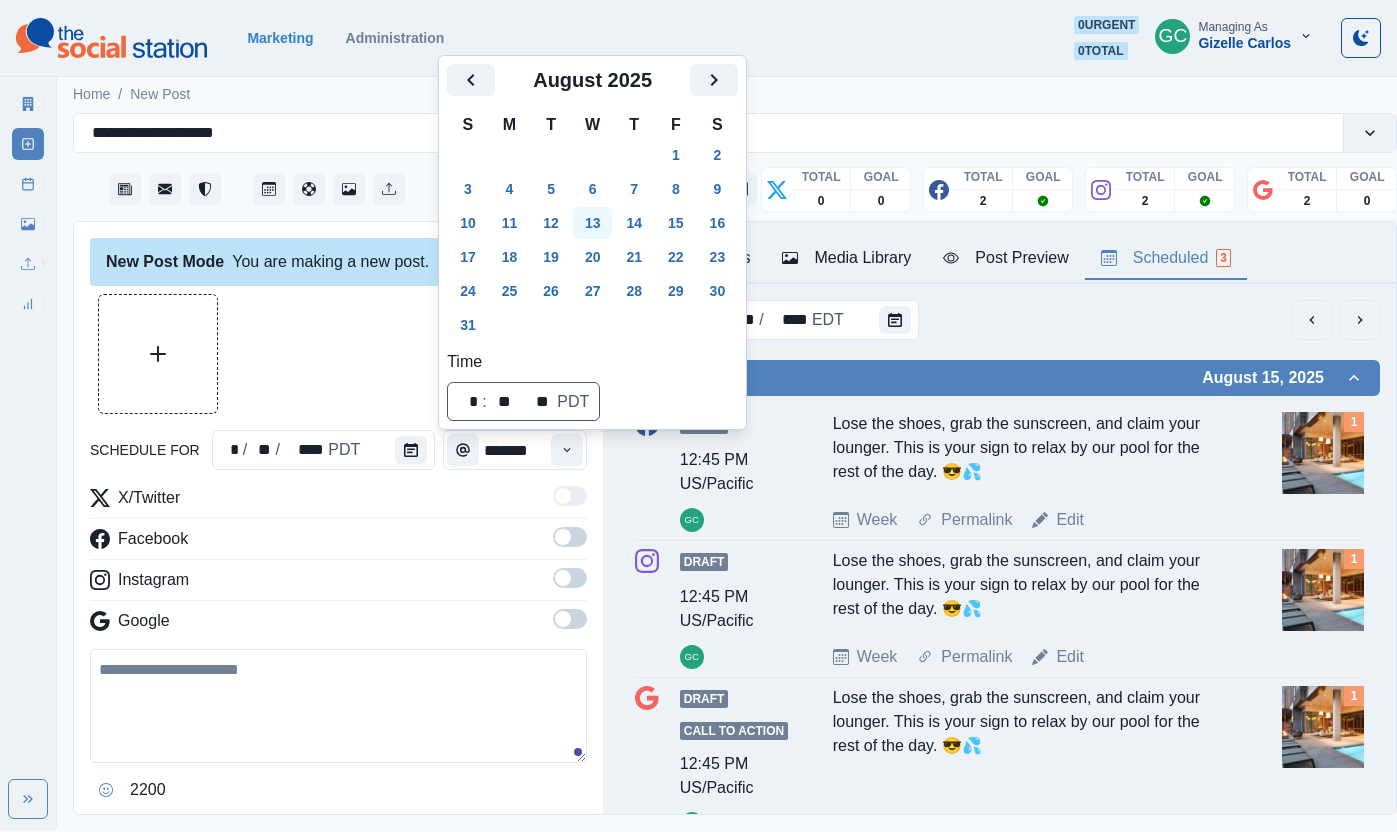 click on "13" at bounding box center (593, 223) 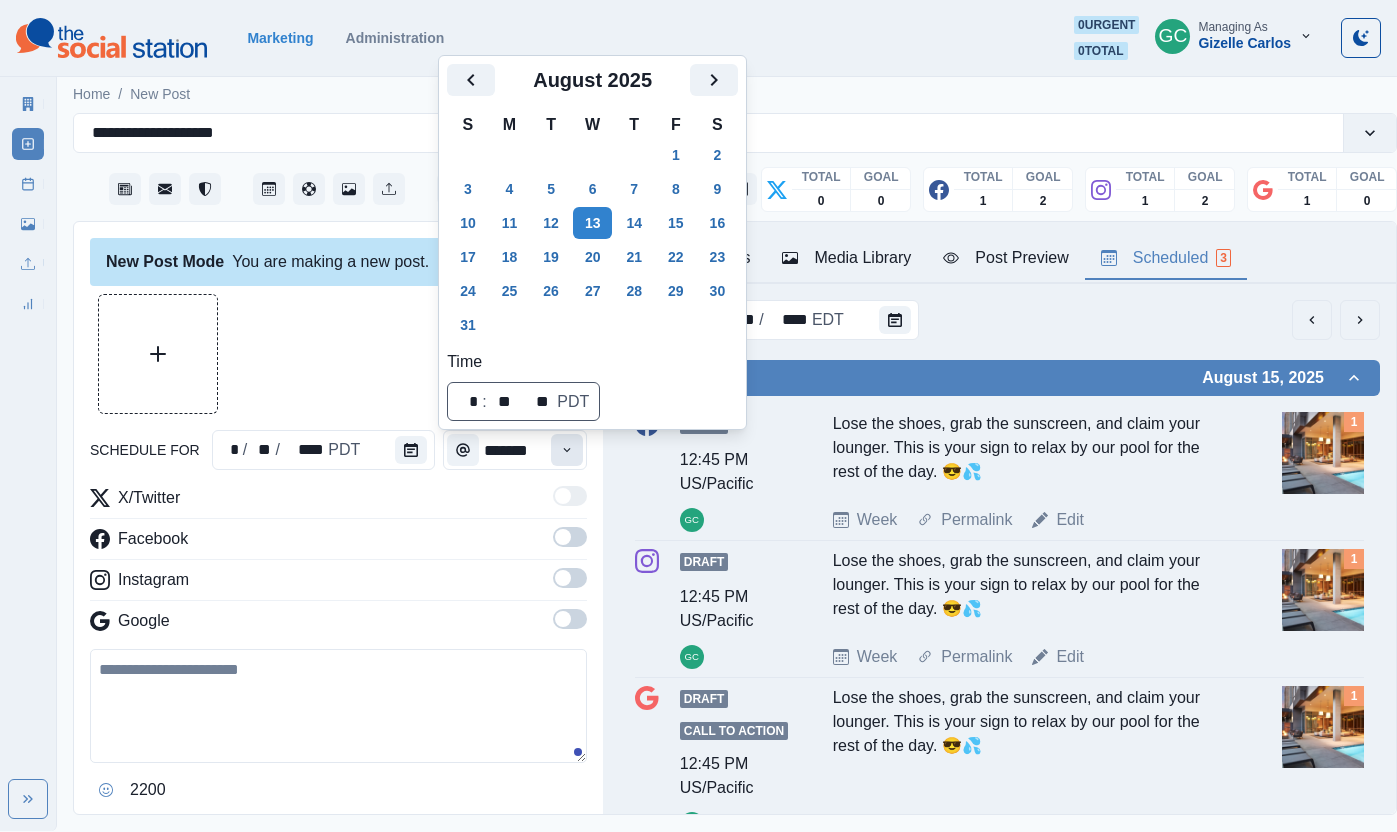 click at bounding box center [567, 450] 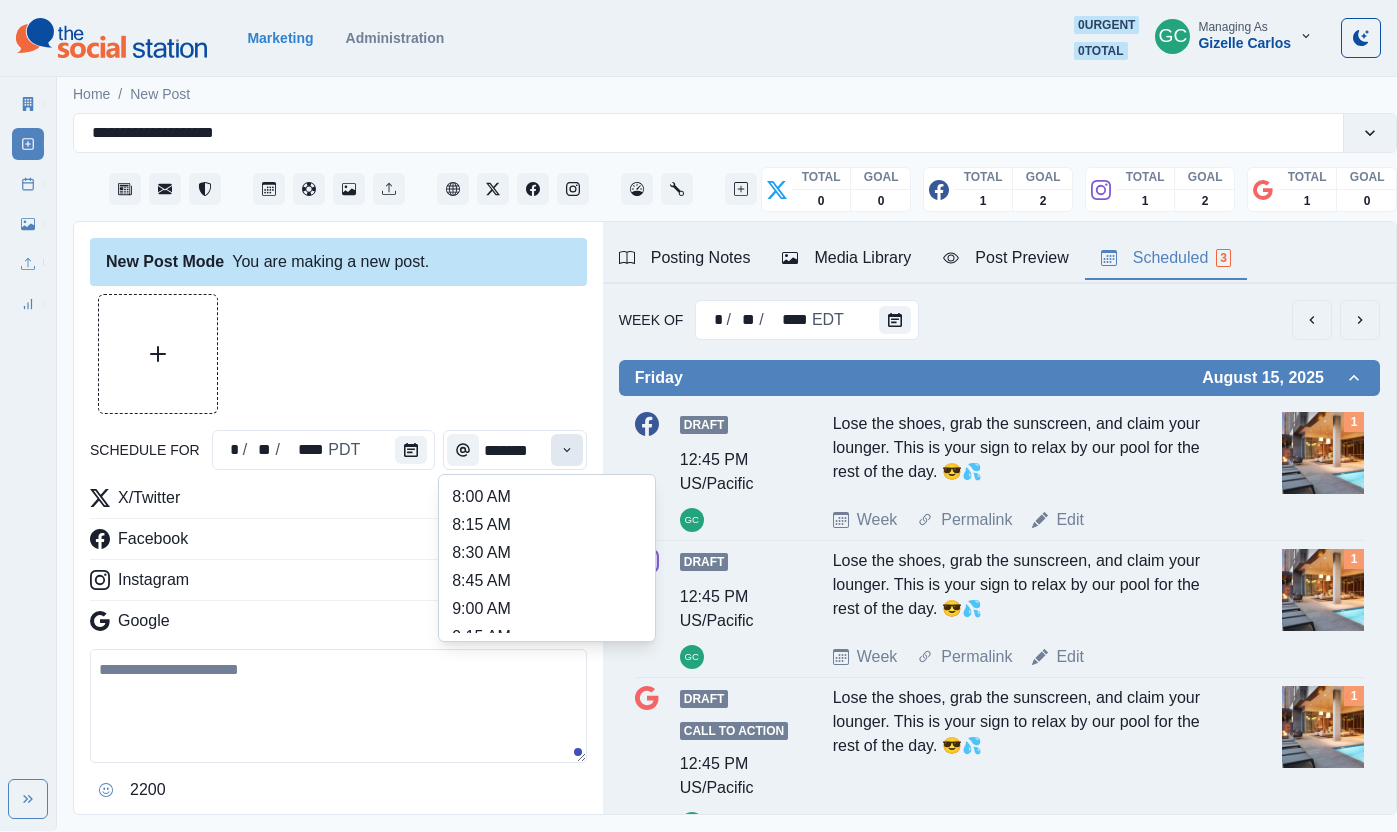 click at bounding box center [567, 450] 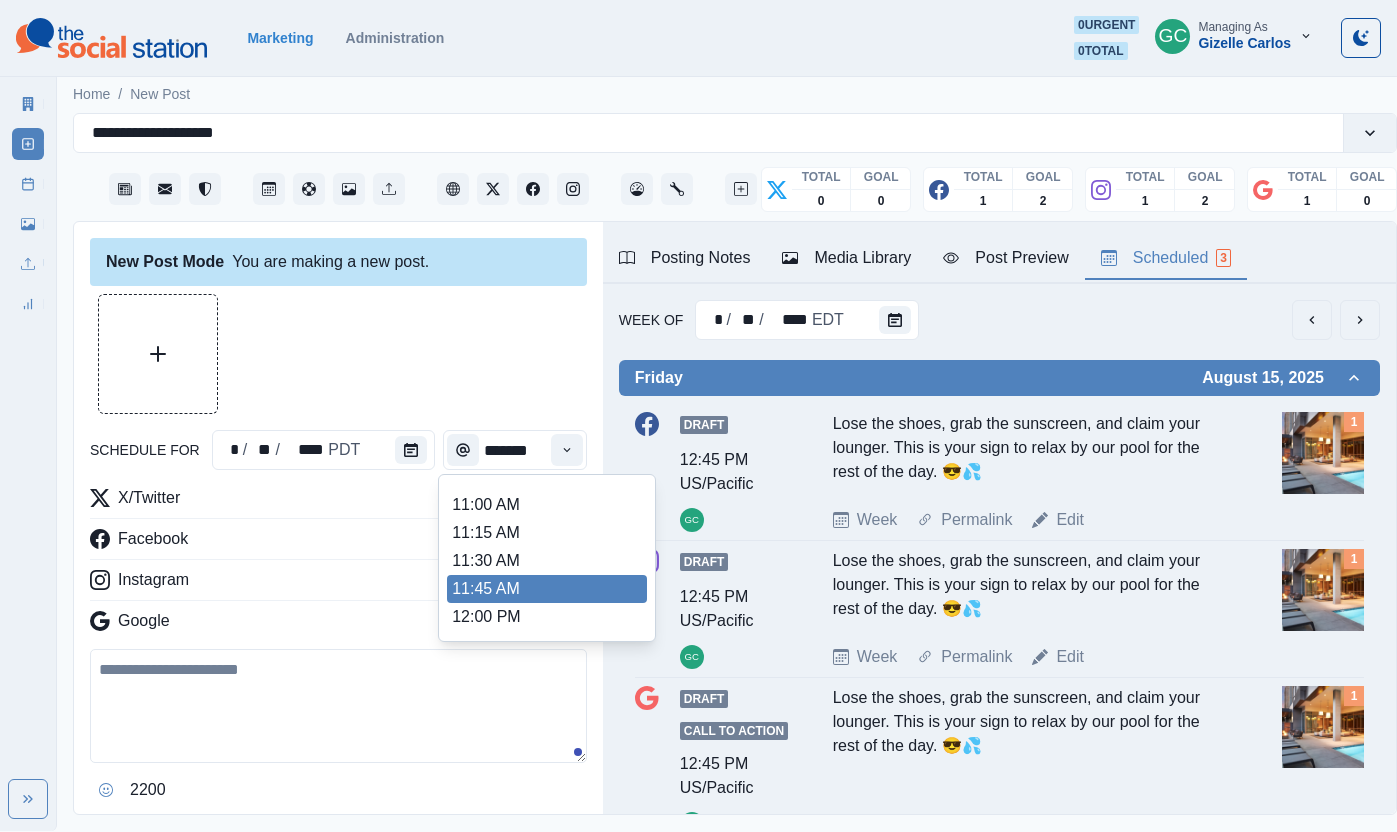 scroll, scrollTop: 416, scrollLeft: 0, axis: vertical 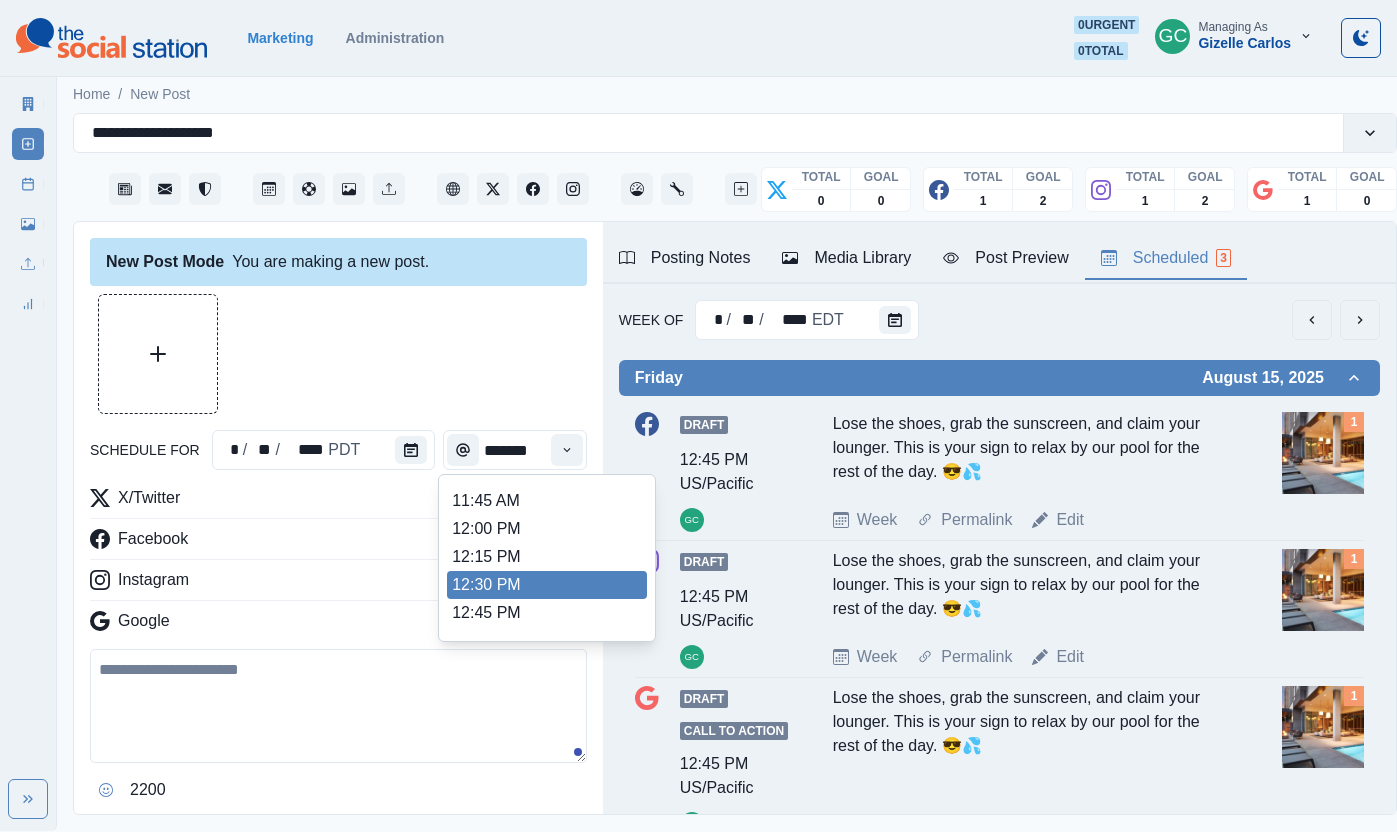 click on "12:30 PM" at bounding box center (547, 585) 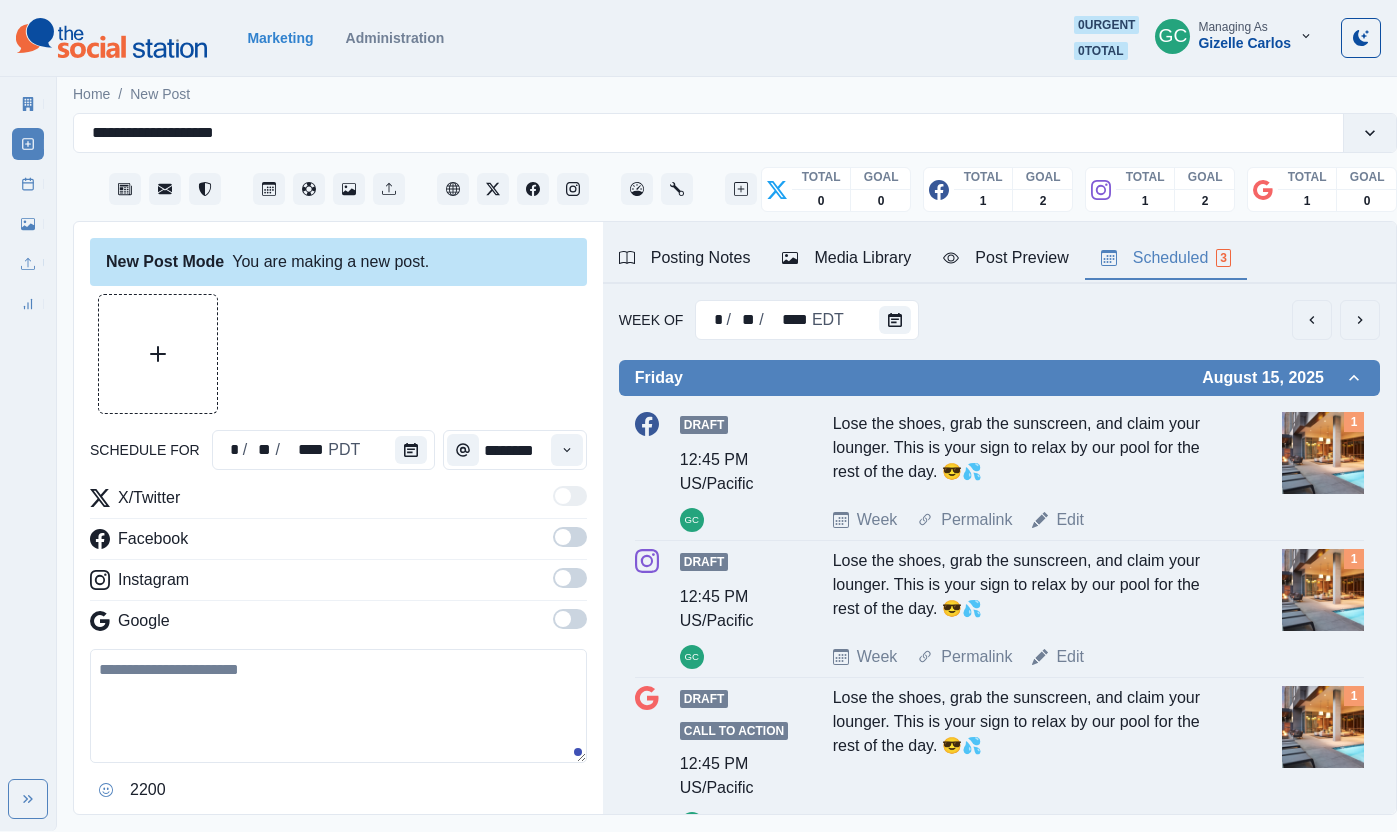 drag, startPoint x: 575, startPoint y: 615, endPoint x: 575, endPoint y: 592, distance: 23 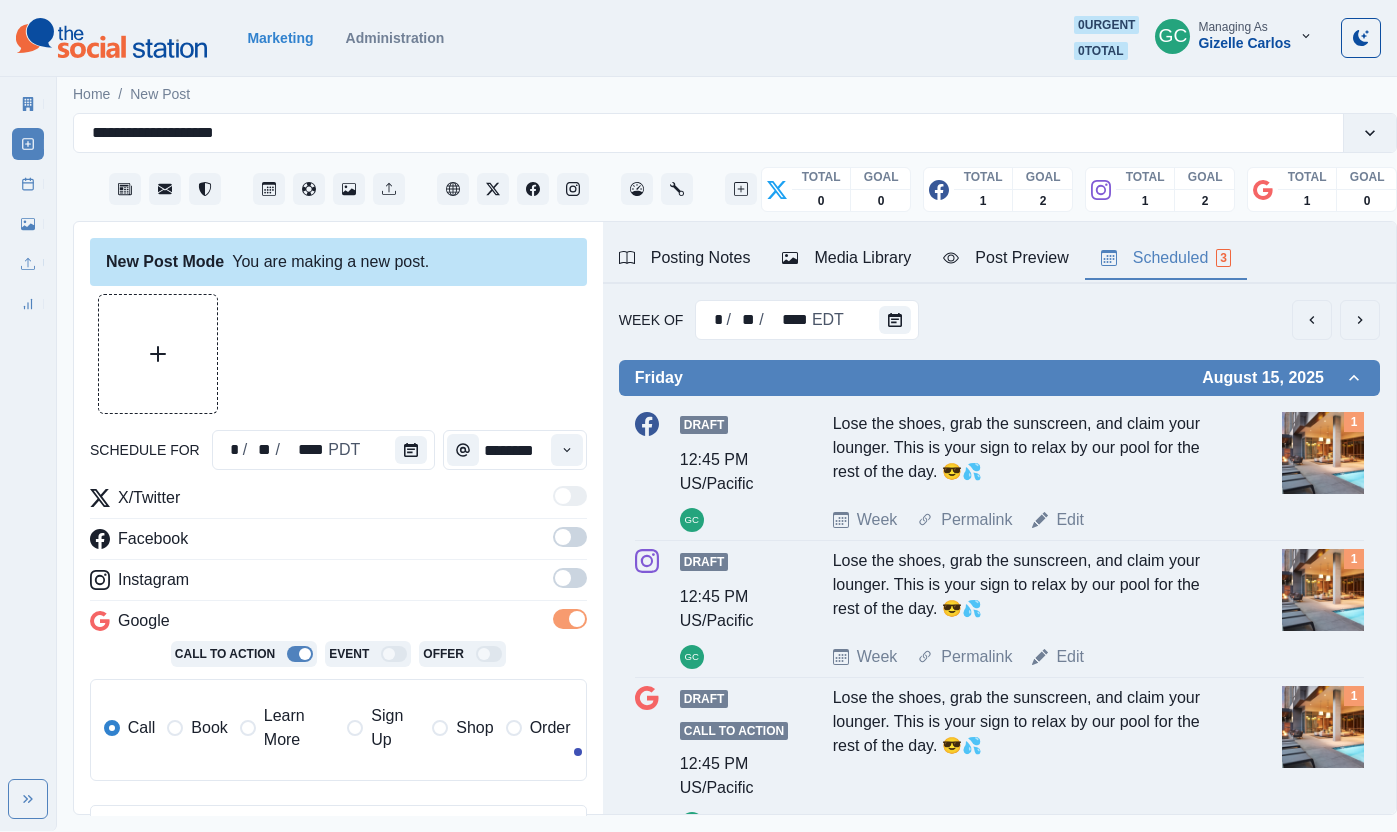 drag, startPoint x: 575, startPoint y: 591, endPoint x: 574, endPoint y: 551, distance: 40.012497 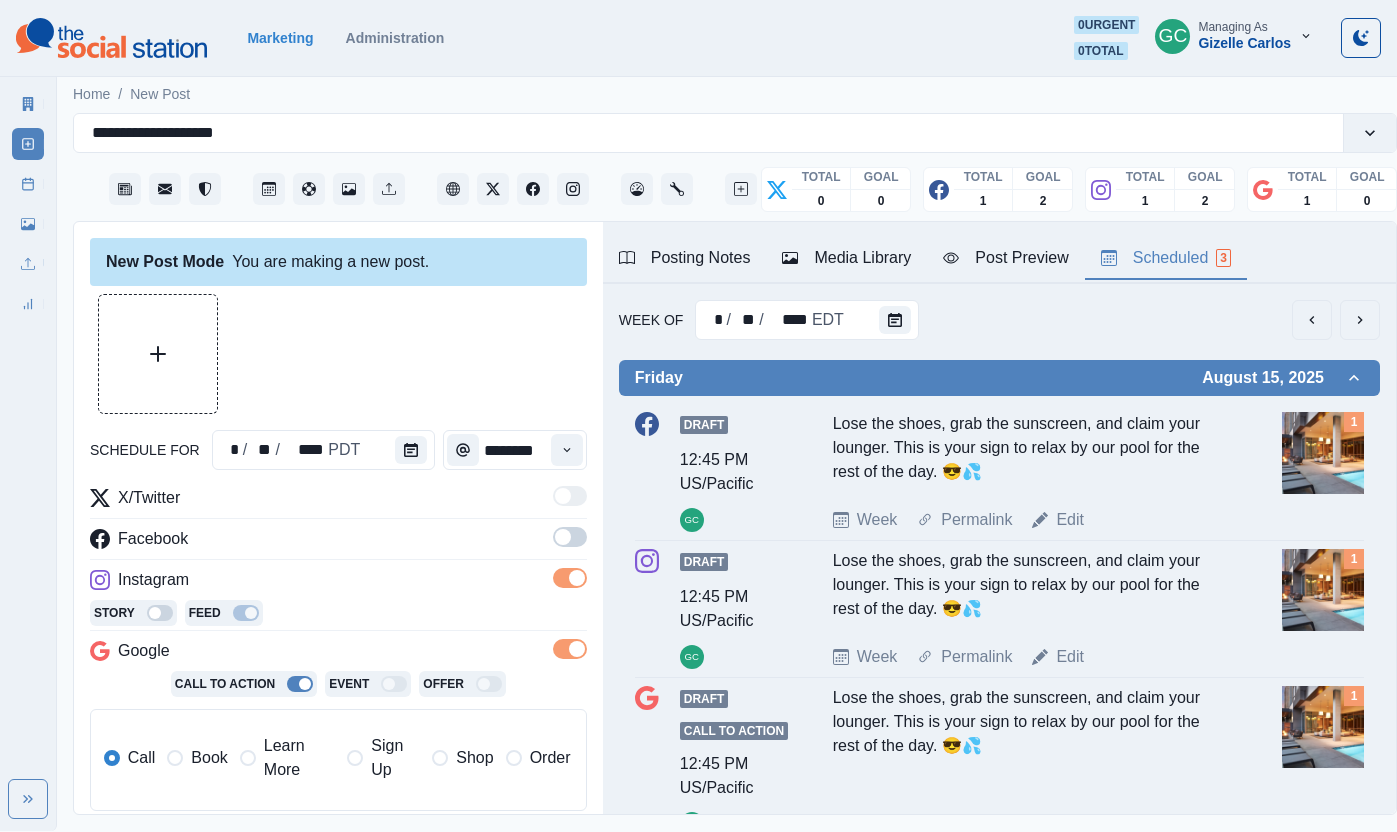 click at bounding box center [570, 543] 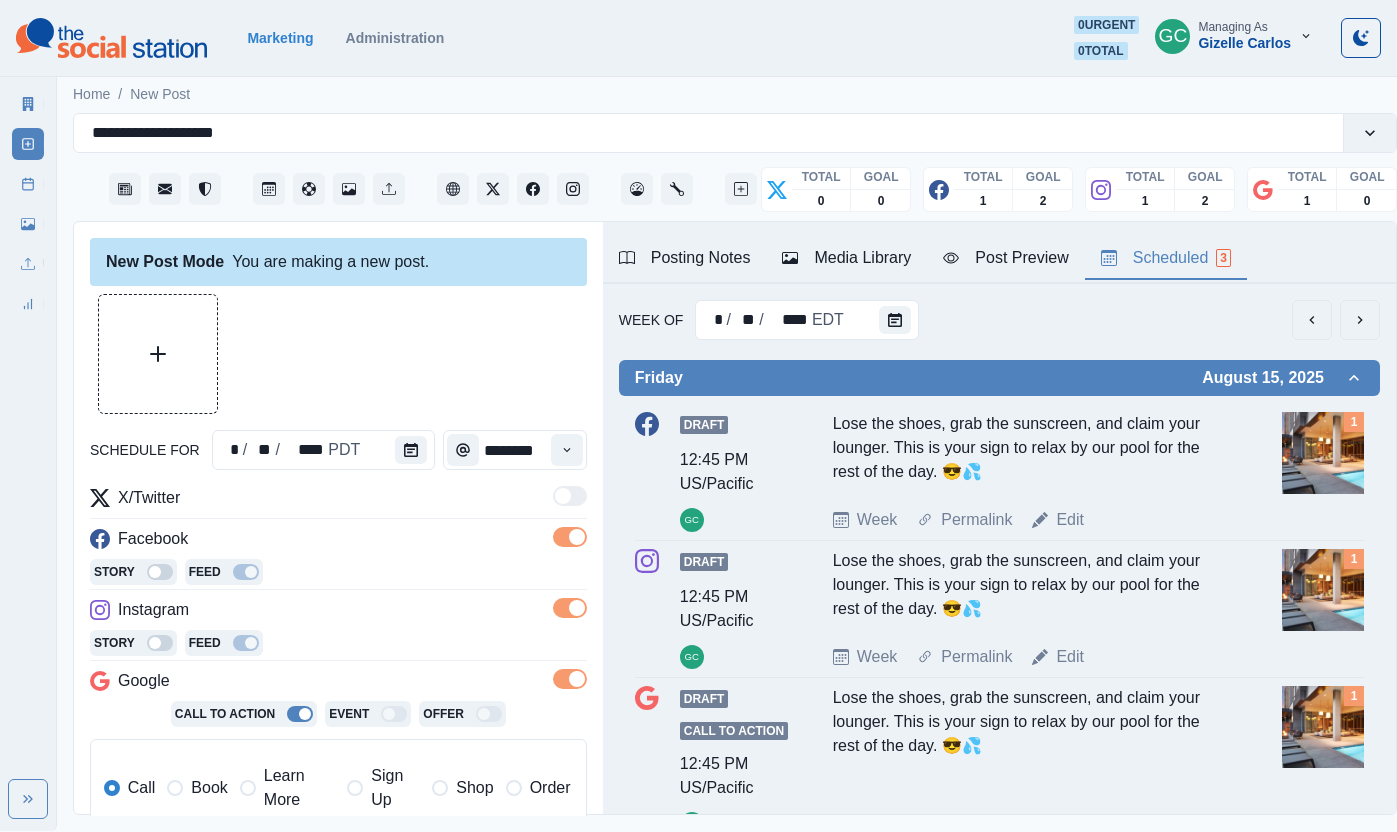 click on "Learn More" at bounding box center (299, 788) 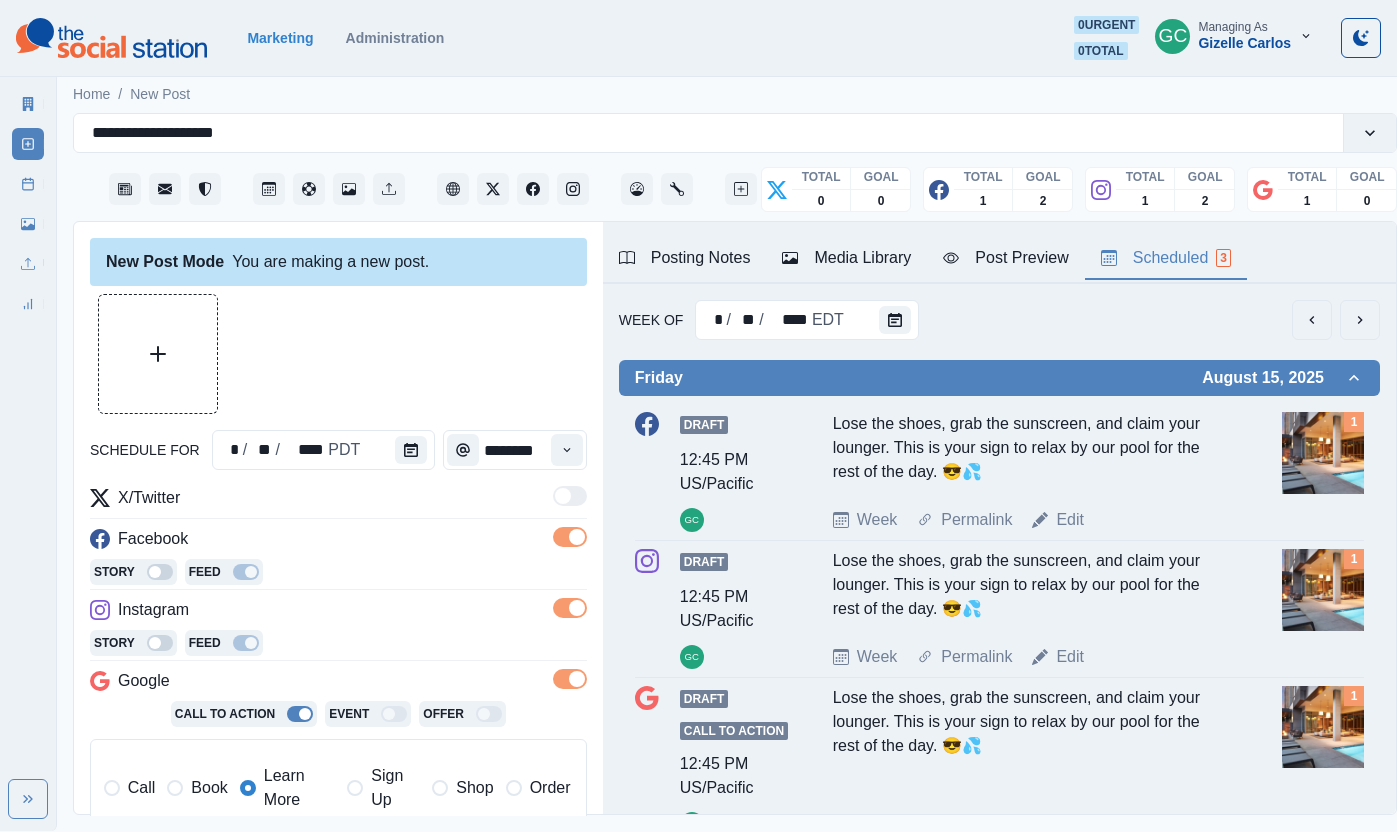 click on "**********" at bounding box center [338, 697] 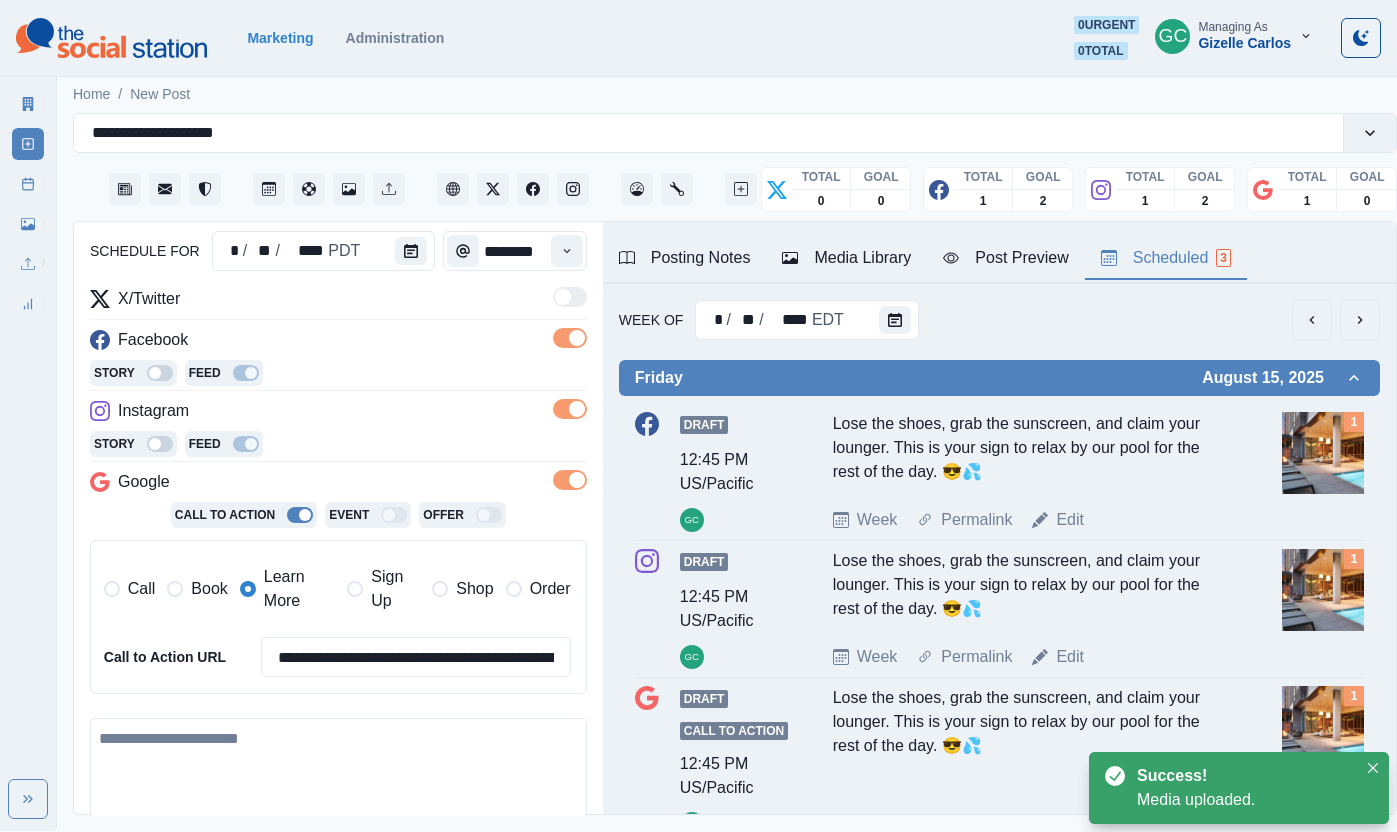 scroll, scrollTop: 217, scrollLeft: 0, axis: vertical 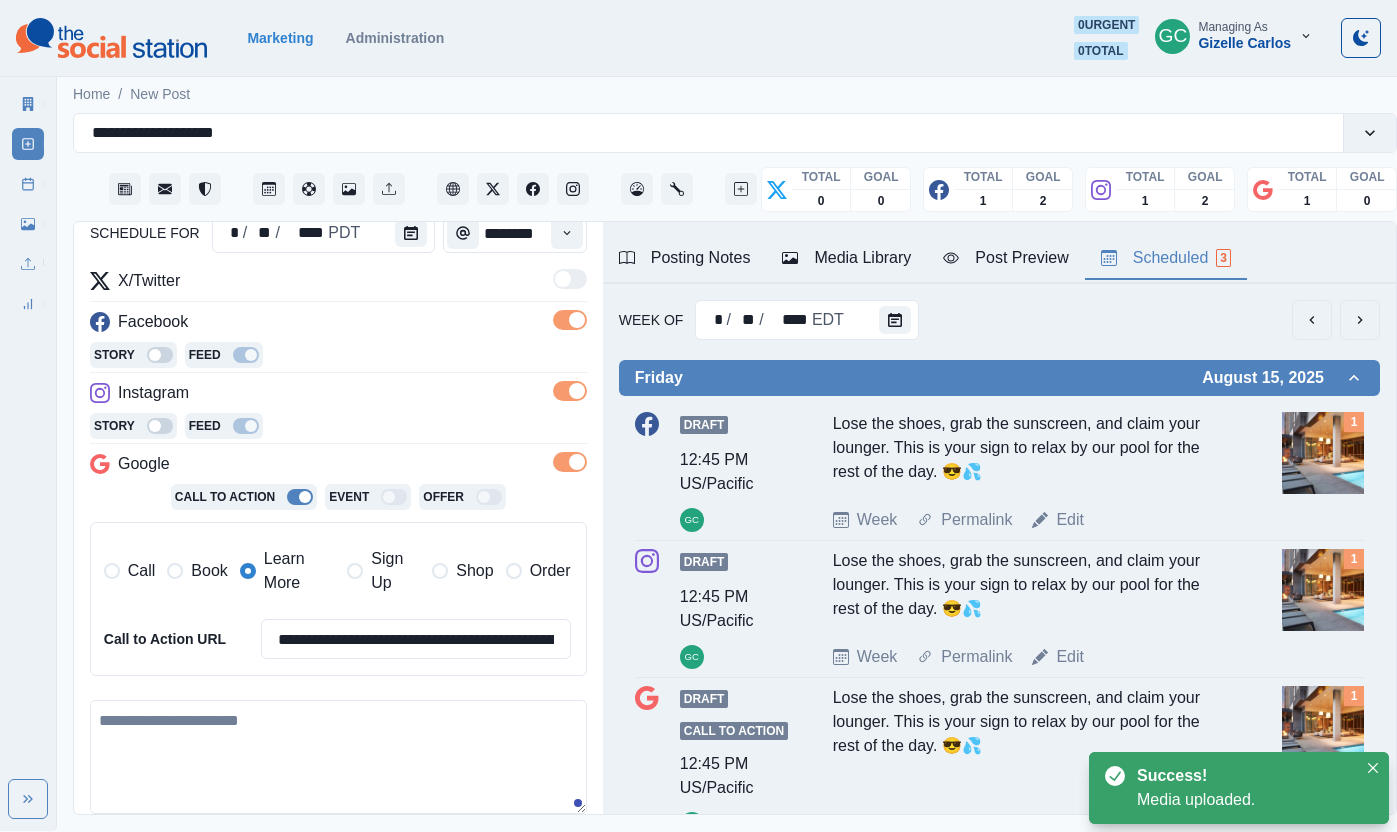 drag, startPoint x: 236, startPoint y: 748, endPoint x: 209, endPoint y: 738, distance: 28.79236 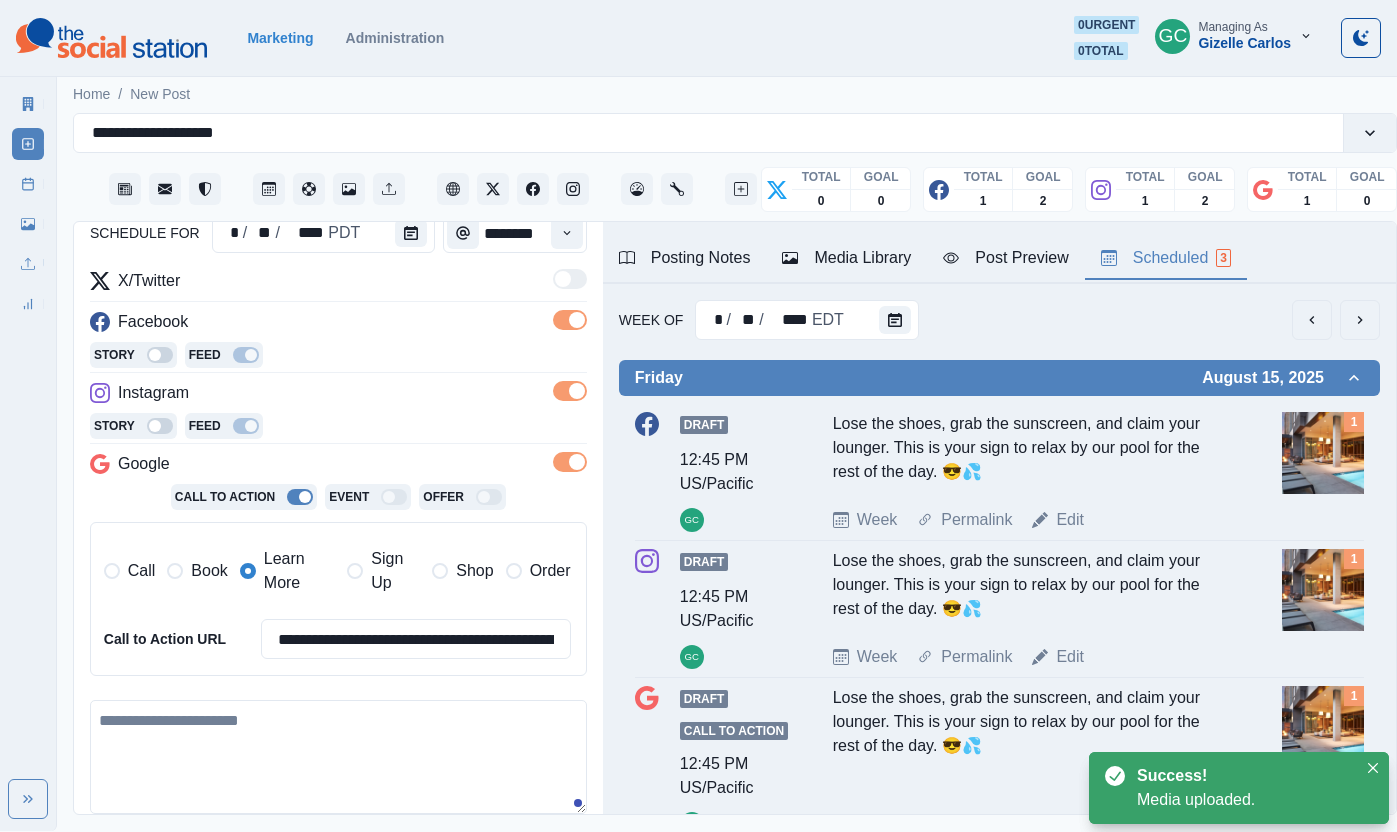 type on "*" 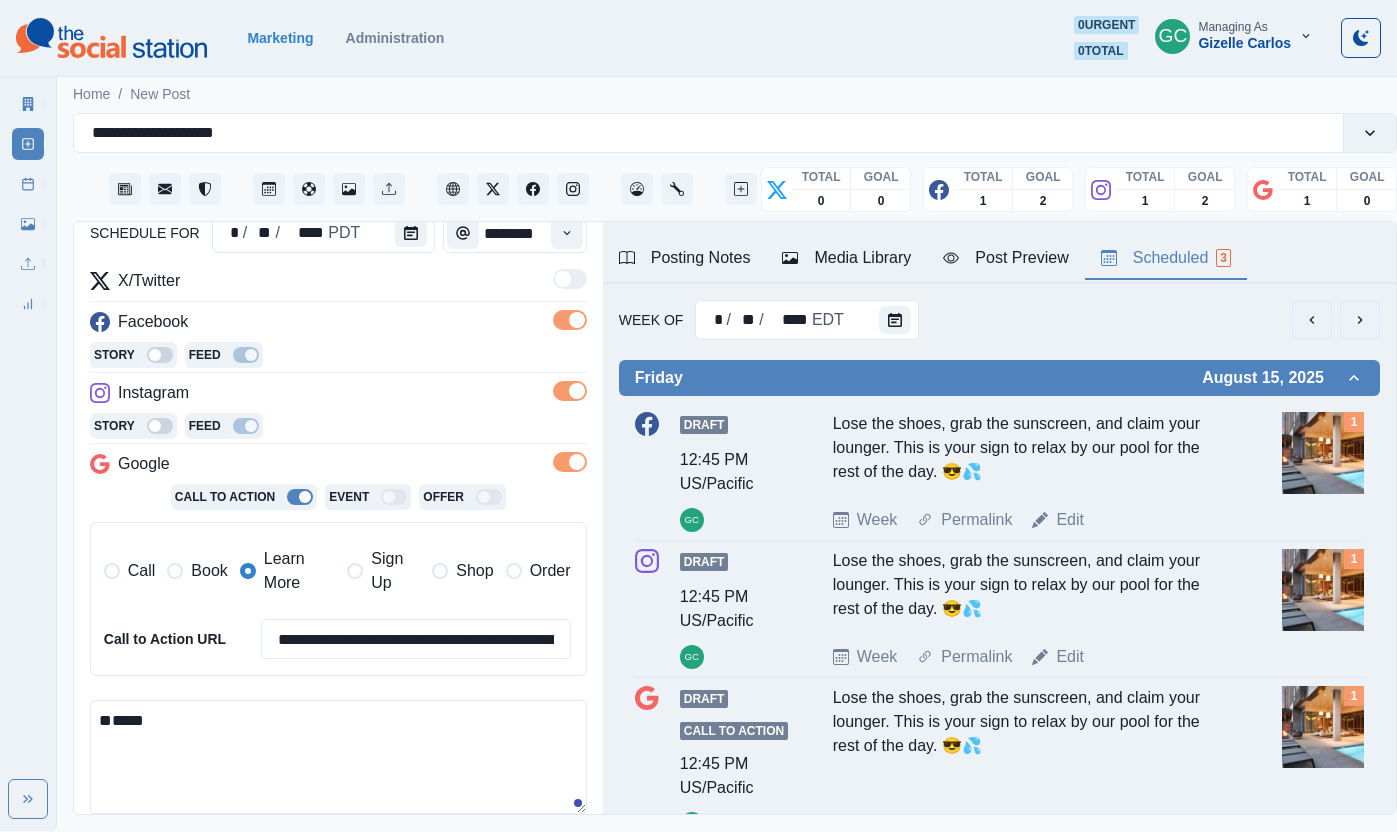paste on "**********" 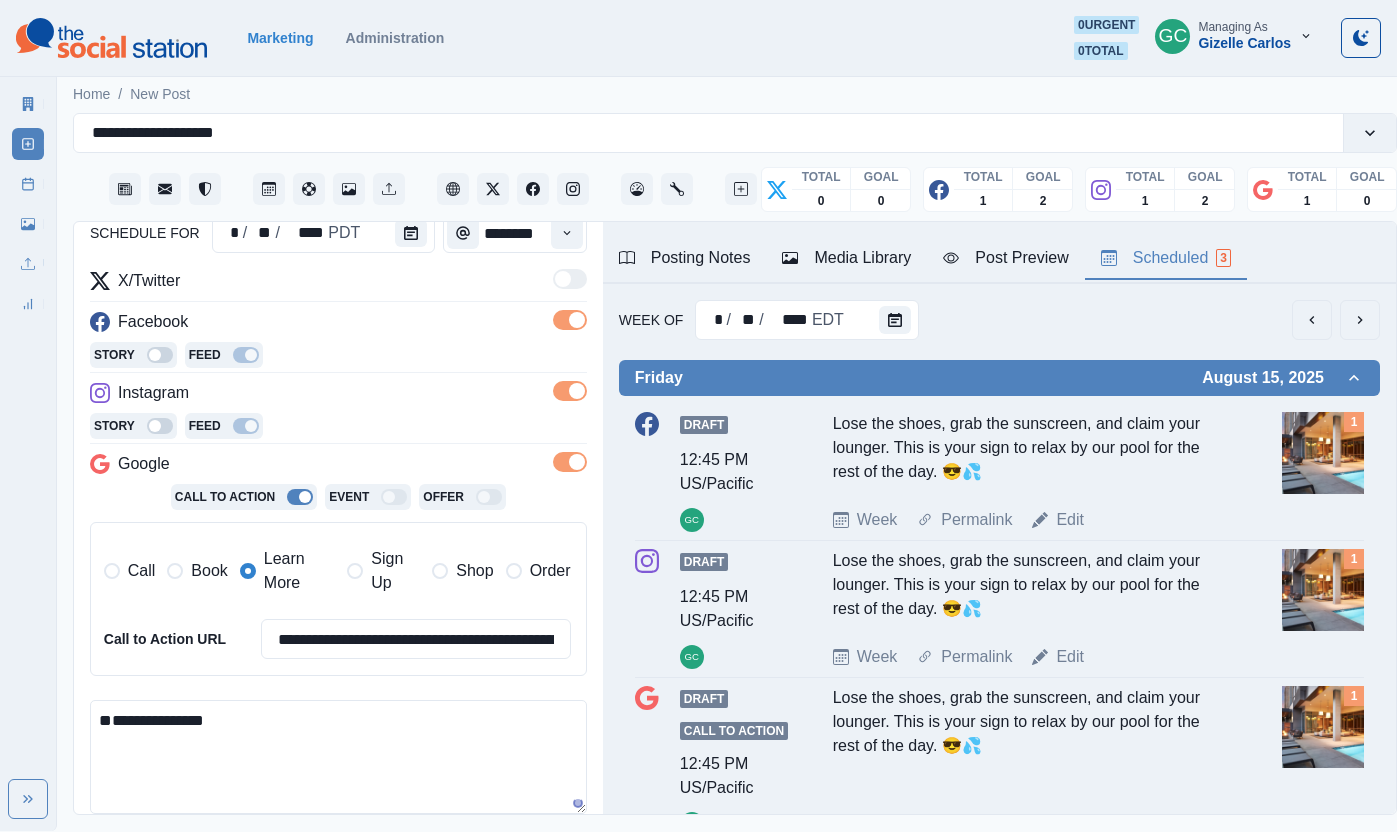 drag, startPoint x: 145, startPoint y: 771, endPoint x: 105, endPoint y: 769, distance: 40.04997 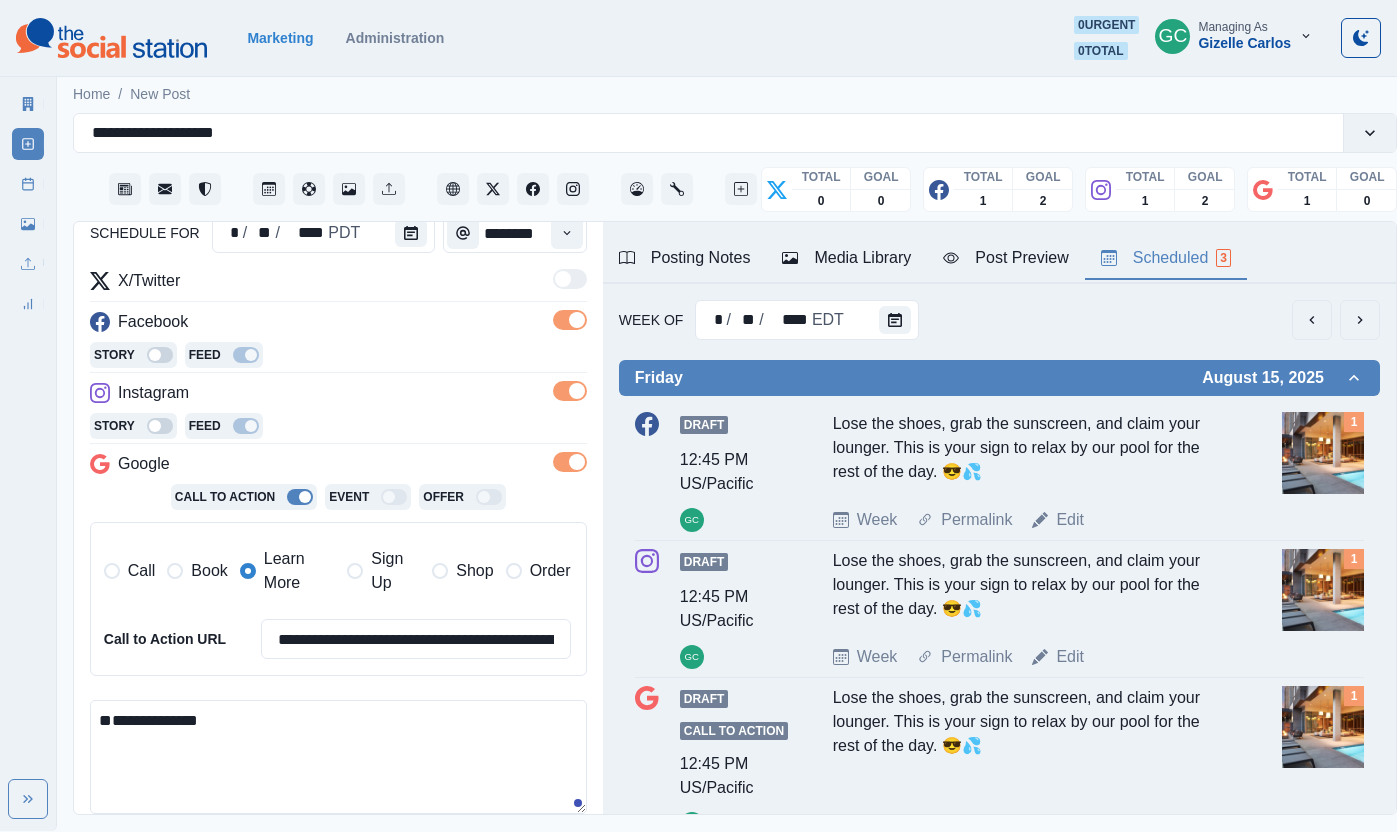 click on "**********" at bounding box center (338, 757) 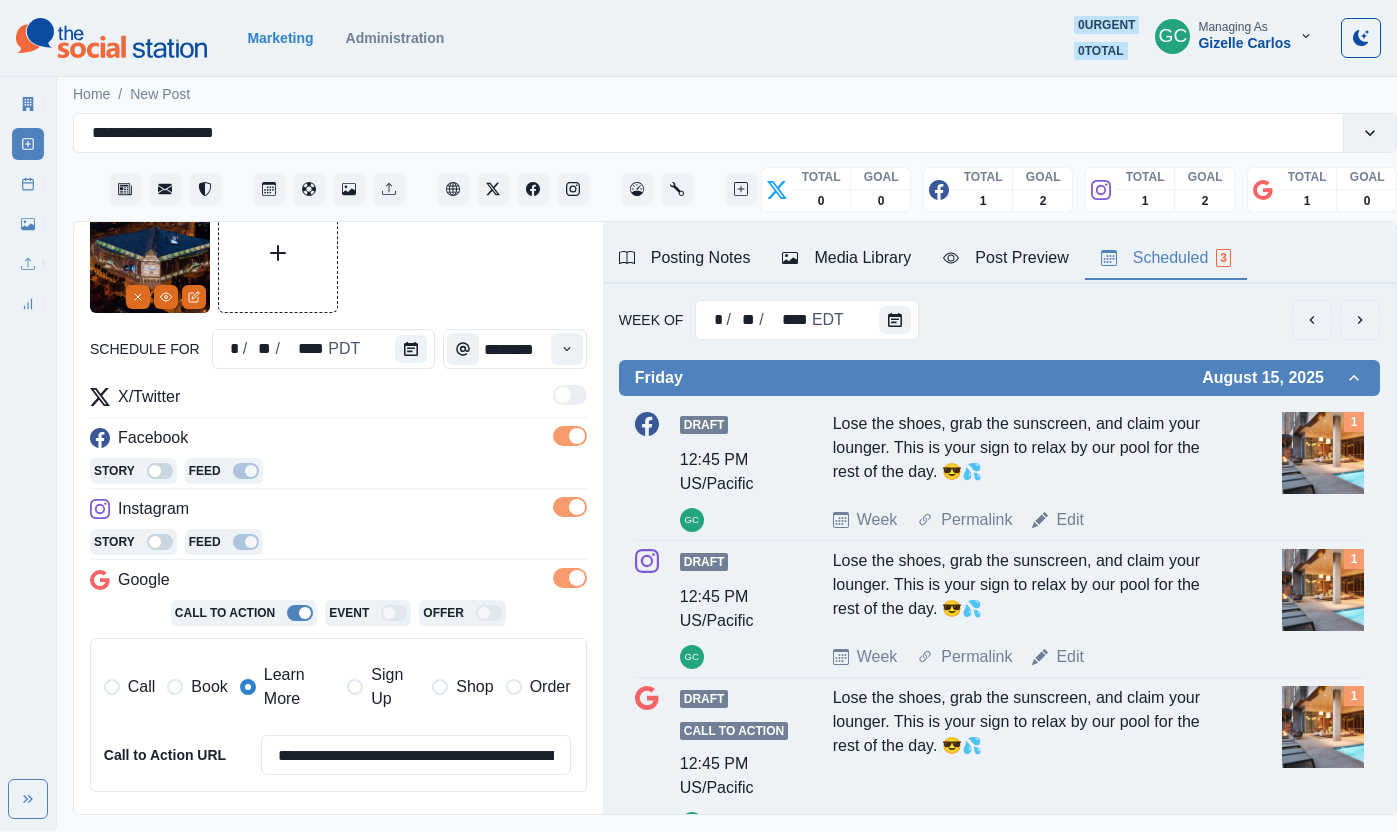 scroll, scrollTop: 0, scrollLeft: 0, axis: both 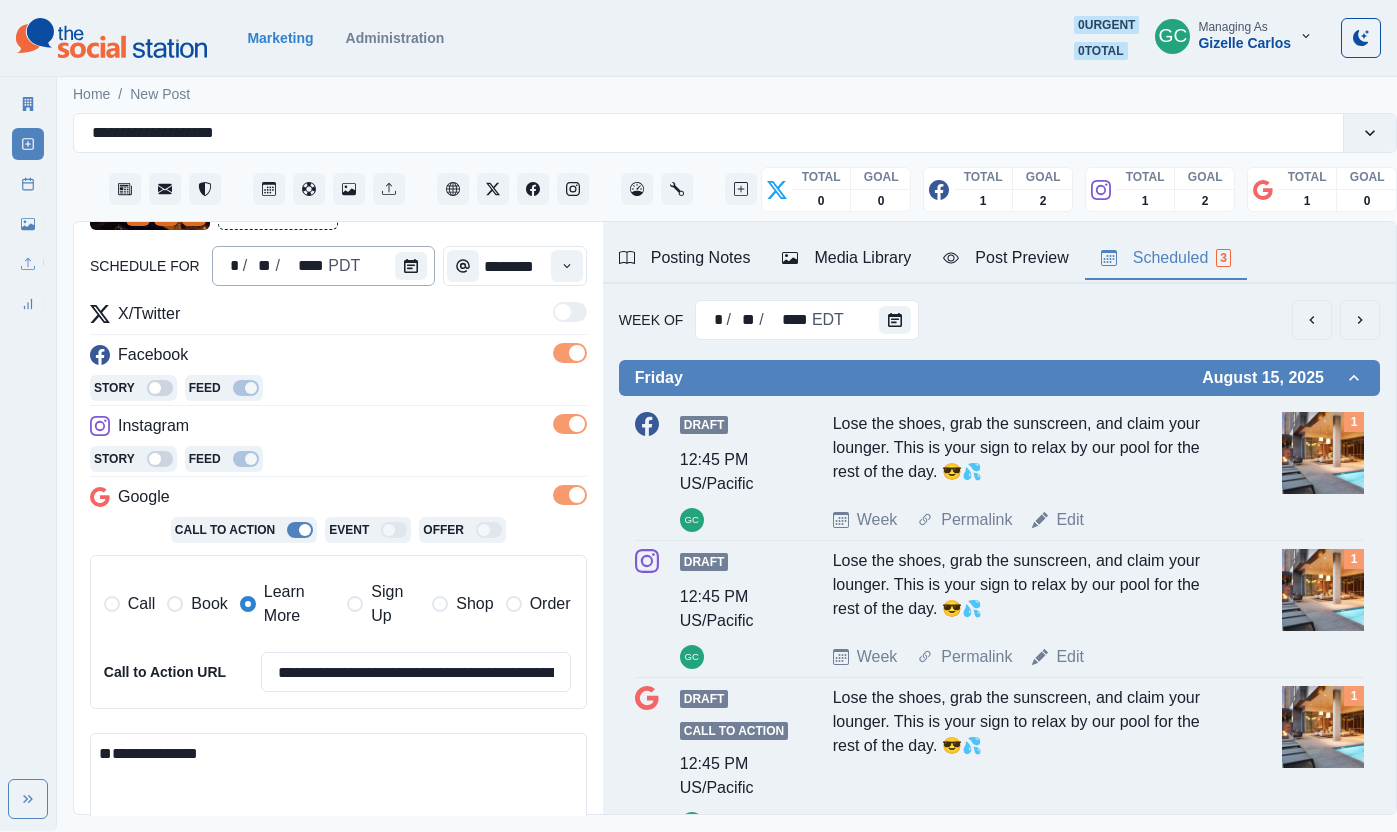 click on "**********" at bounding box center [338, 528] 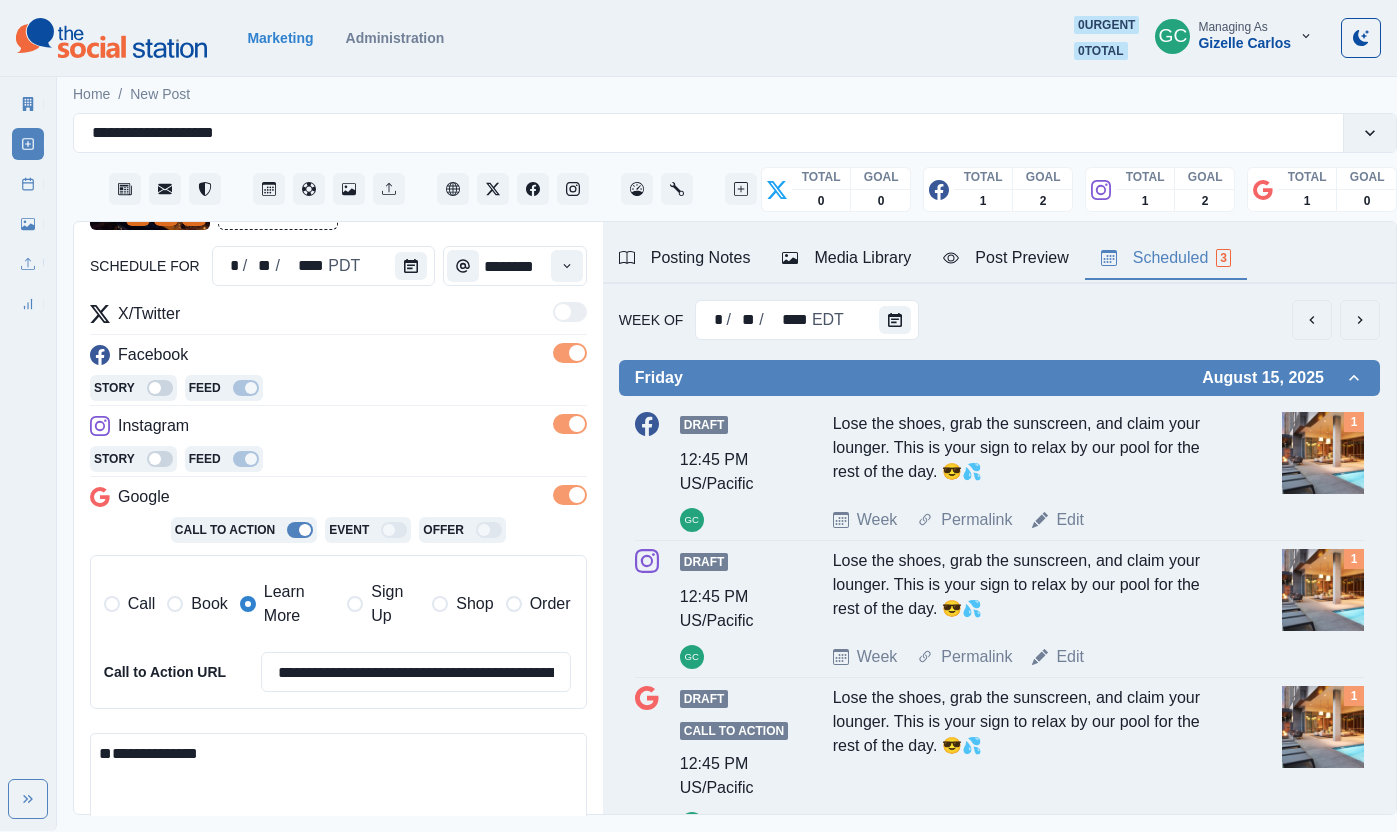 scroll, scrollTop: 73, scrollLeft: 0, axis: vertical 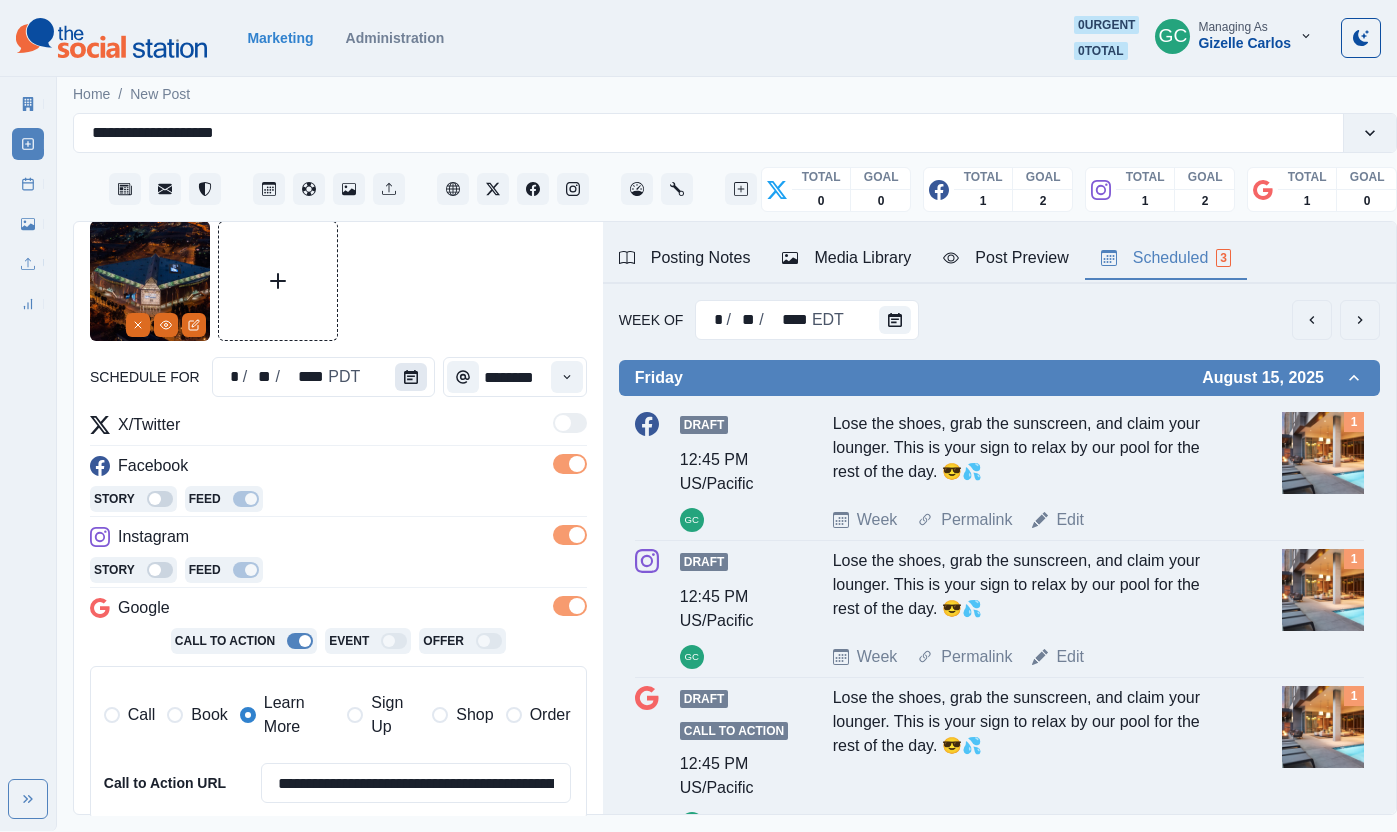 click 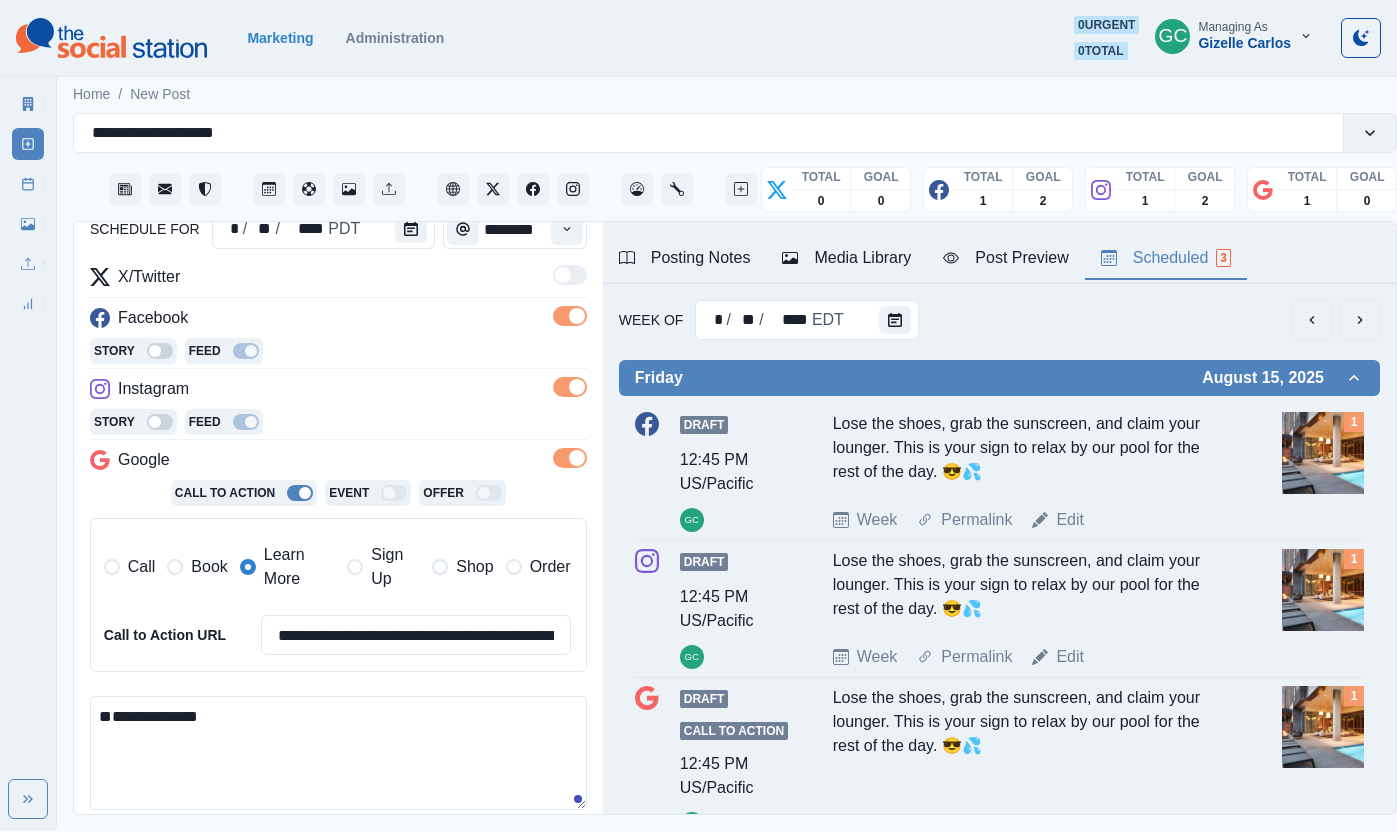 scroll, scrollTop: 296, scrollLeft: 0, axis: vertical 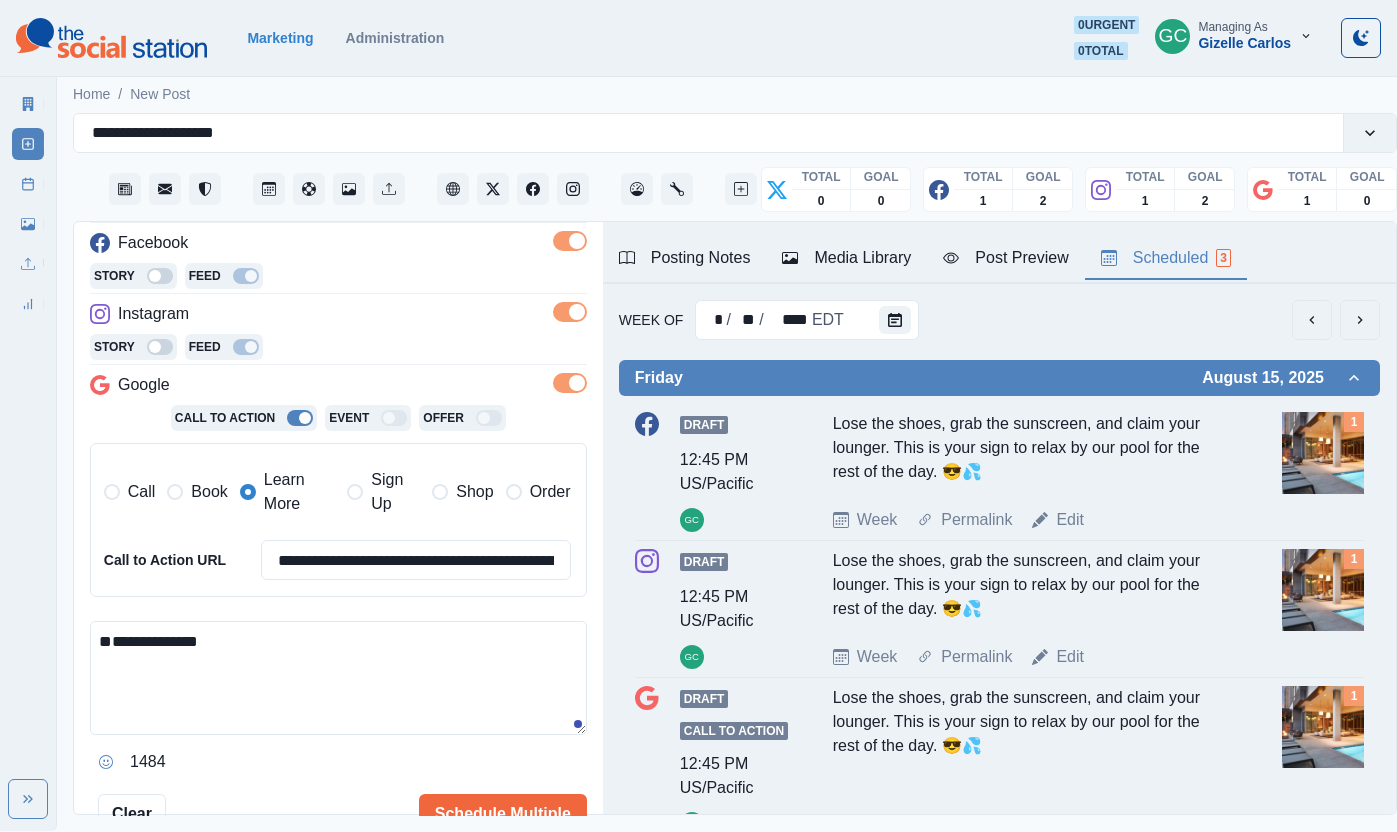 click on "**********" at bounding box center (338, 678) 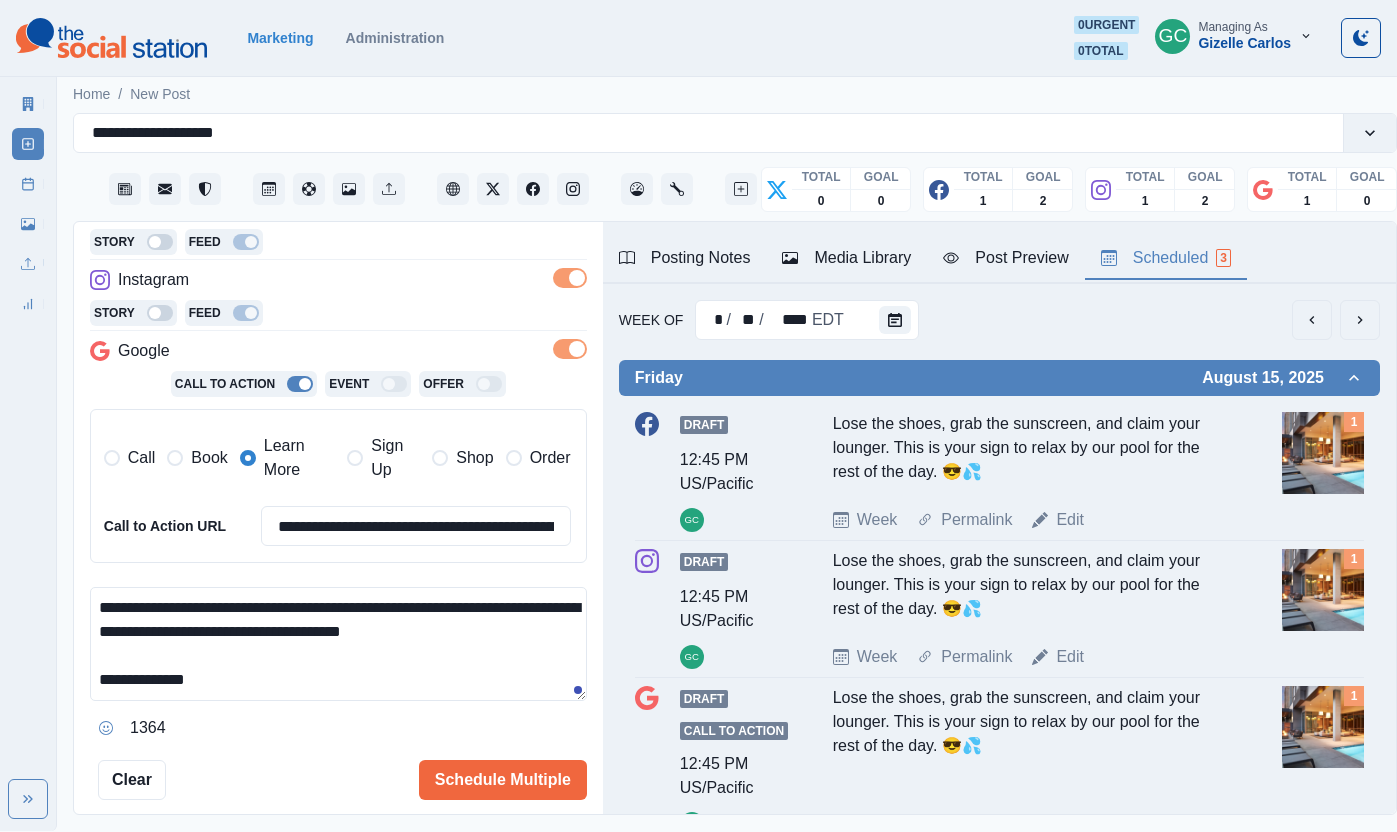 scroll, scrollTop: 350, scrollLeft: 0, axis: vertical 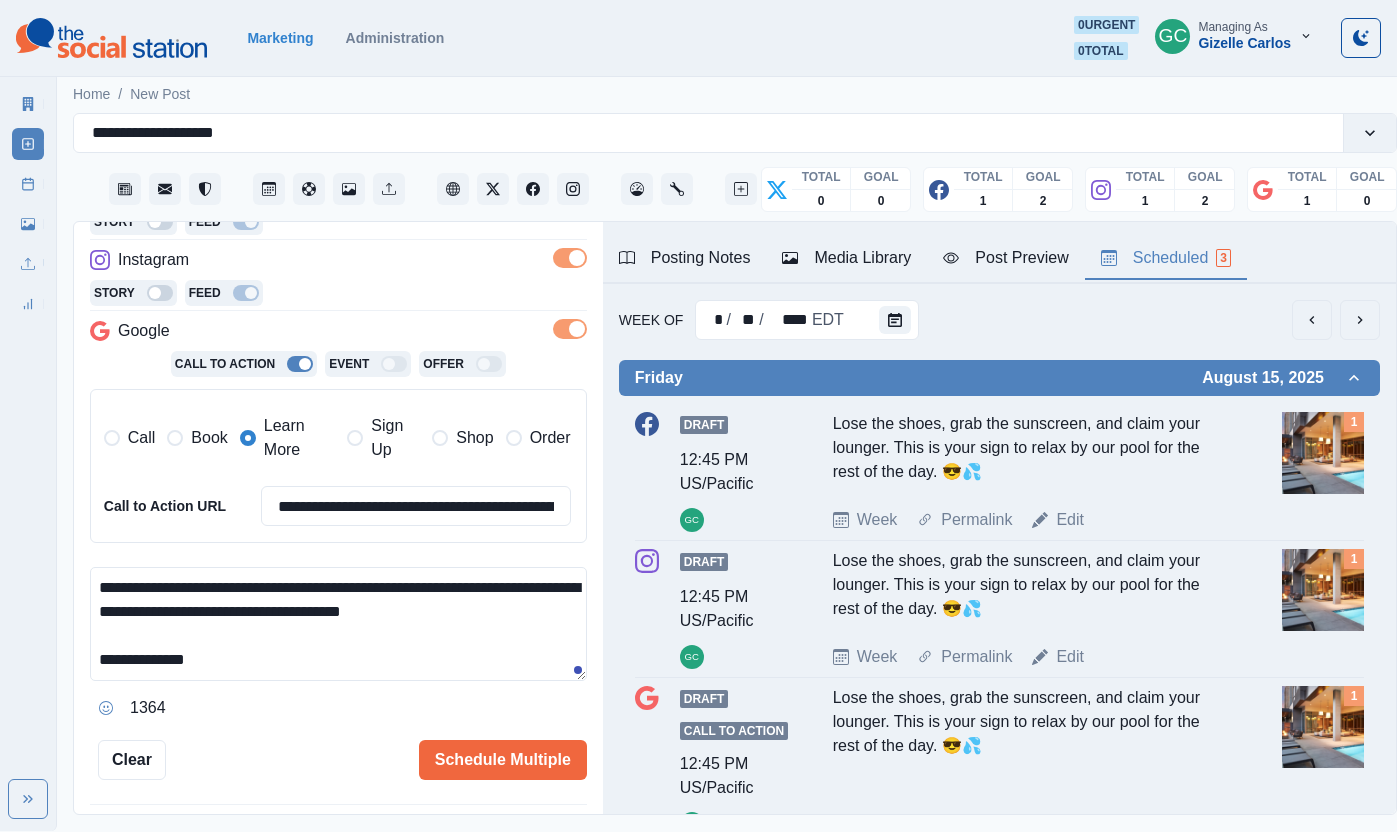 drag, startPoint x: 478, startPoint y: 611, endPoint x: 513, endPoint y: 614, distance: 35.128338 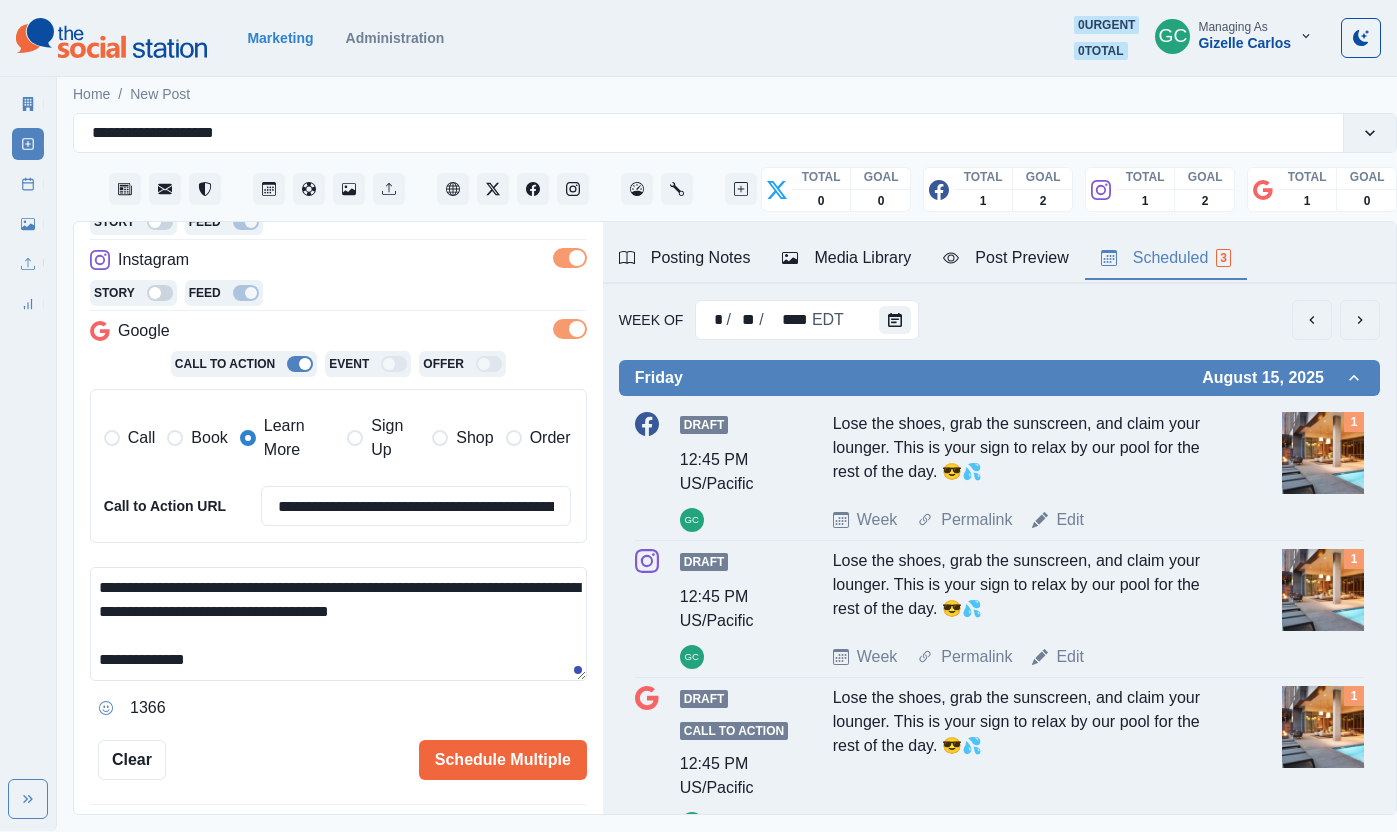 paste on "**" 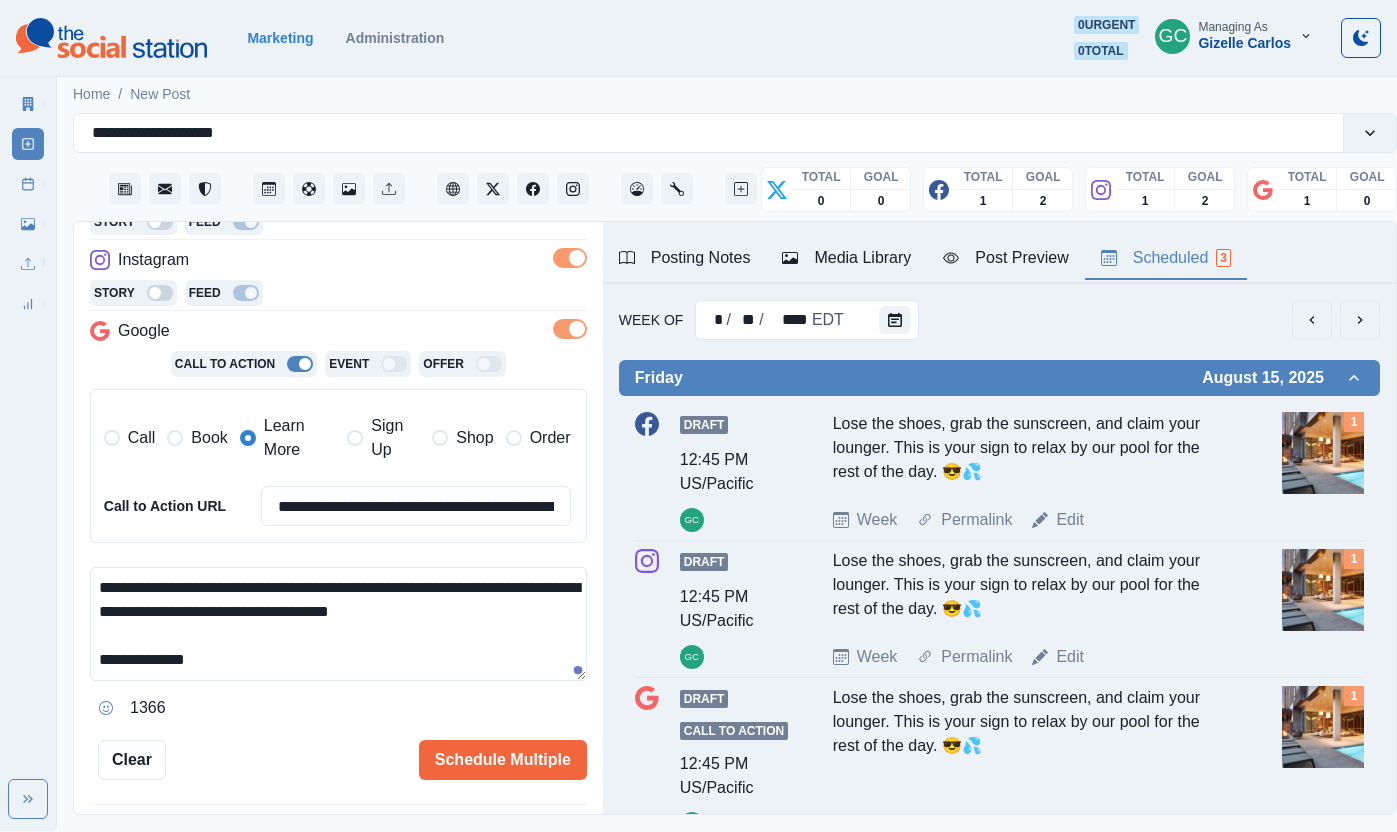 paste on "**" 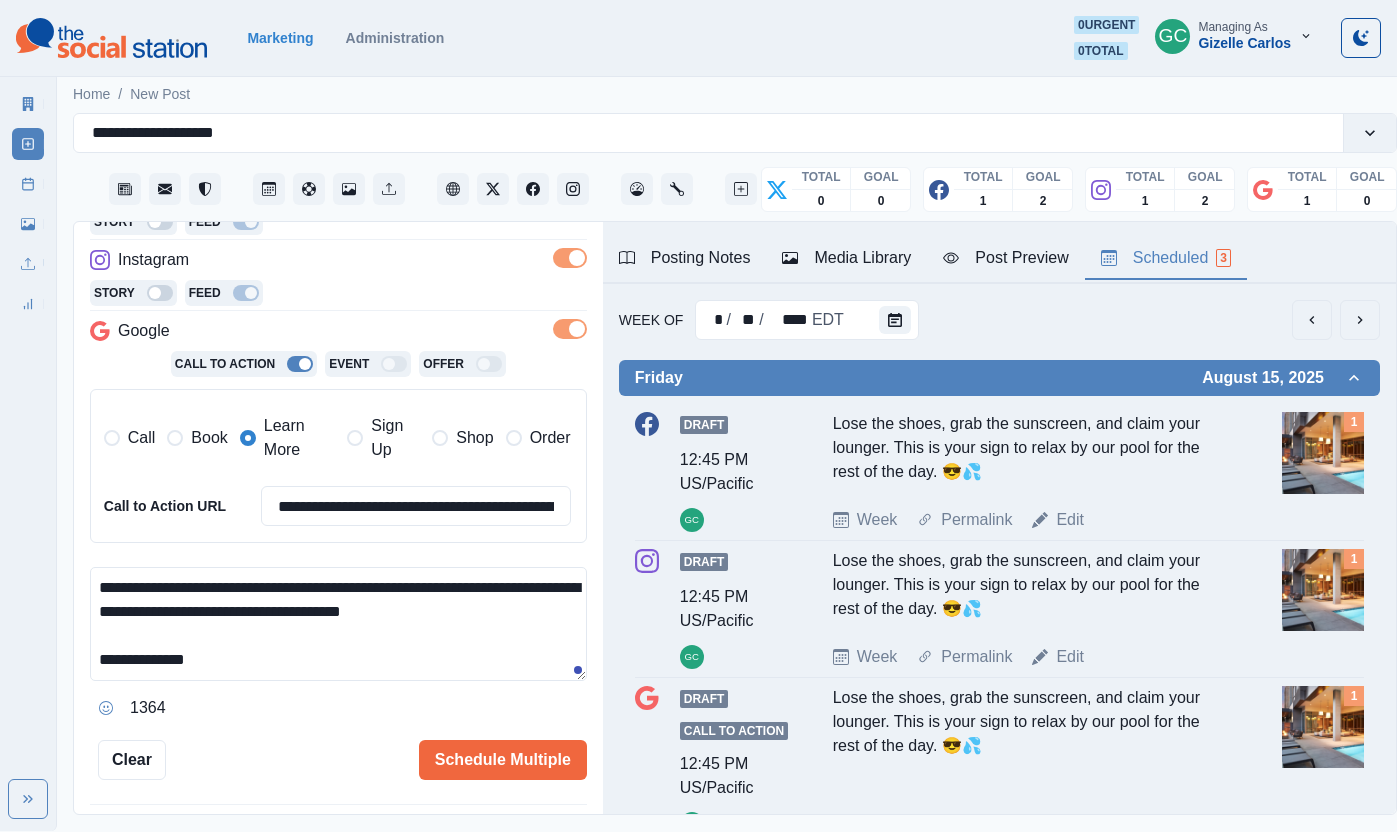 drag, startPoint x: 248, startPoint y: 665, endPoint x: 0, endPoint y: 522, distance: 286.27435 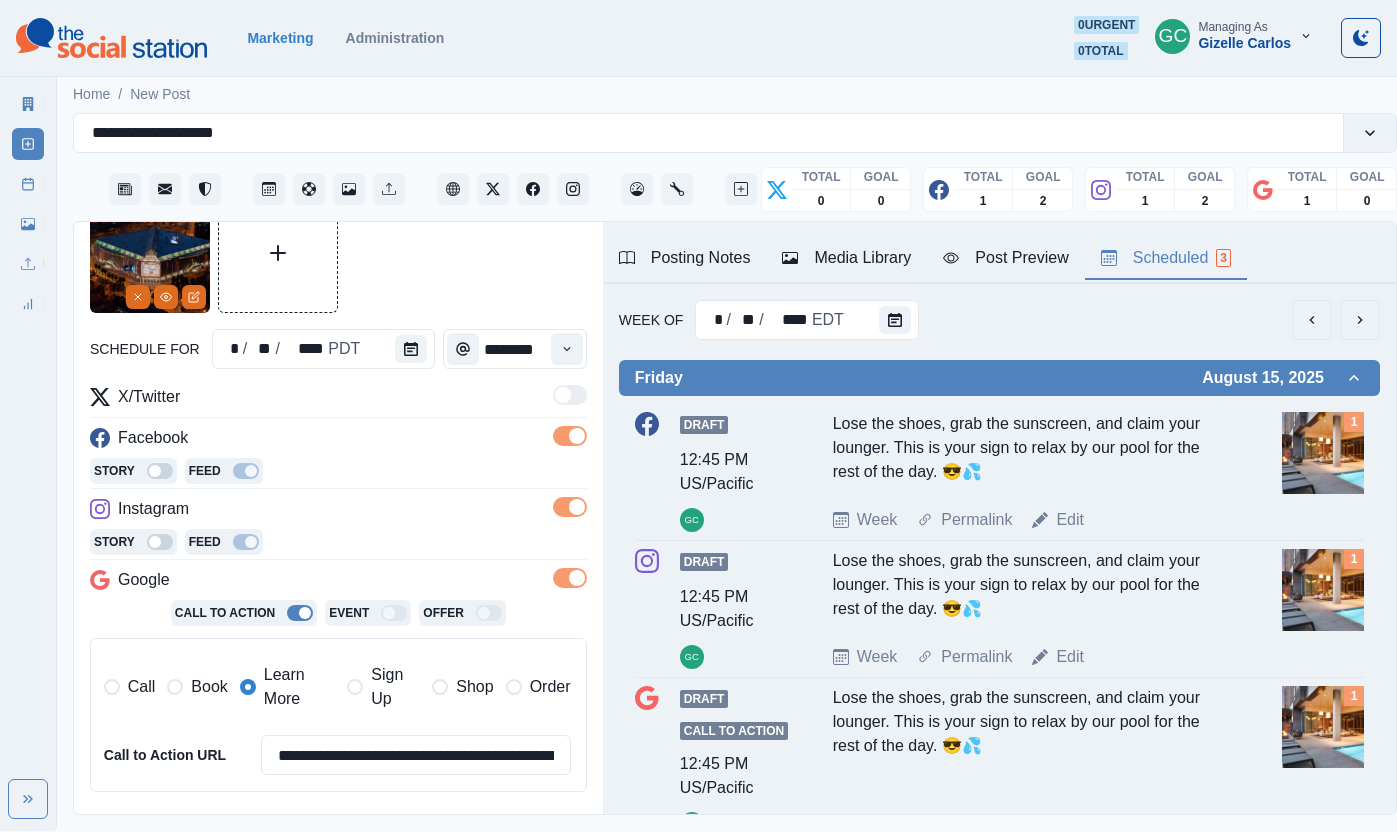 scroll, scrollTop: 1, scrollLeft: 0, axis: vertical 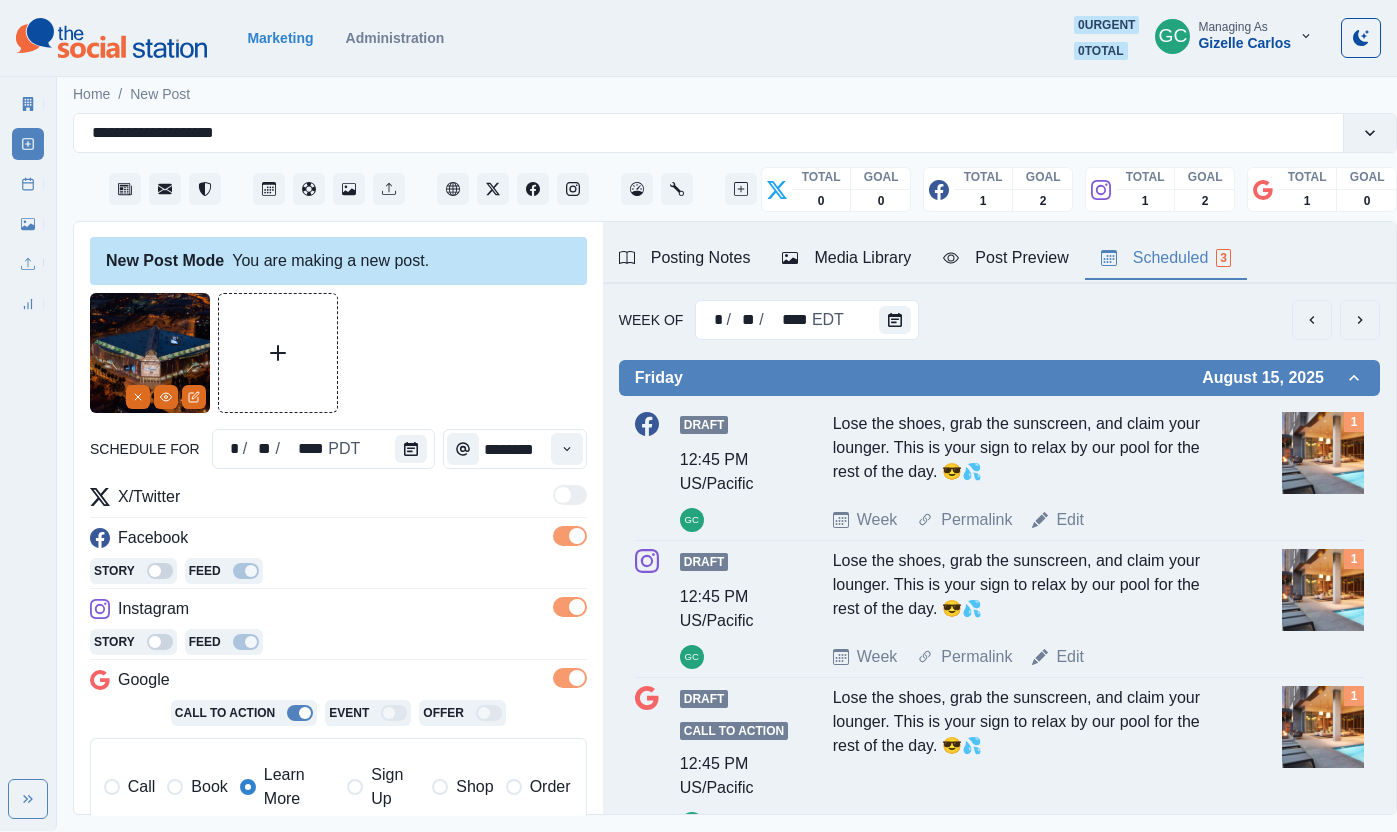 type on "**********" 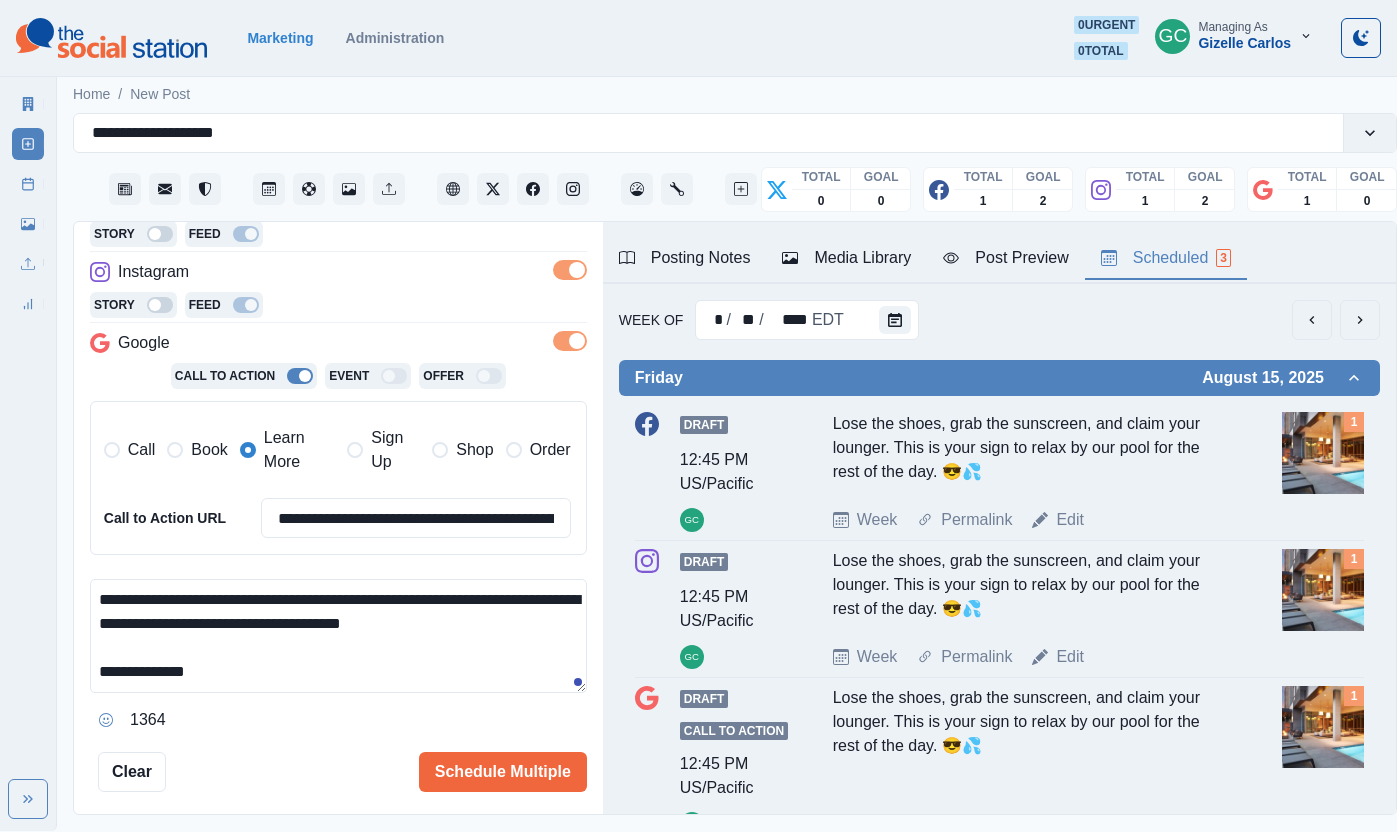 scroll, scrollTop: 379, scrollLeft: 0, axis: vertical 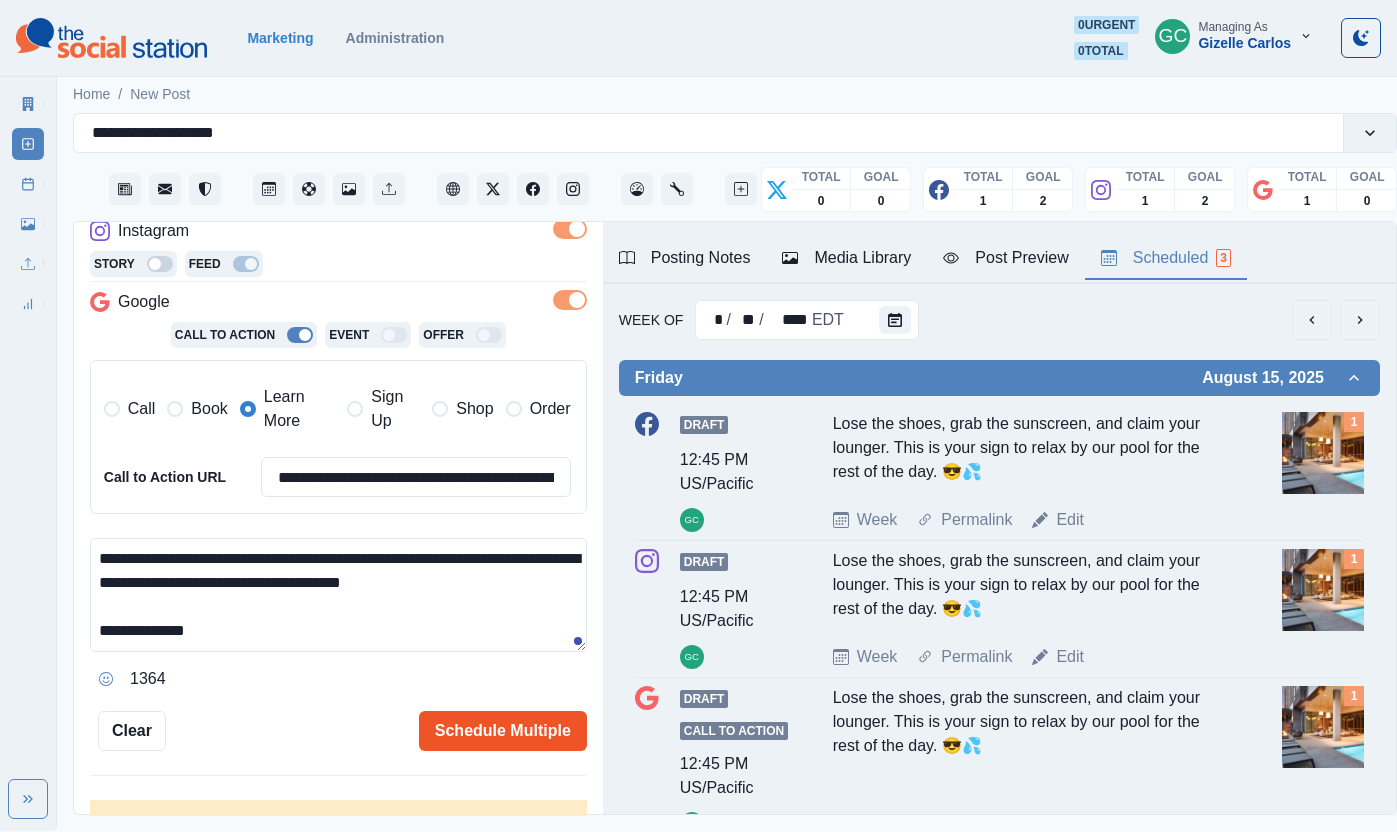 click on "Schedule Multiple" at bounding box center [503, 731] 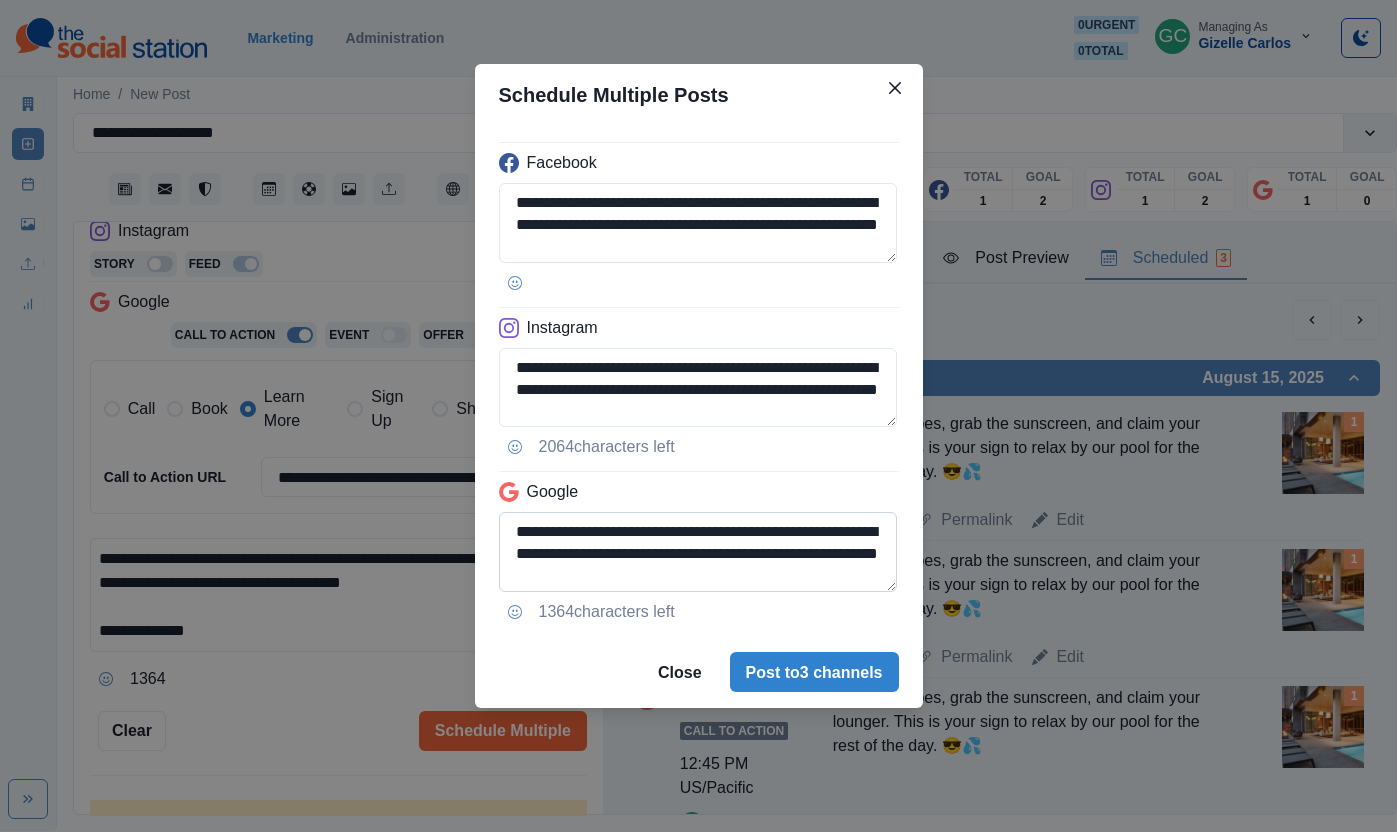 scroll, scrollTop: 48, scrollLeft: 0, axis: vertical 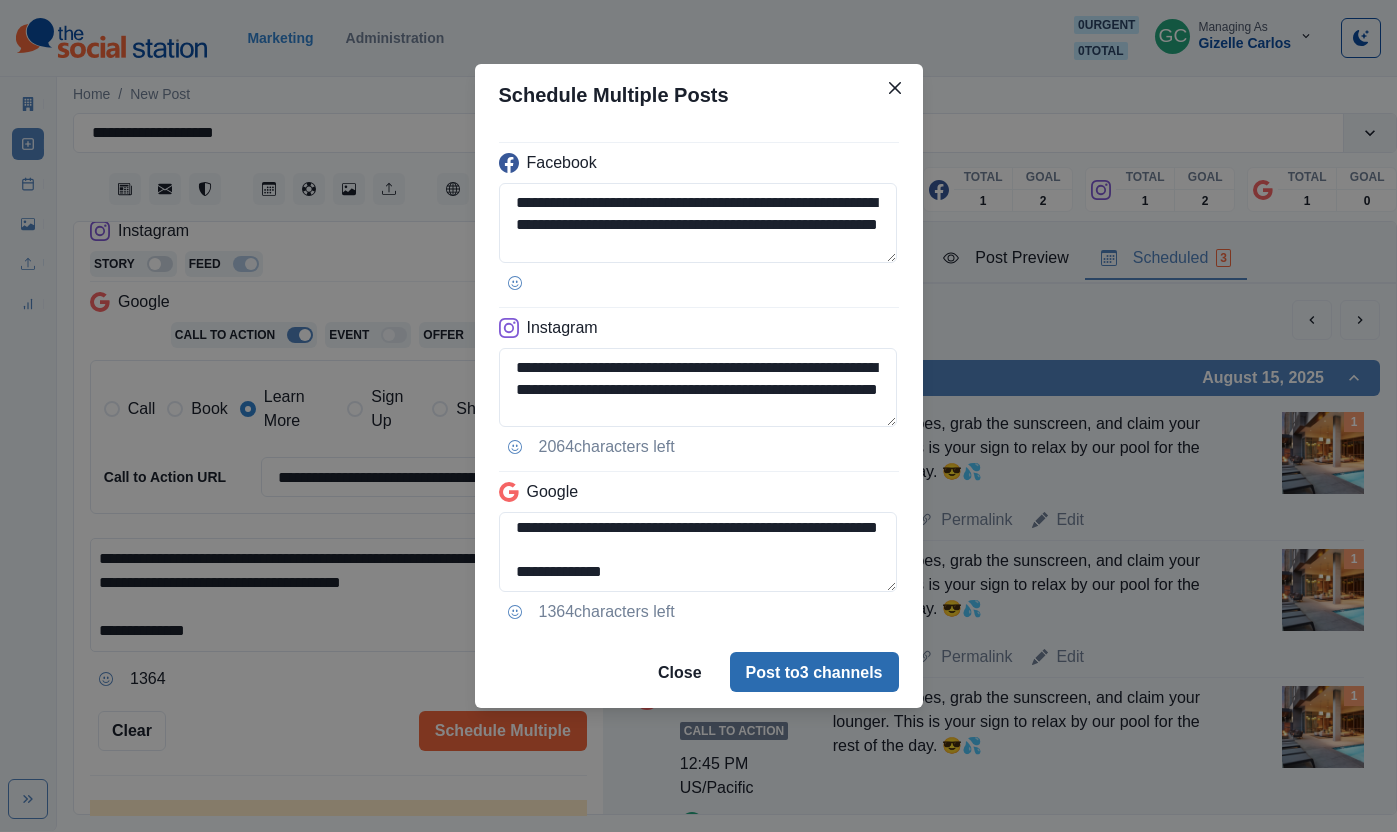 click on "Post to  3   channels" at bounding box center [814, 672] 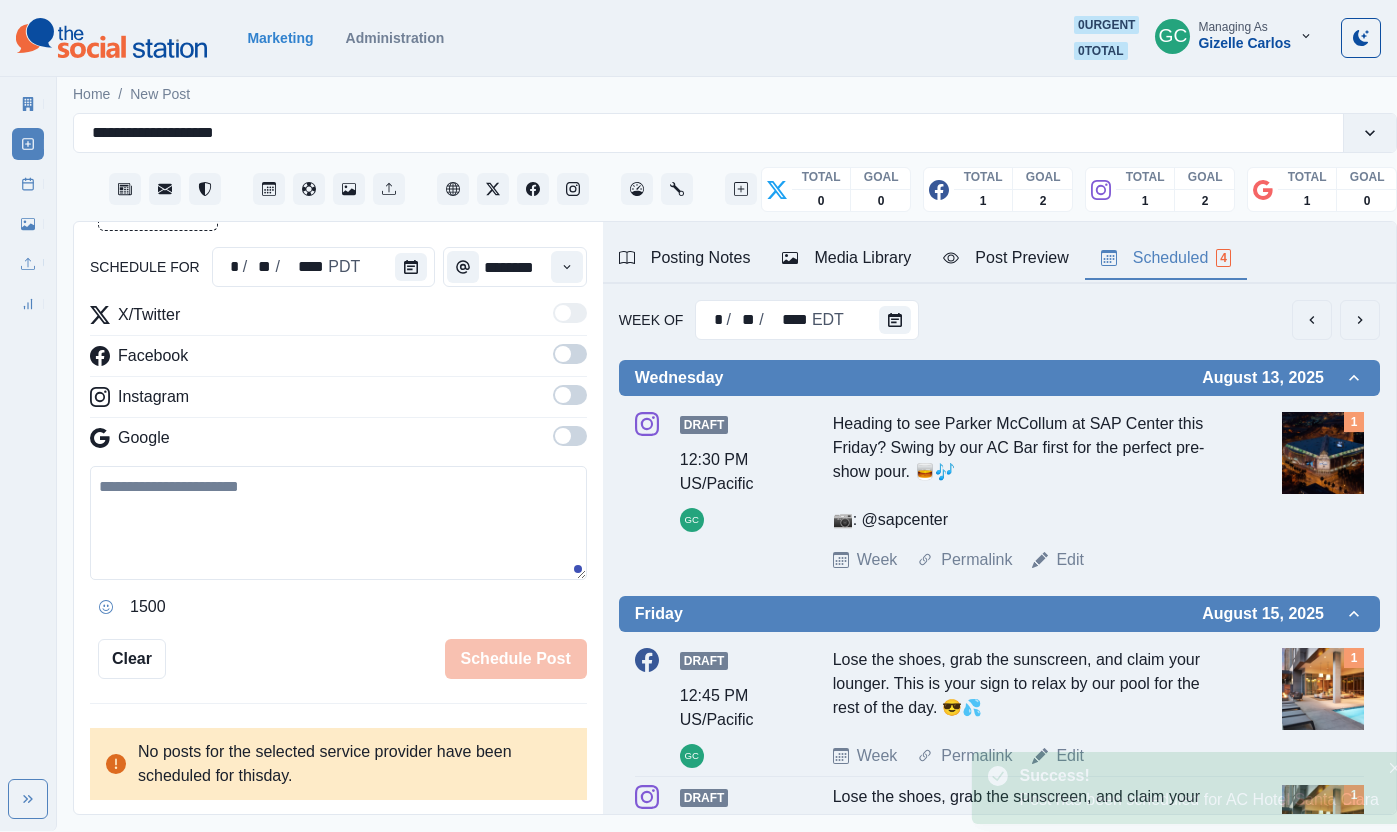 scroll, scrollTop: 349, scrollLeft: 0, axis: vertical 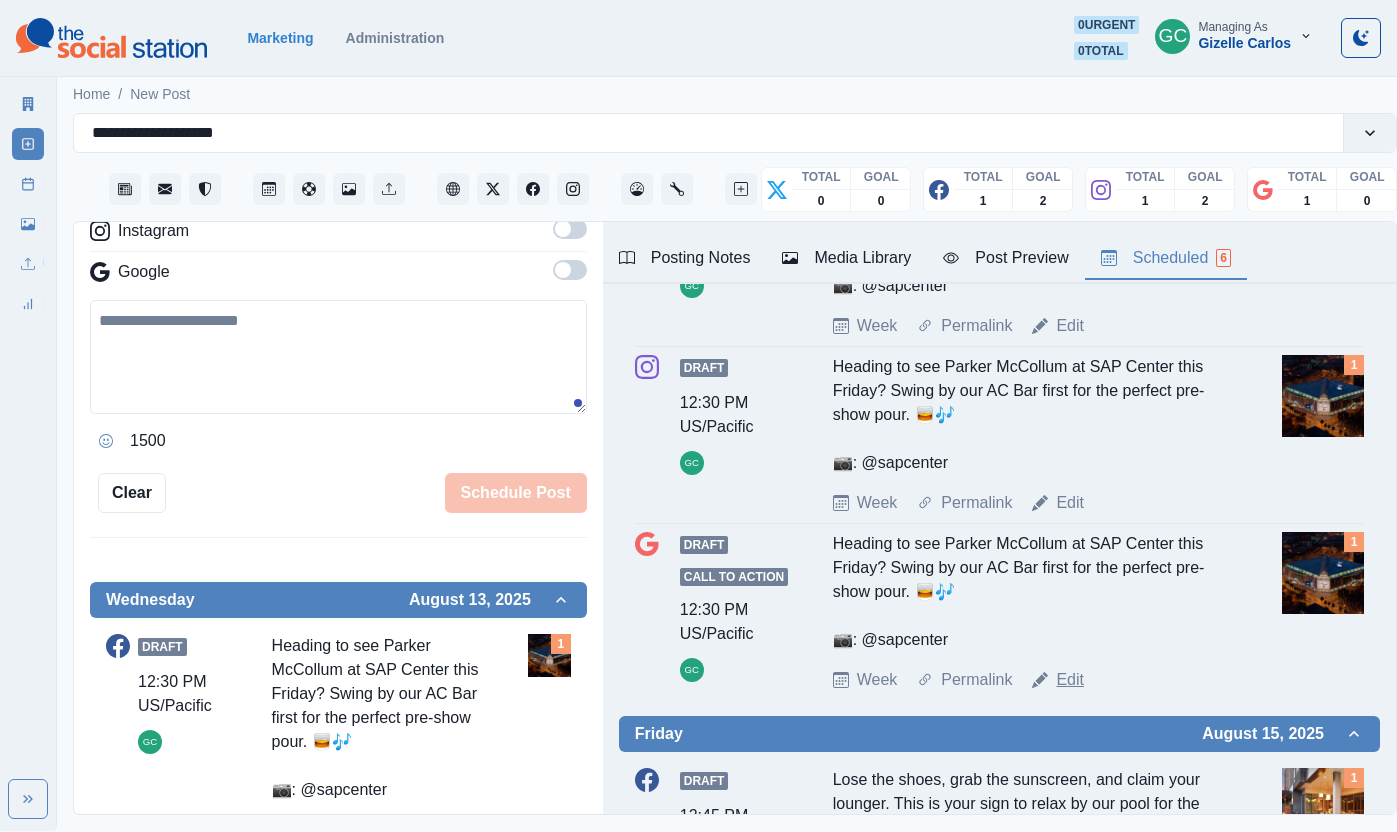 click on "Edit" at bounding box center (1070, 680) 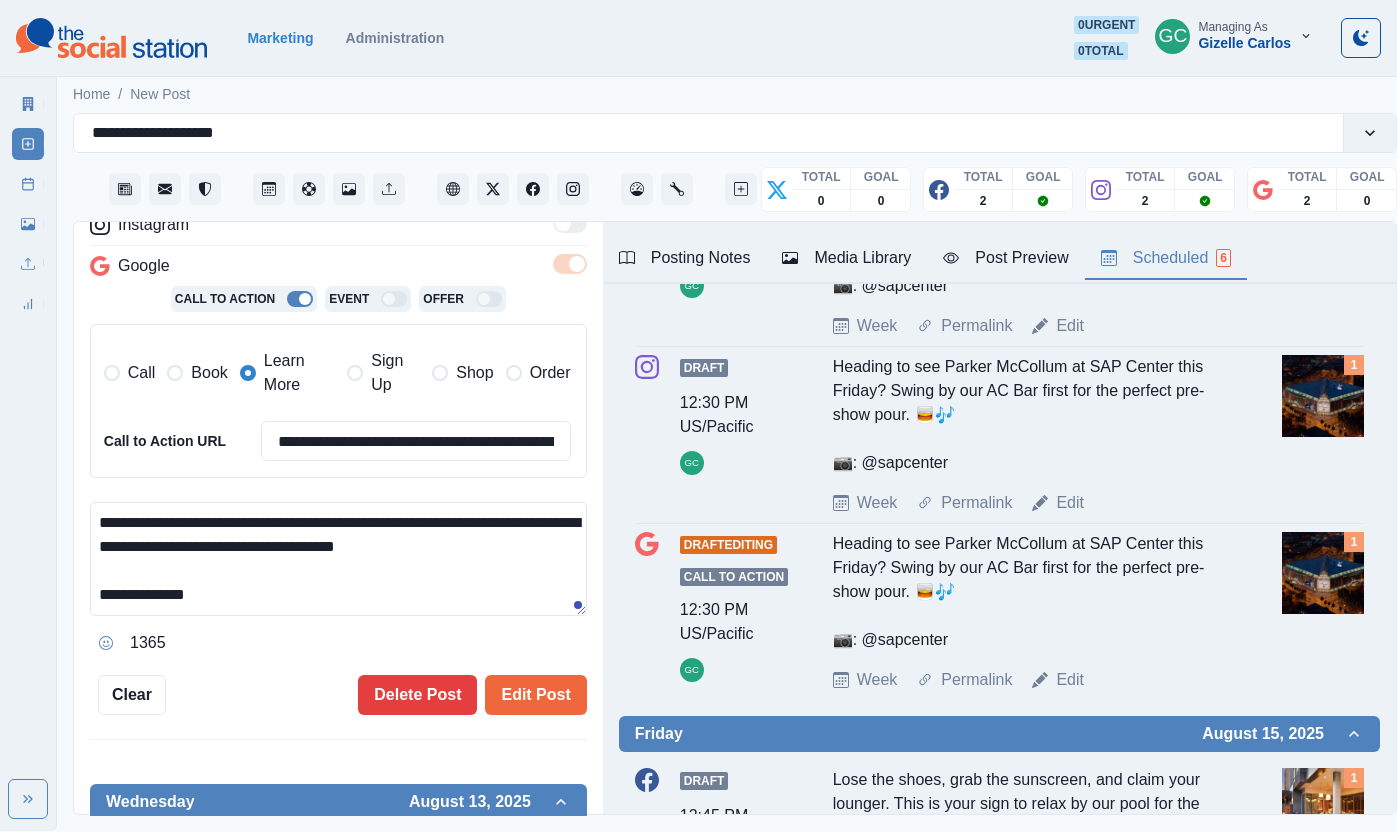 scroll, scrollTop: 357, scrollLeft: 0, axis: vertical 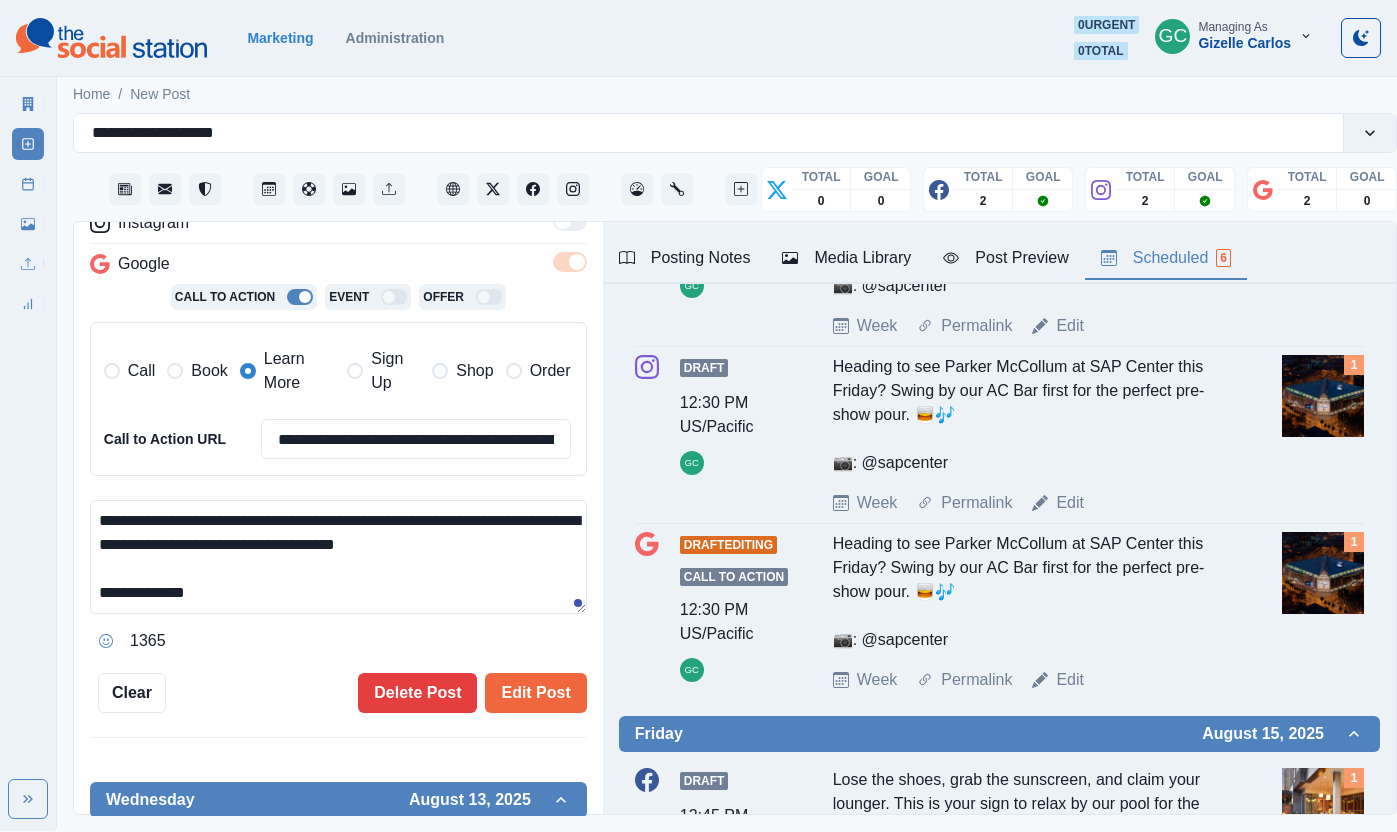click on "**********" at bounding box center [338, 557] 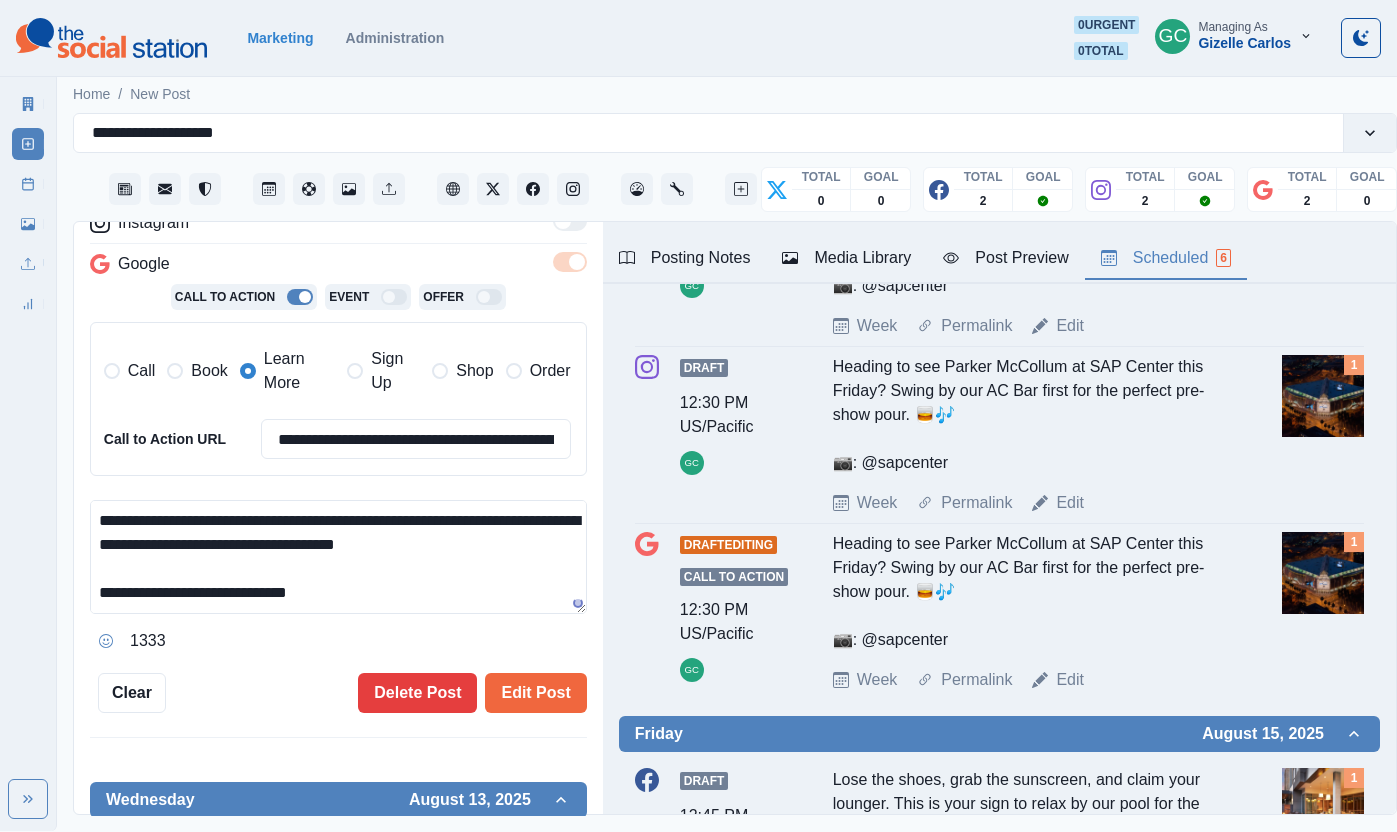 scroll, scrollTop: 13, scrollLeft: 0, axis: vertical 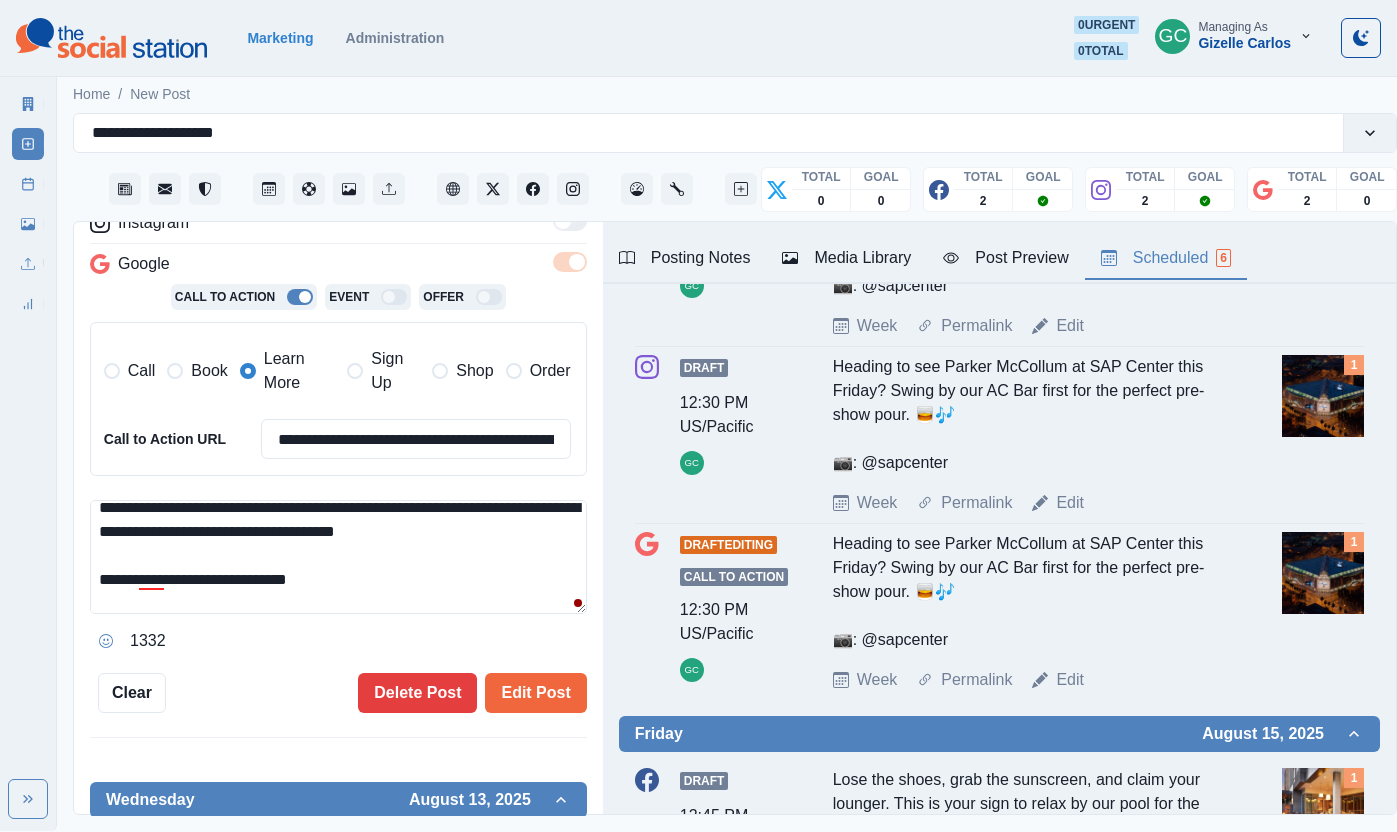 type on "**********" 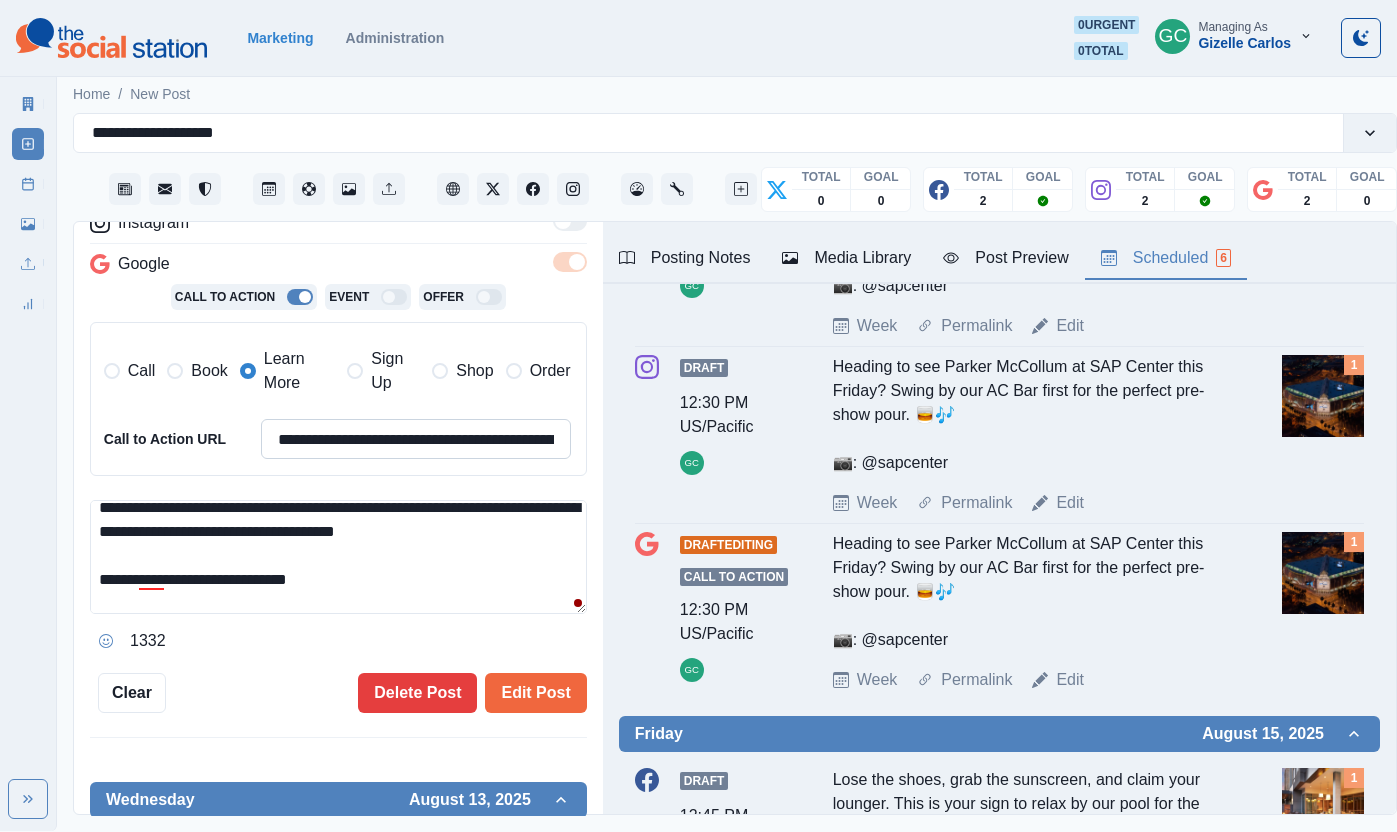 click on "**********" at bounding box center (416, 439) 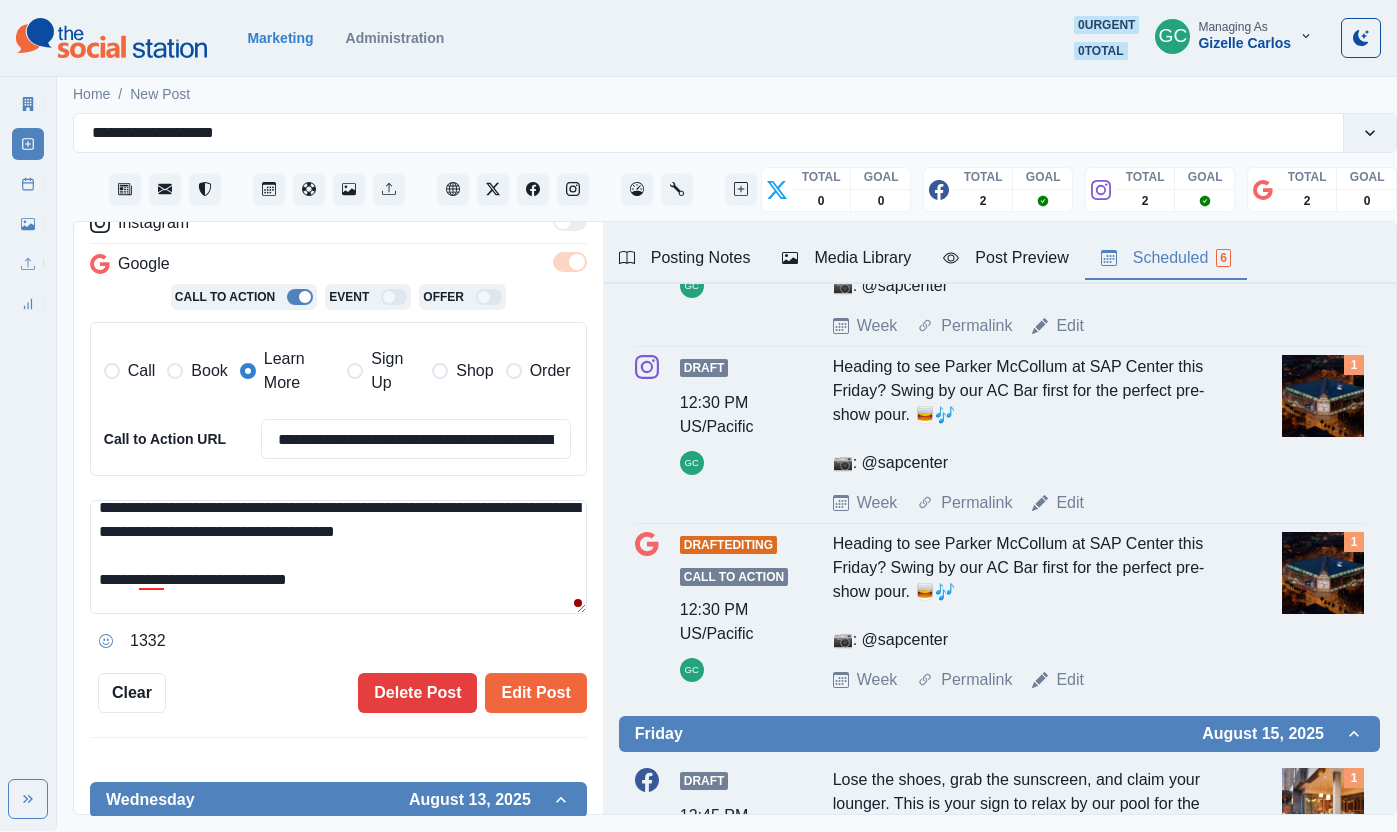 paste 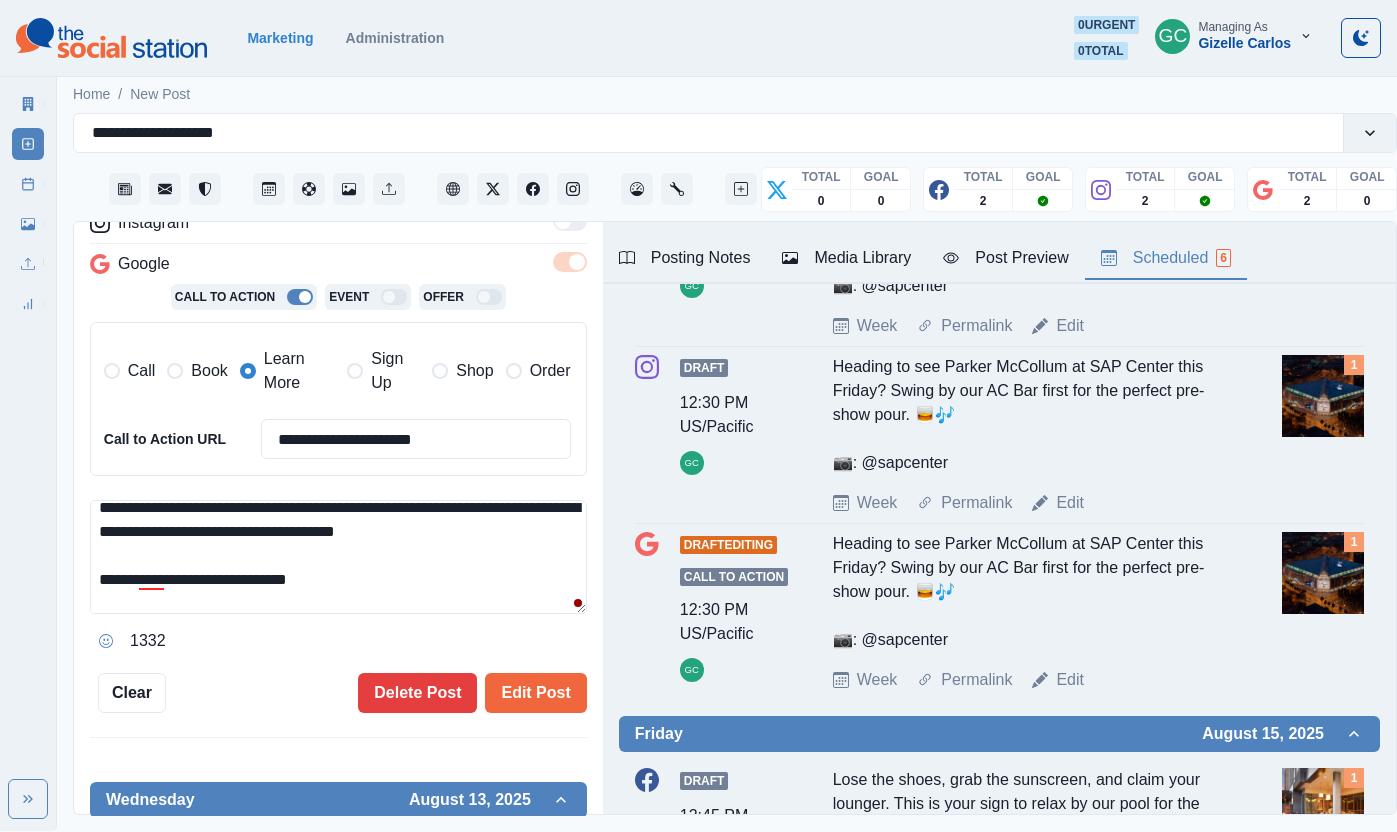 type on "**********" 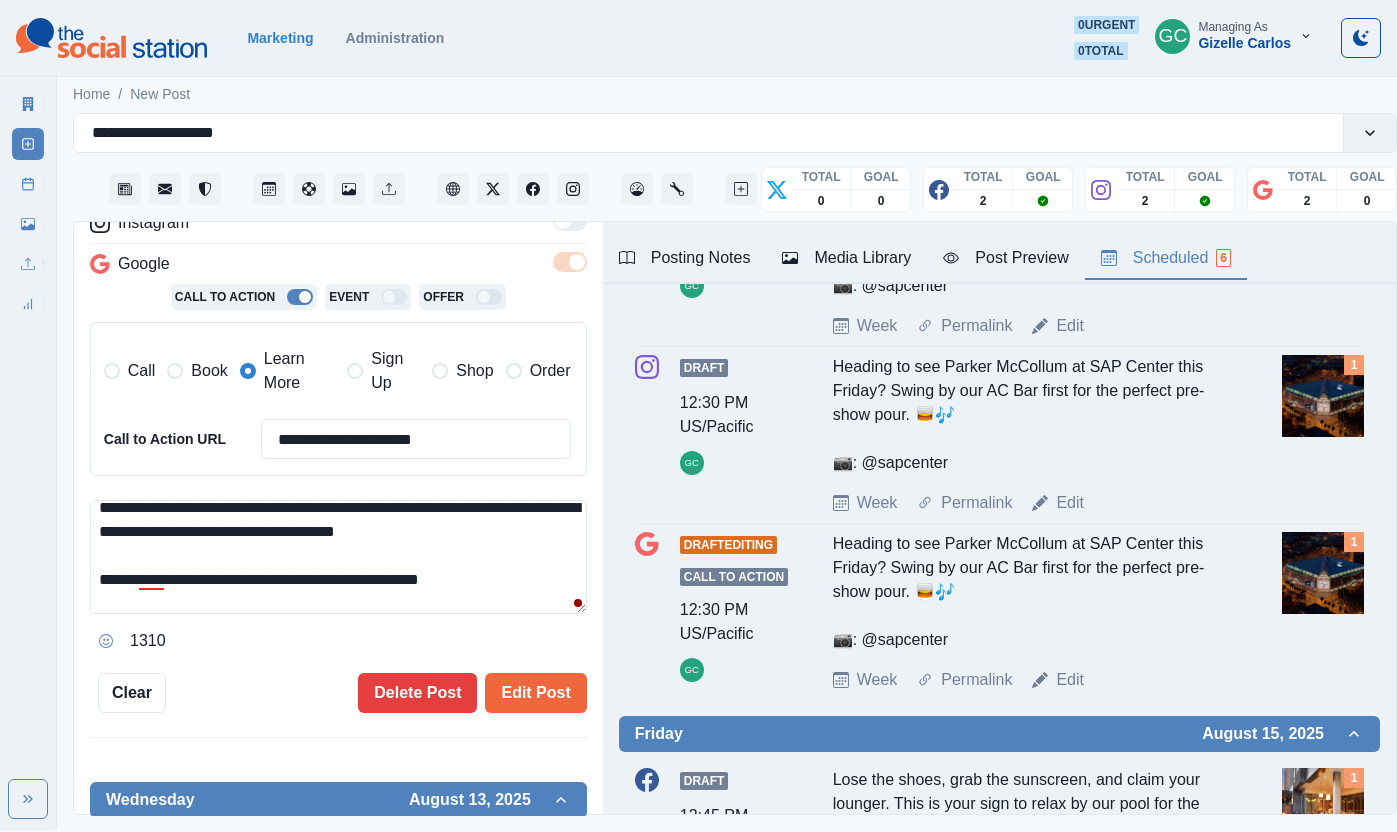 drag, startPoint x: 369, startPoint y: 579, endPoint x: 312, endPoint y: 584, distance: 57.21888 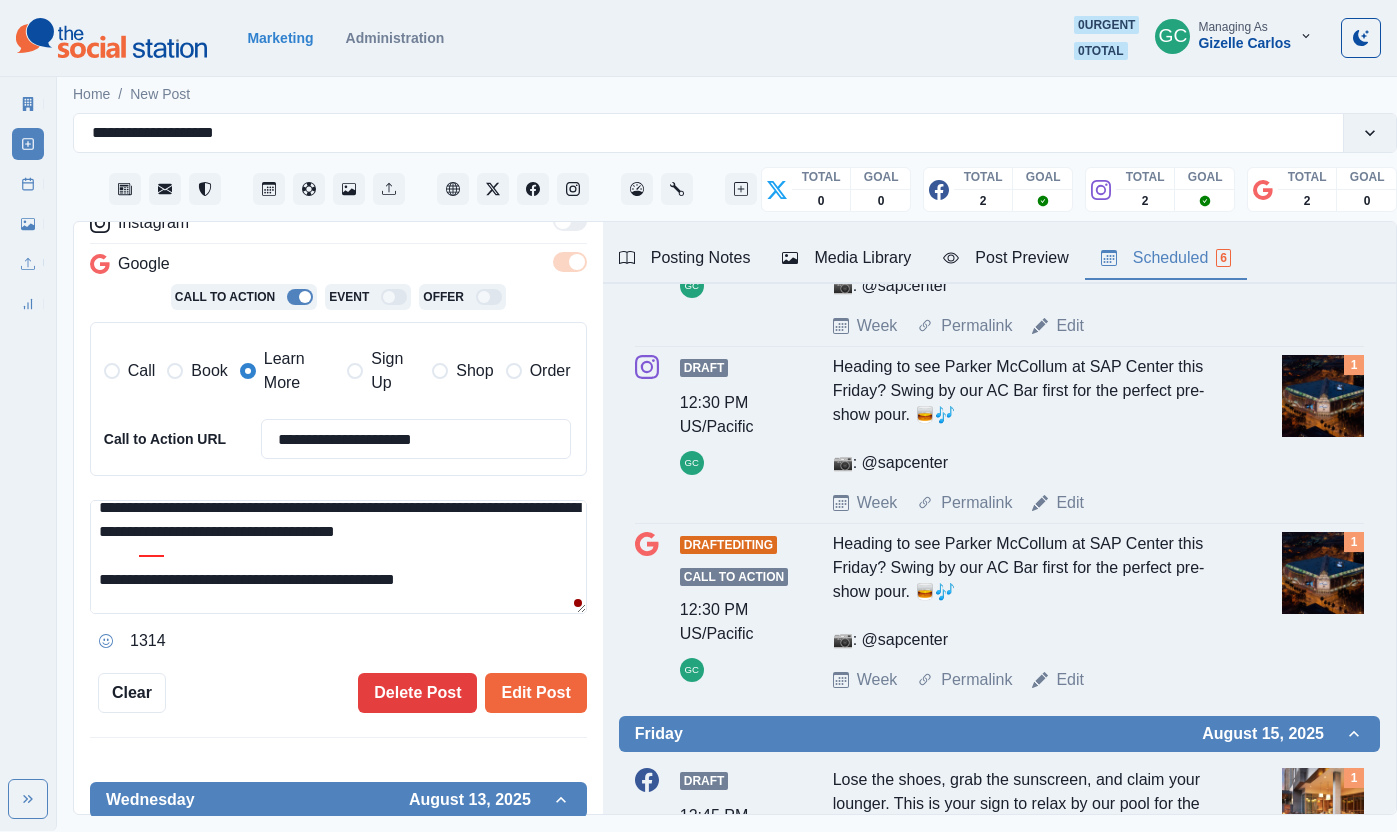 scroll, scrollTop: 48, scrollLeft: 0, axis: vertical 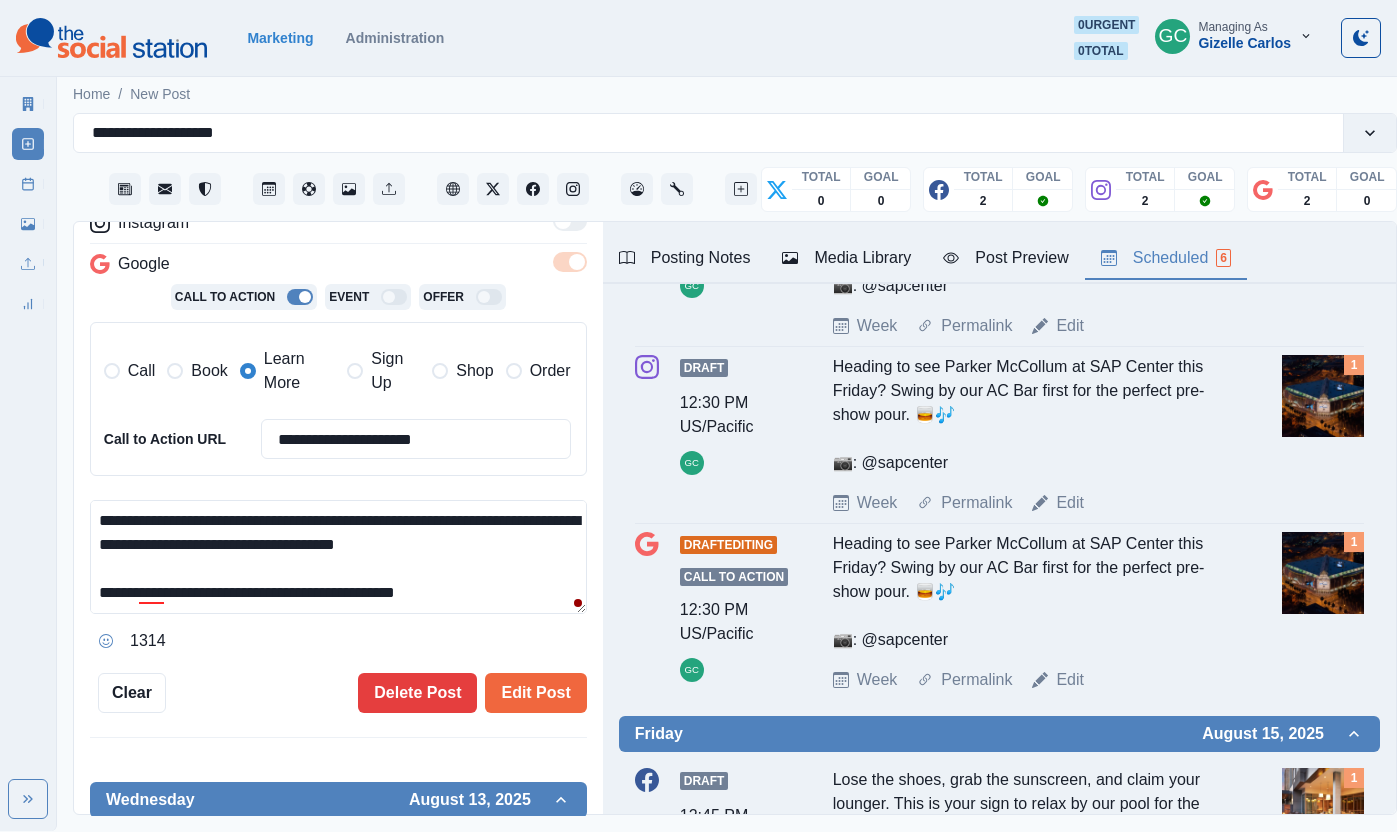 drag, startPoint x: 306, startPoint y: 590, endPoint x: 8, endPoint y: 460, distance: 325.12152 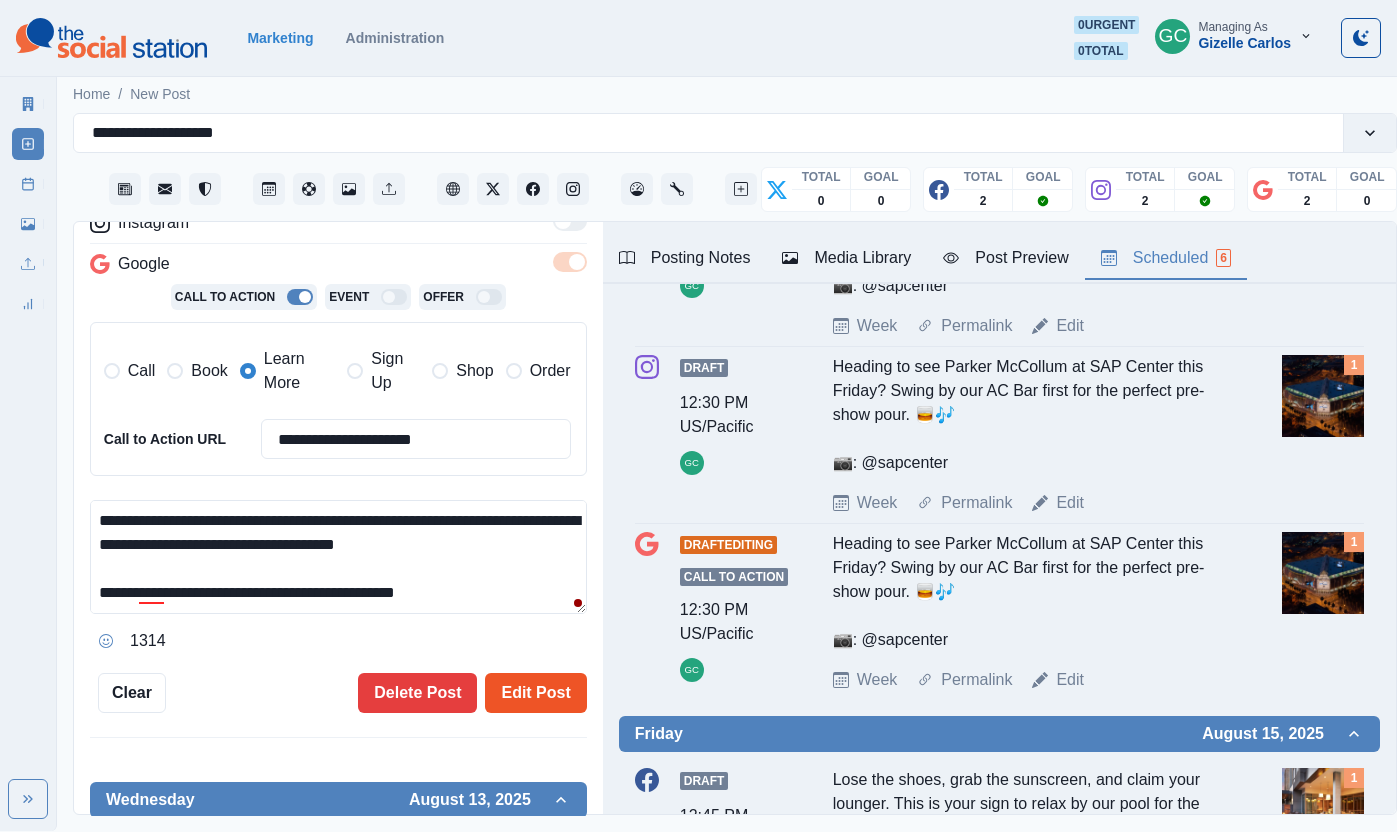 type on "**********" 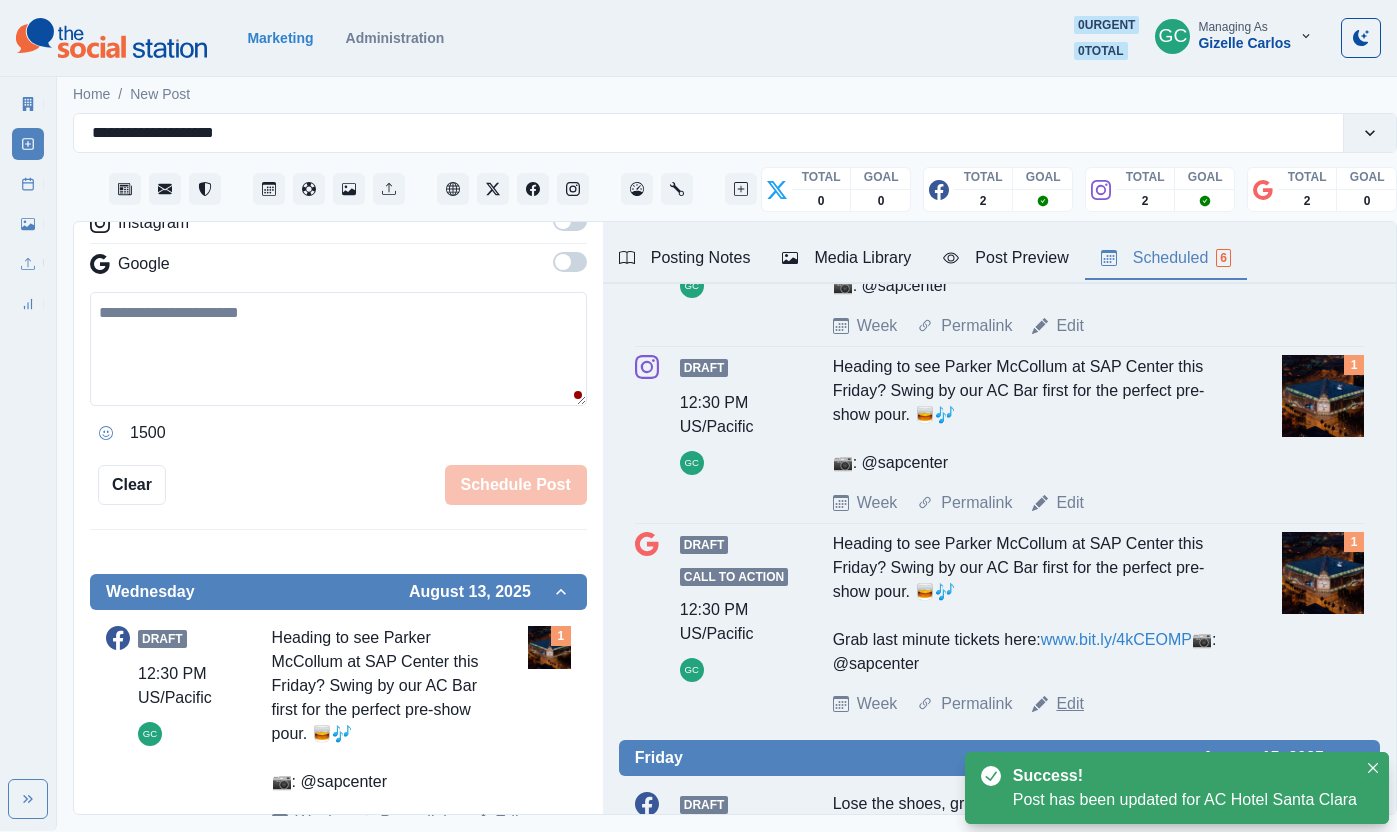 click on "Edit" at bounding box center [1070, 704] 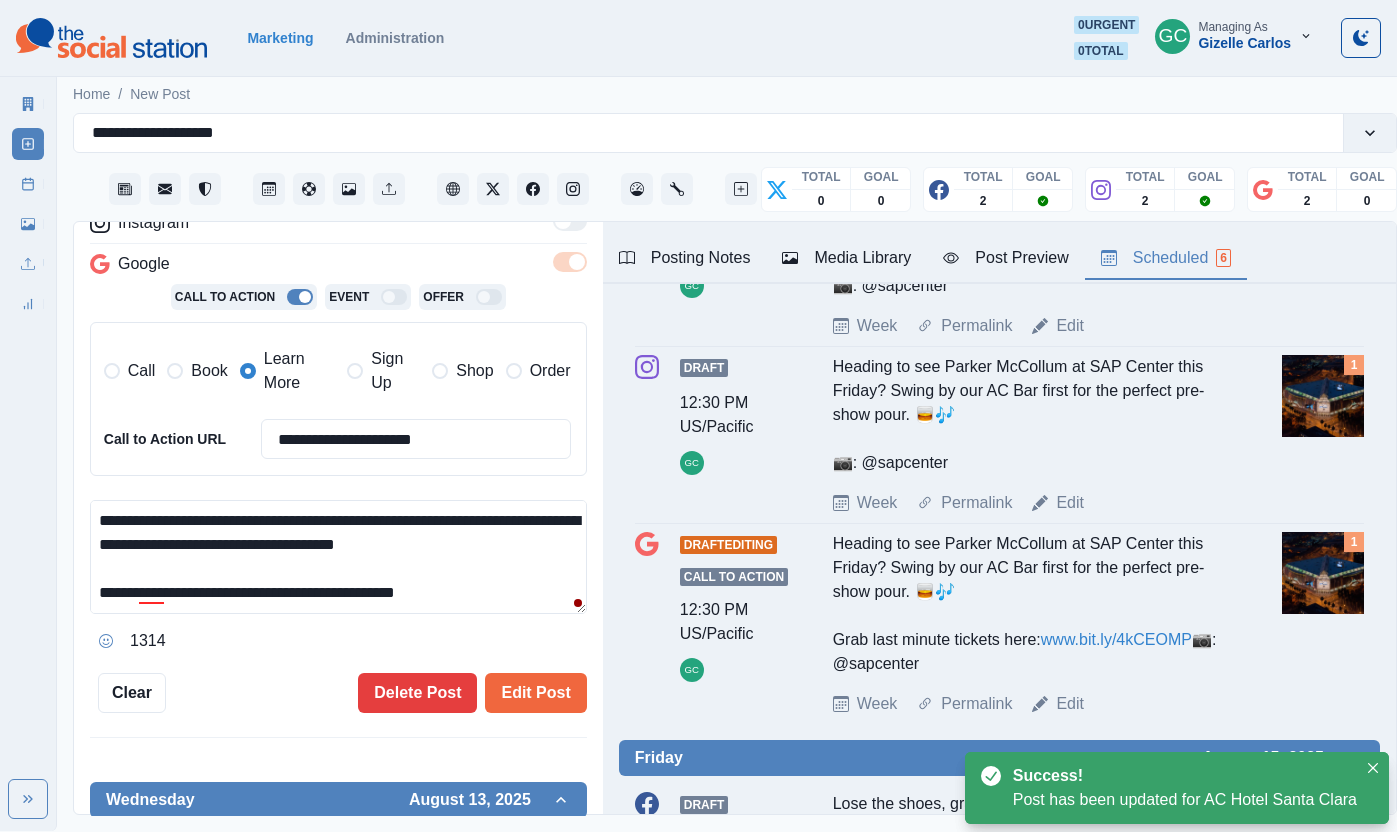 drag, startPoint x: 277, startPoint y: 594, endPoint x: 505, endPoint y: 596, distance: 228.00877 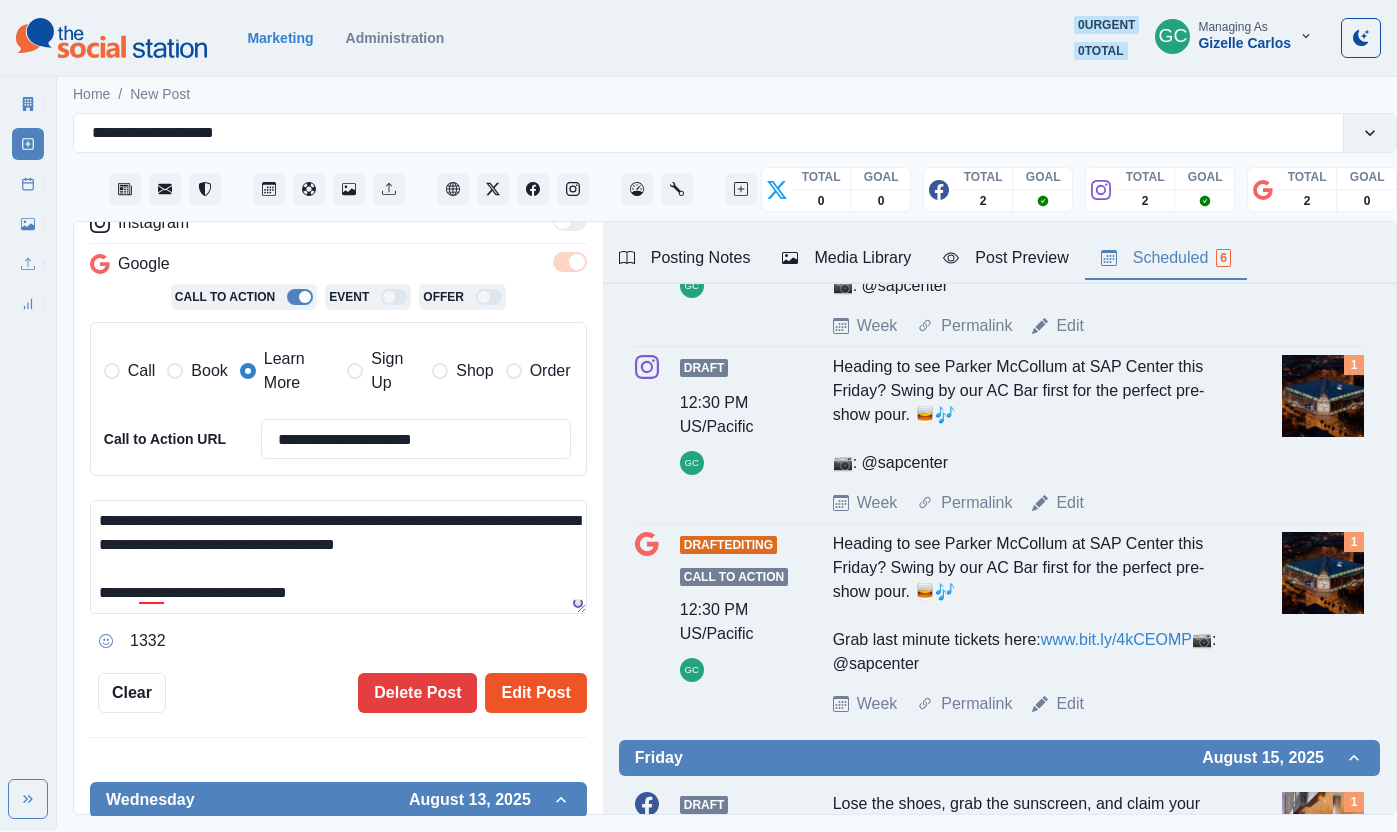 type on "**********" 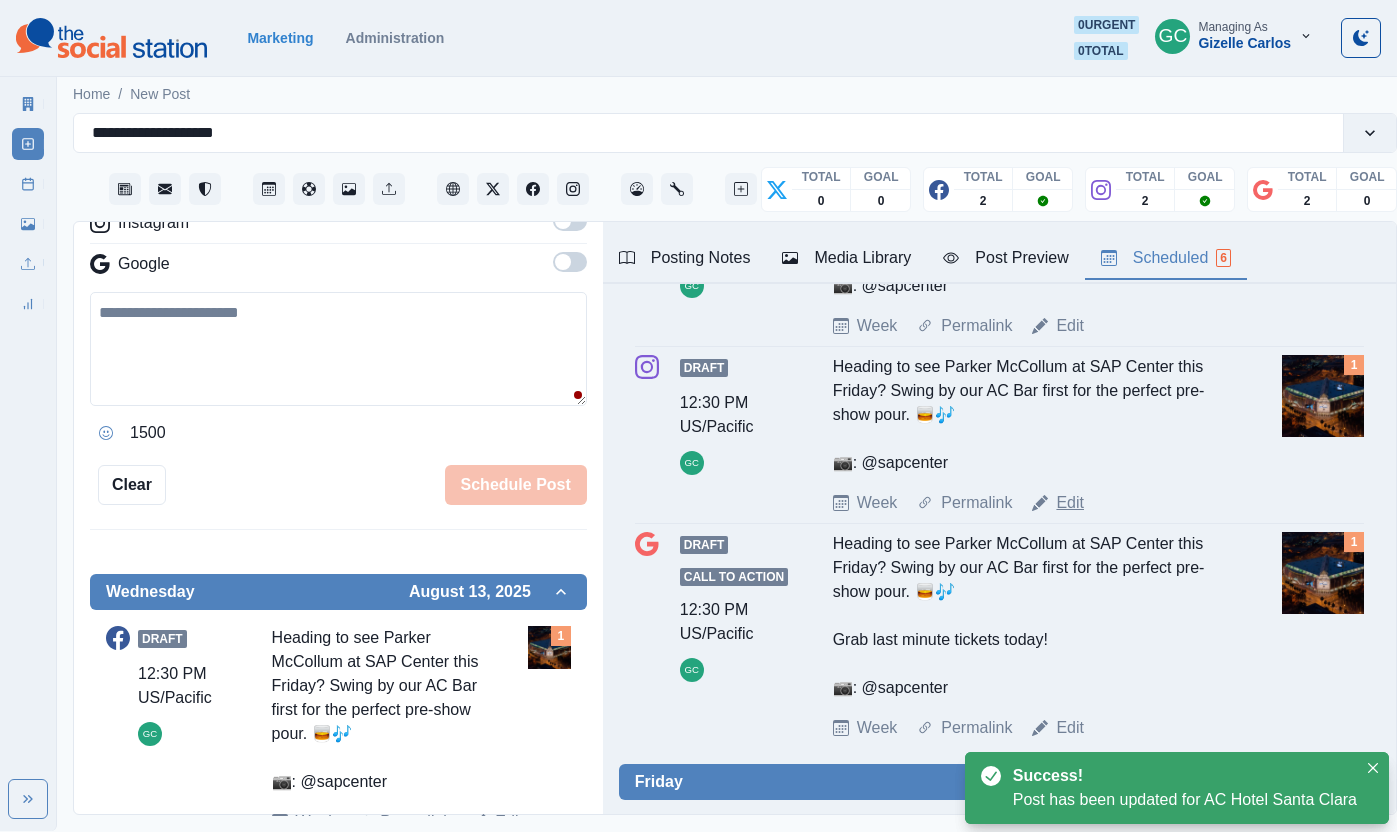 click on "Edit" at bounding box center (1070, 503) 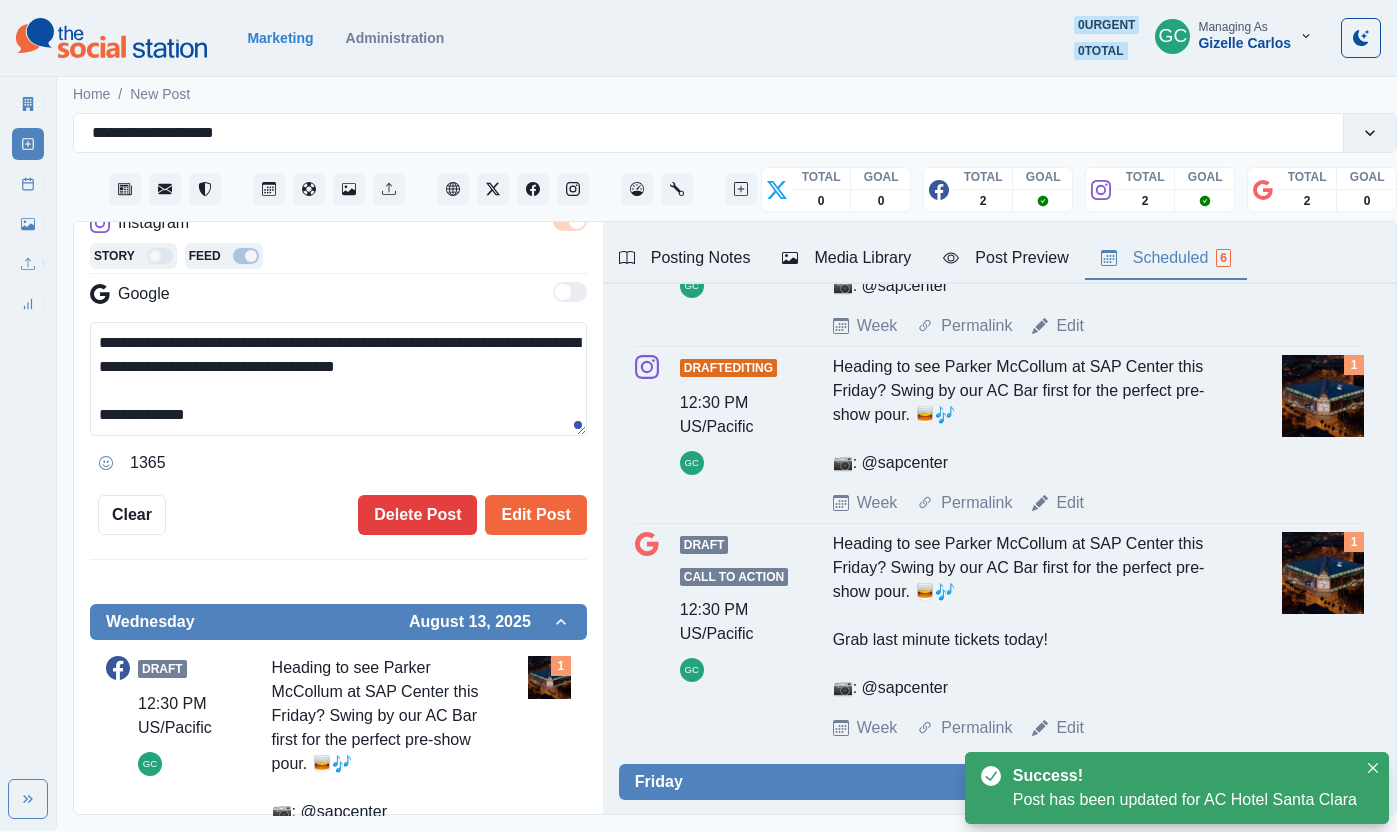 click on "**********" at bounding box center (338, 379) 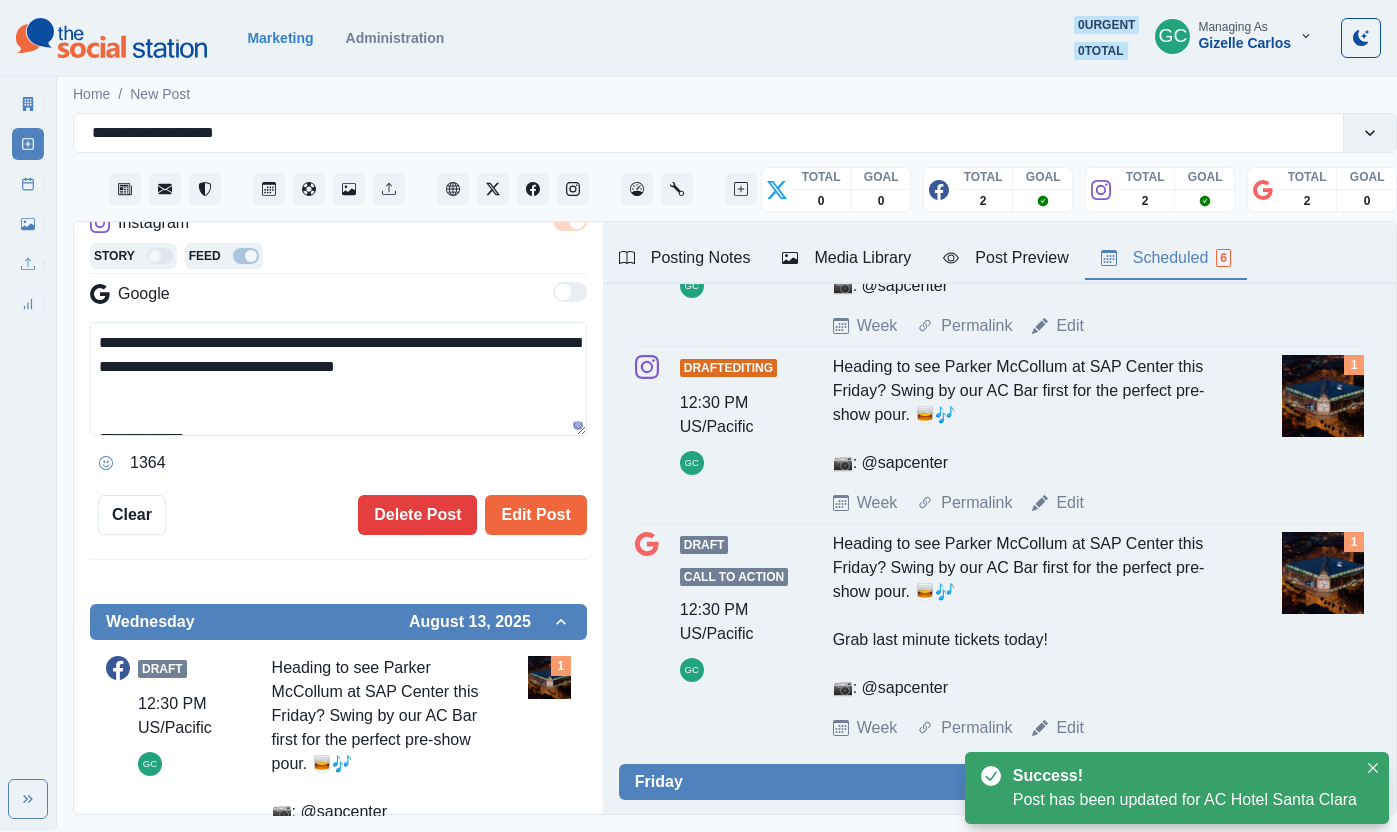 paste on "**********" 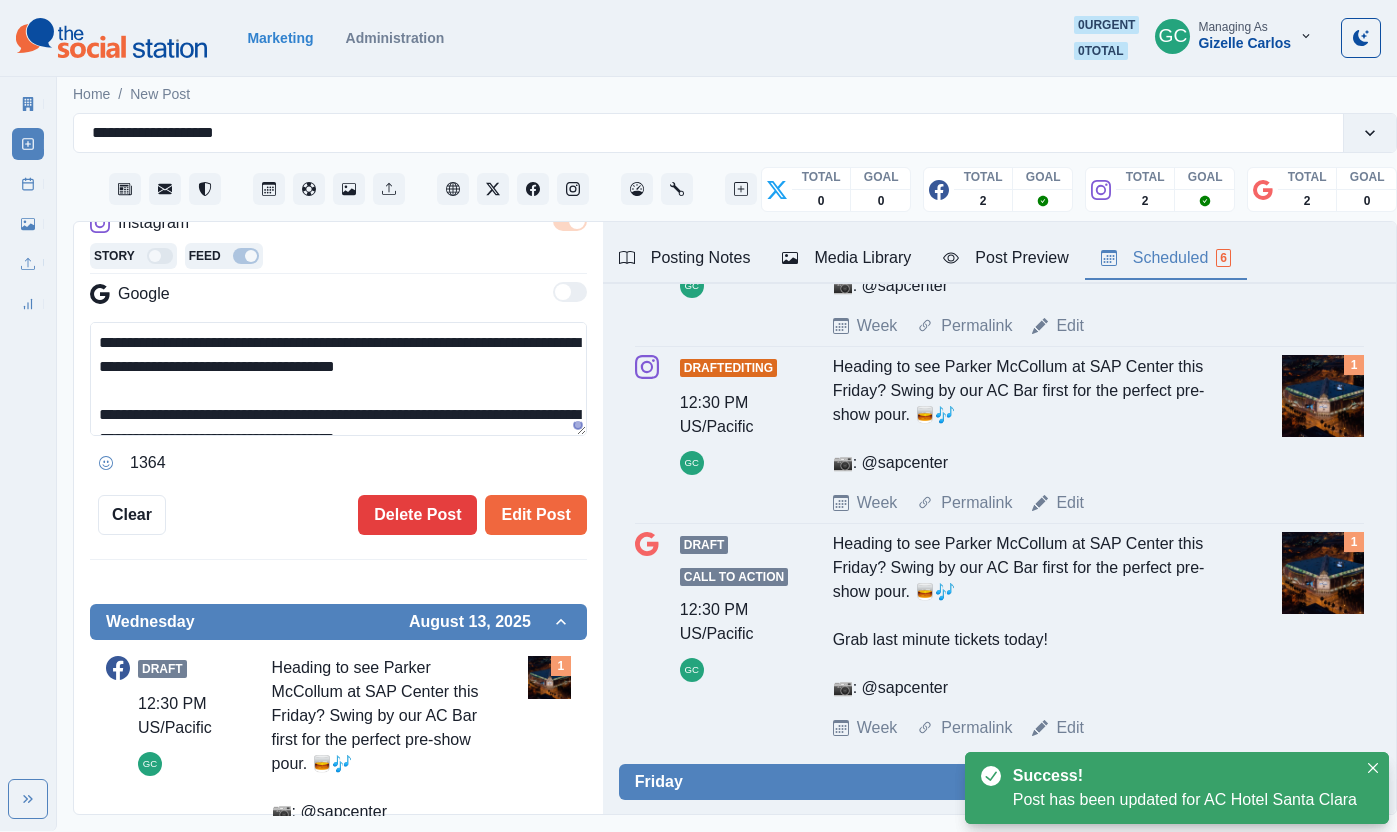 scroll, scrollTop: 109, scrollLeft: 0, axis: vertical 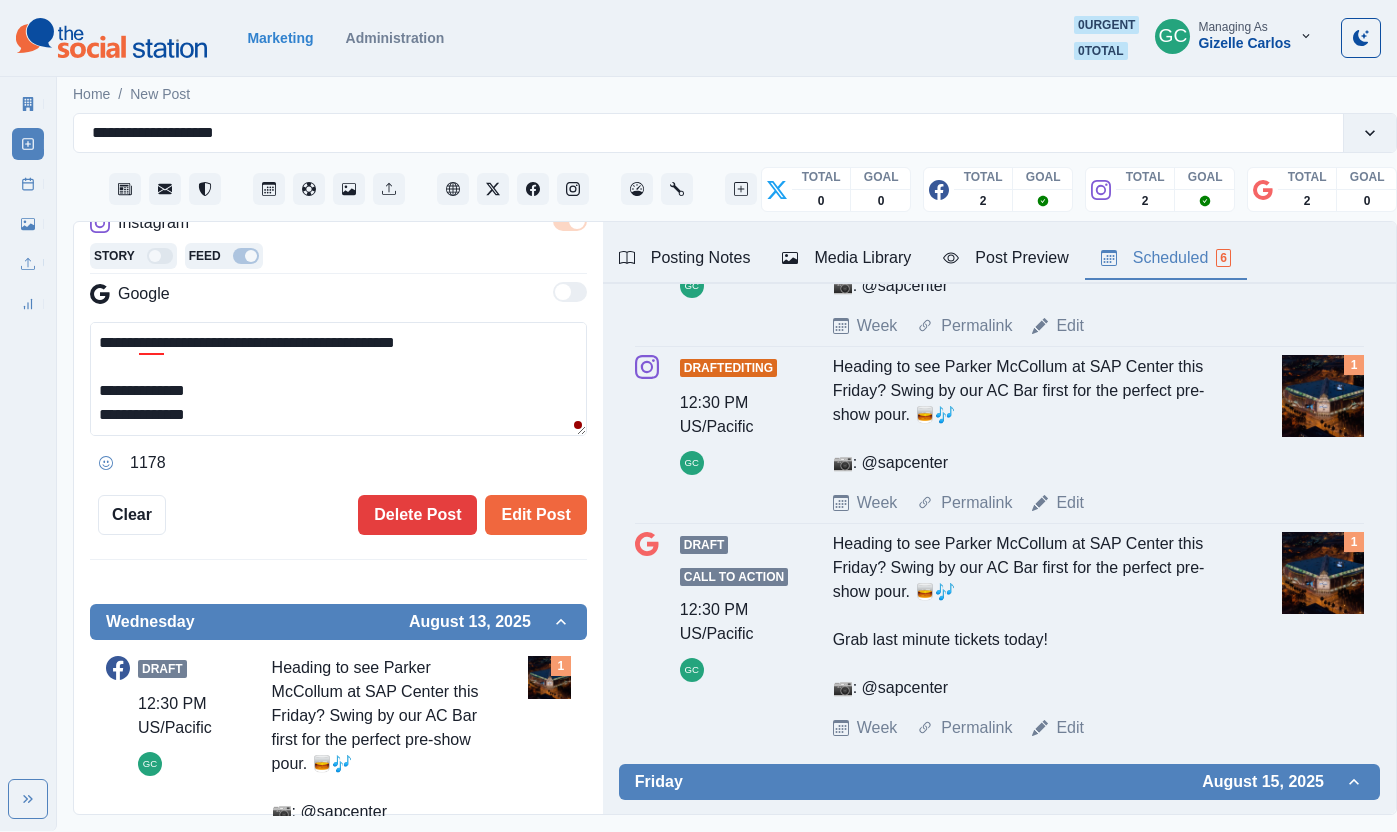 drag, startPoint x: 280, startPoint y: 390, endPoint x: 64, endPoint y: 388, distance: 216.00926 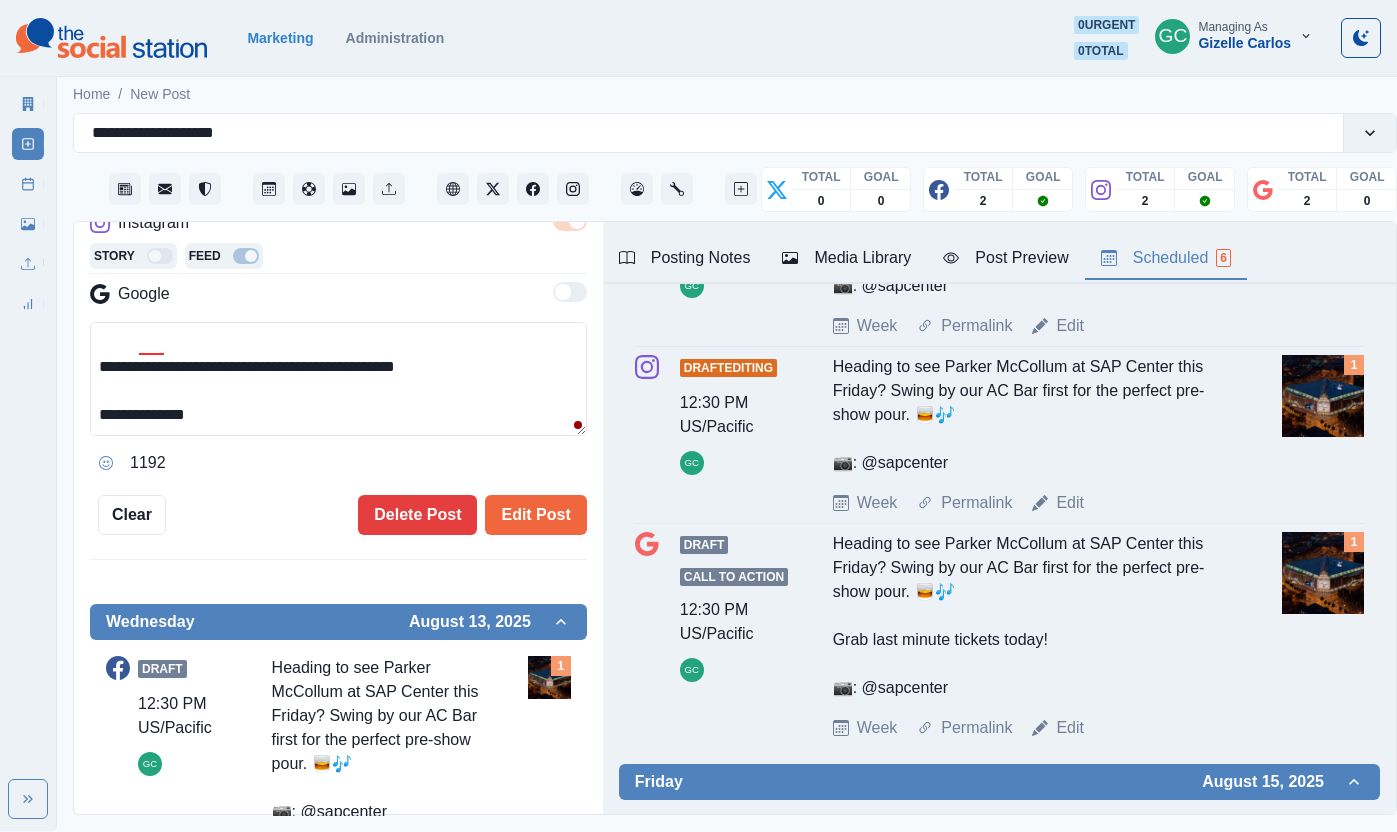 scroll, scrollTop: 120, scrollLeft: 0, axis: vertical 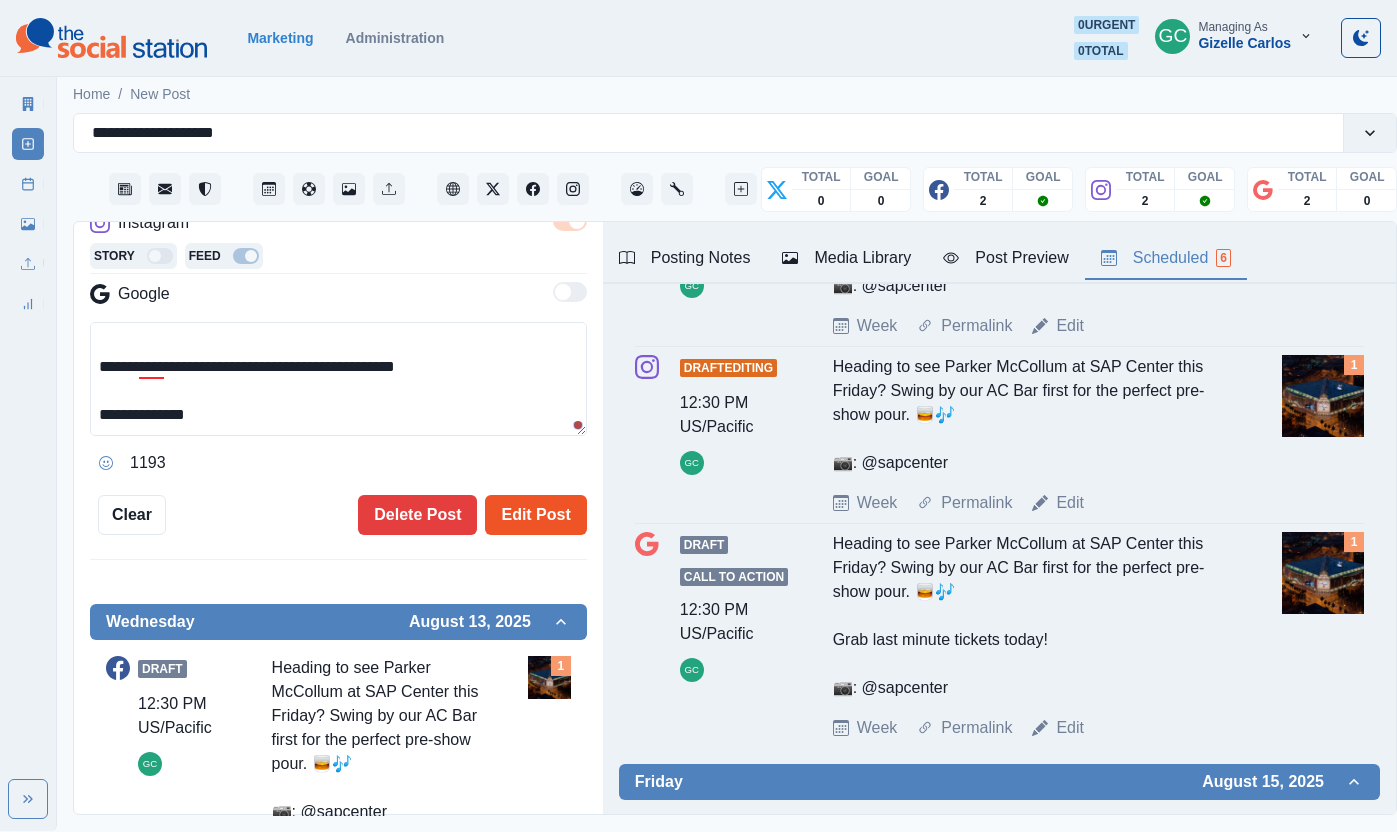 type on "**********" 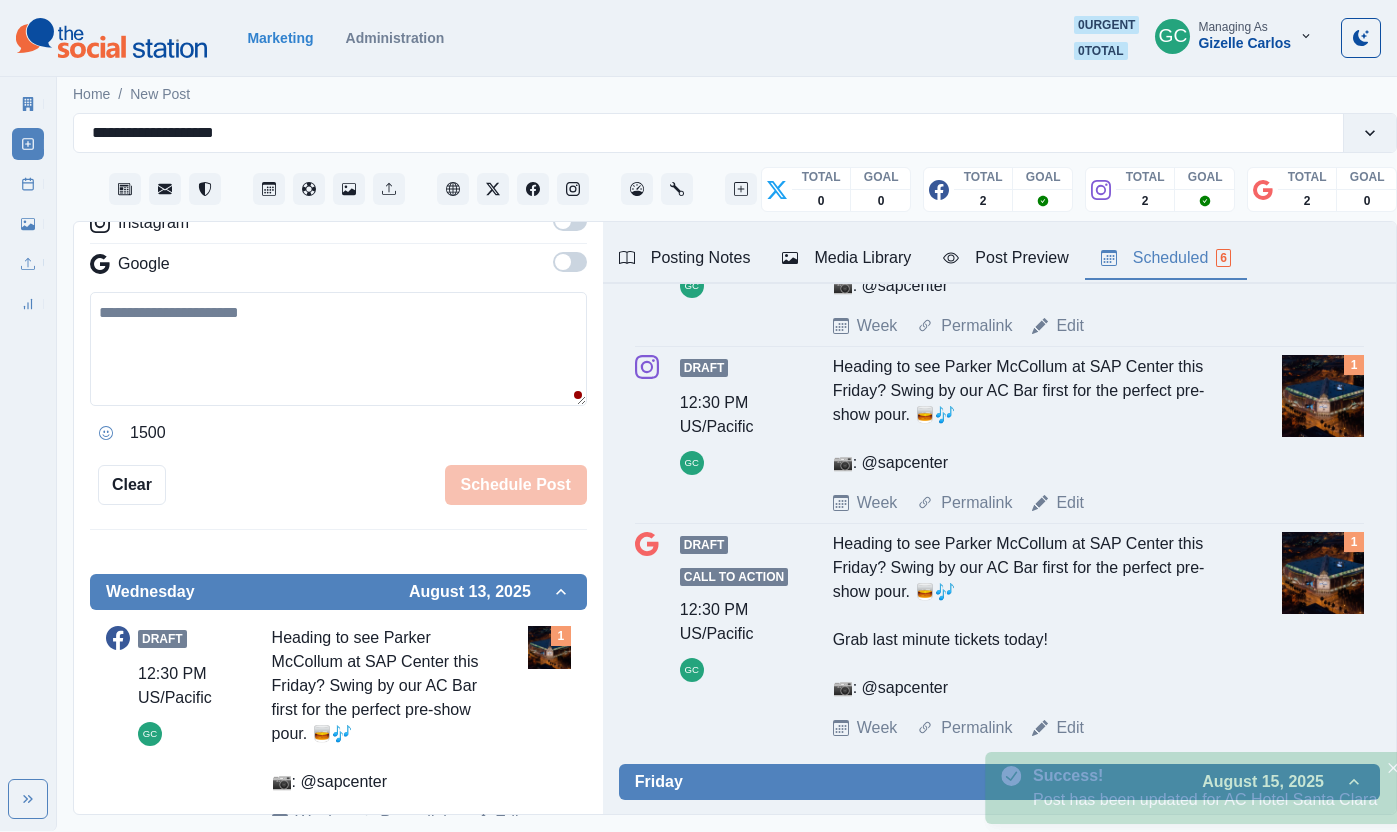 scroll, scrollTop: 0, scrollLeft: 0, axis: both 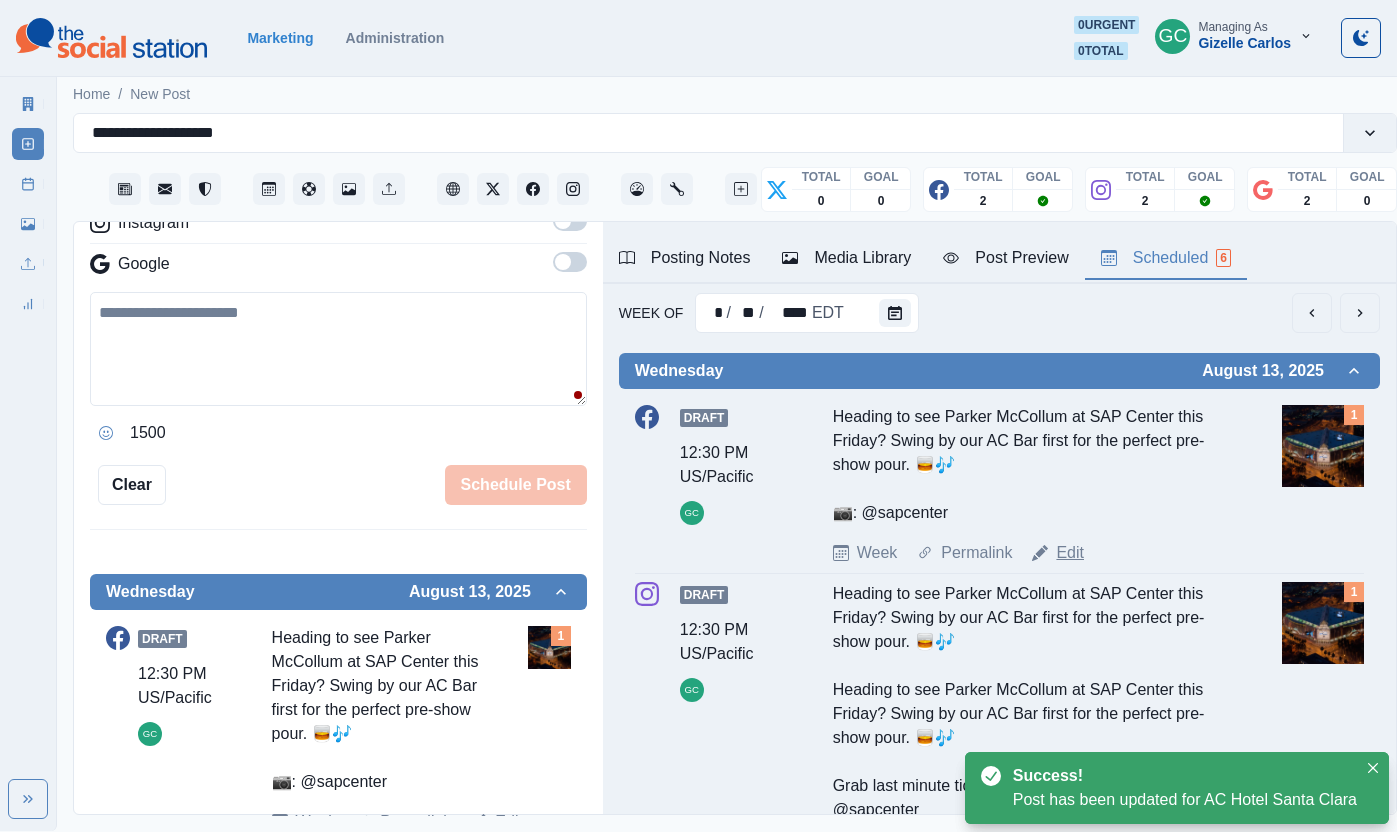 click on "Edit" at bounding box center [1070, 553] 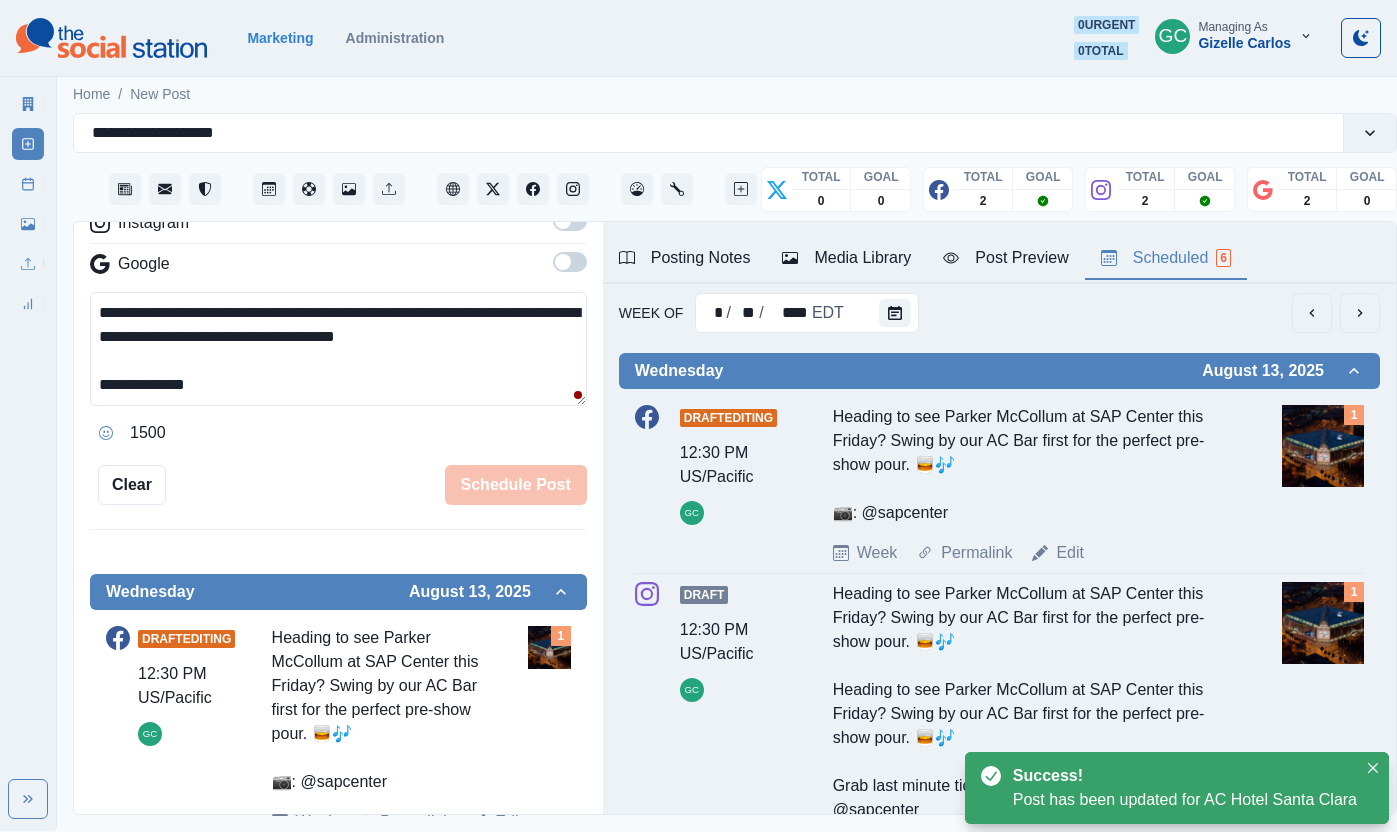 scroll, scrollTop: 387, scrollLeft: 0, axis: vertical 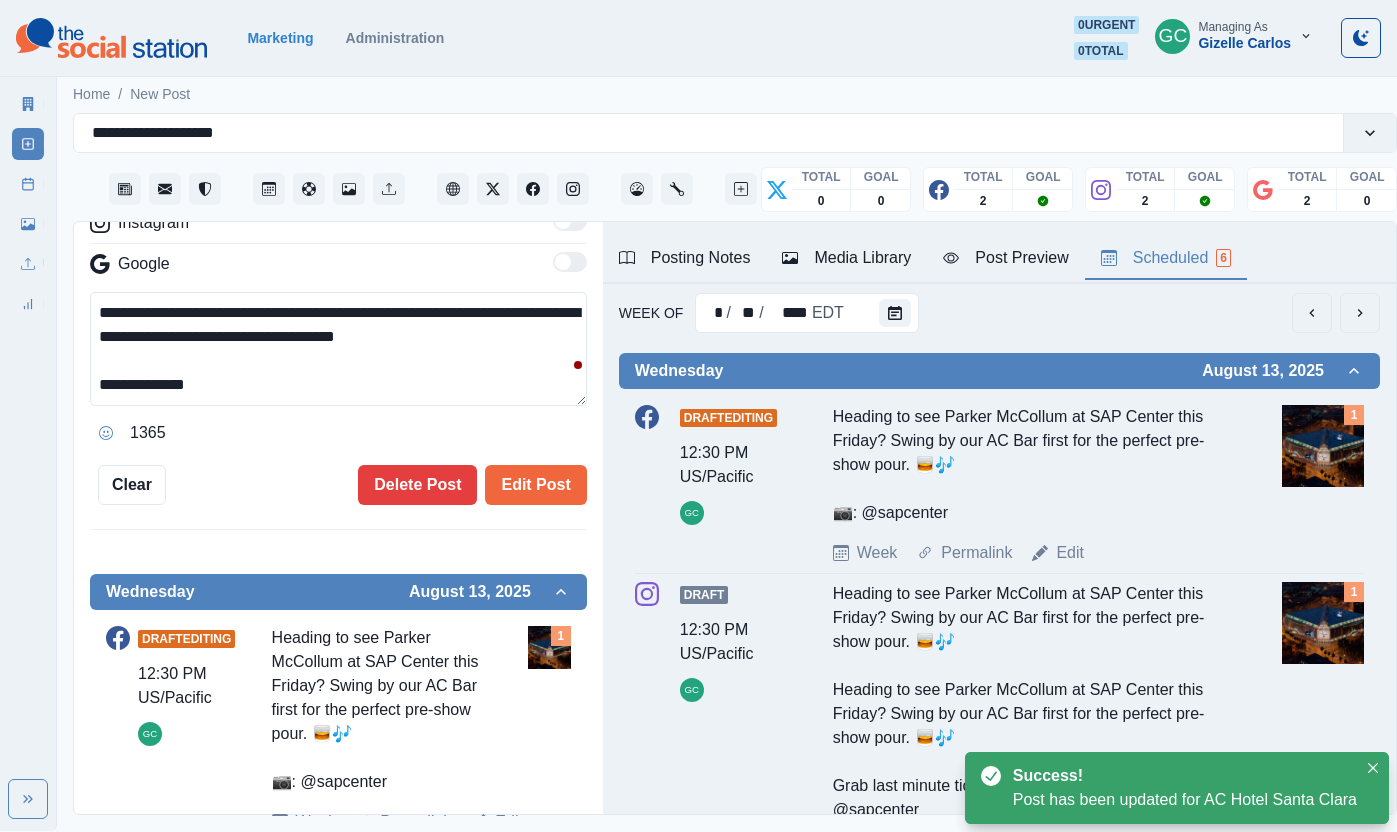 click on "**********" at bounding box center [338, 349] 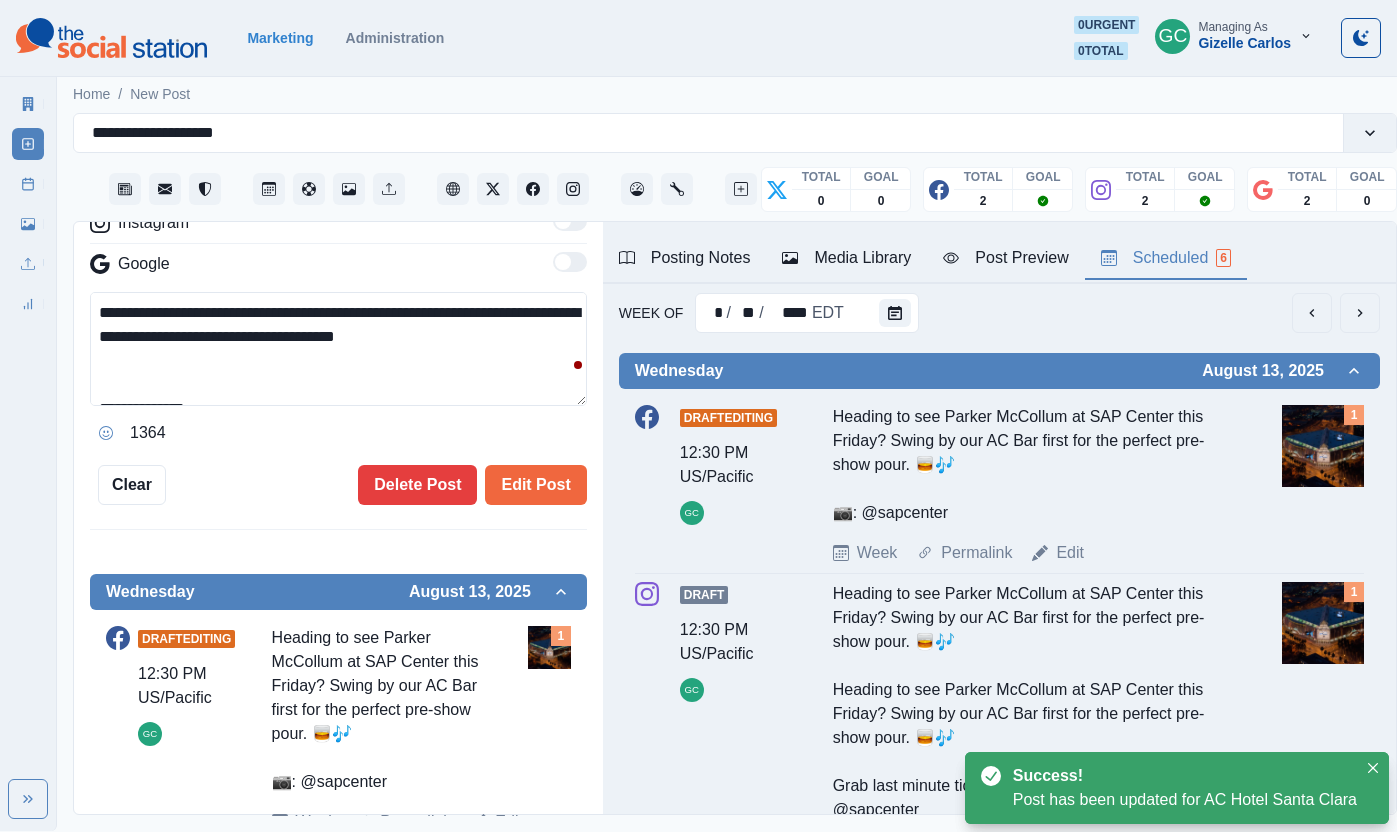 paste on "**********" 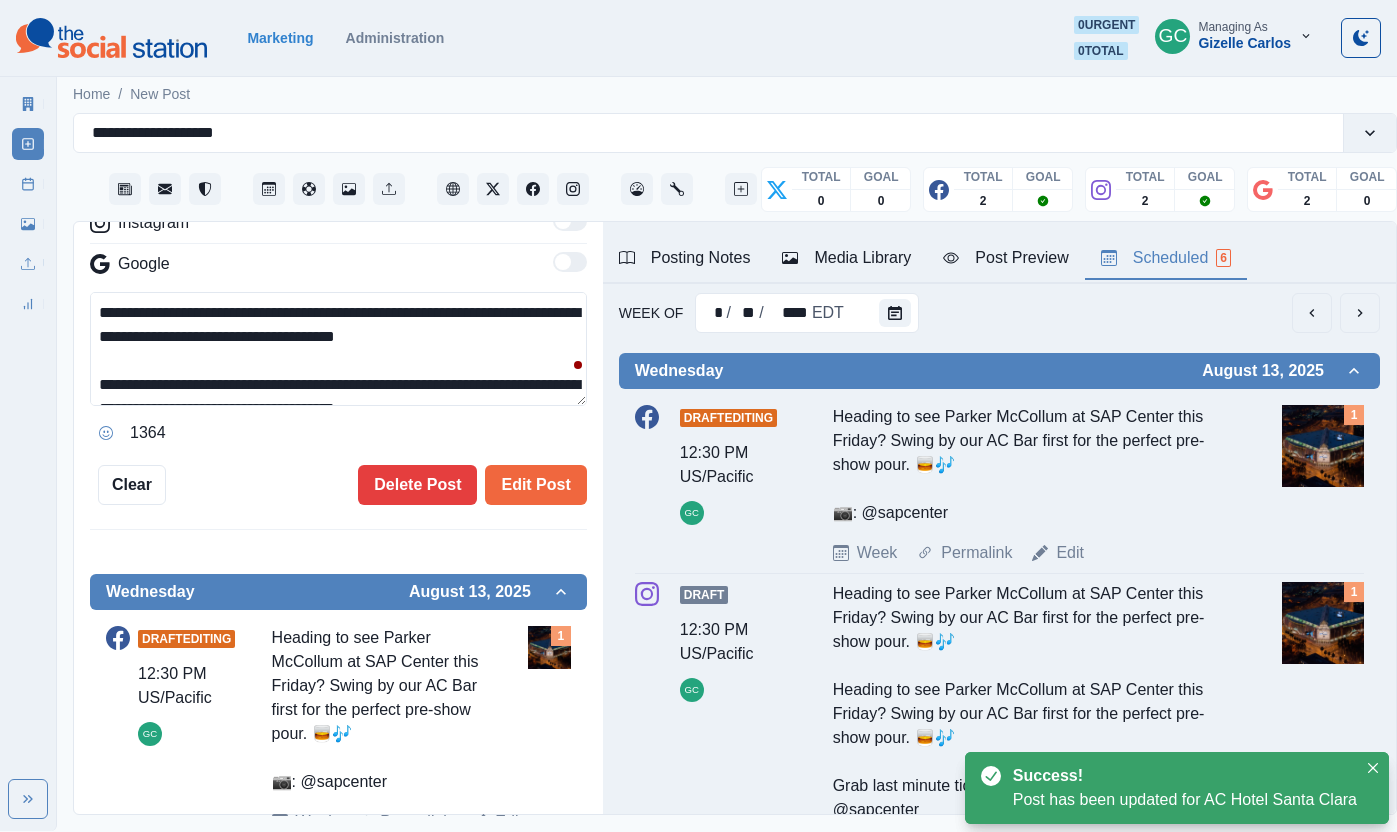 scroll, scrollTop: 109, scrollLeft: 0, axis: vertical 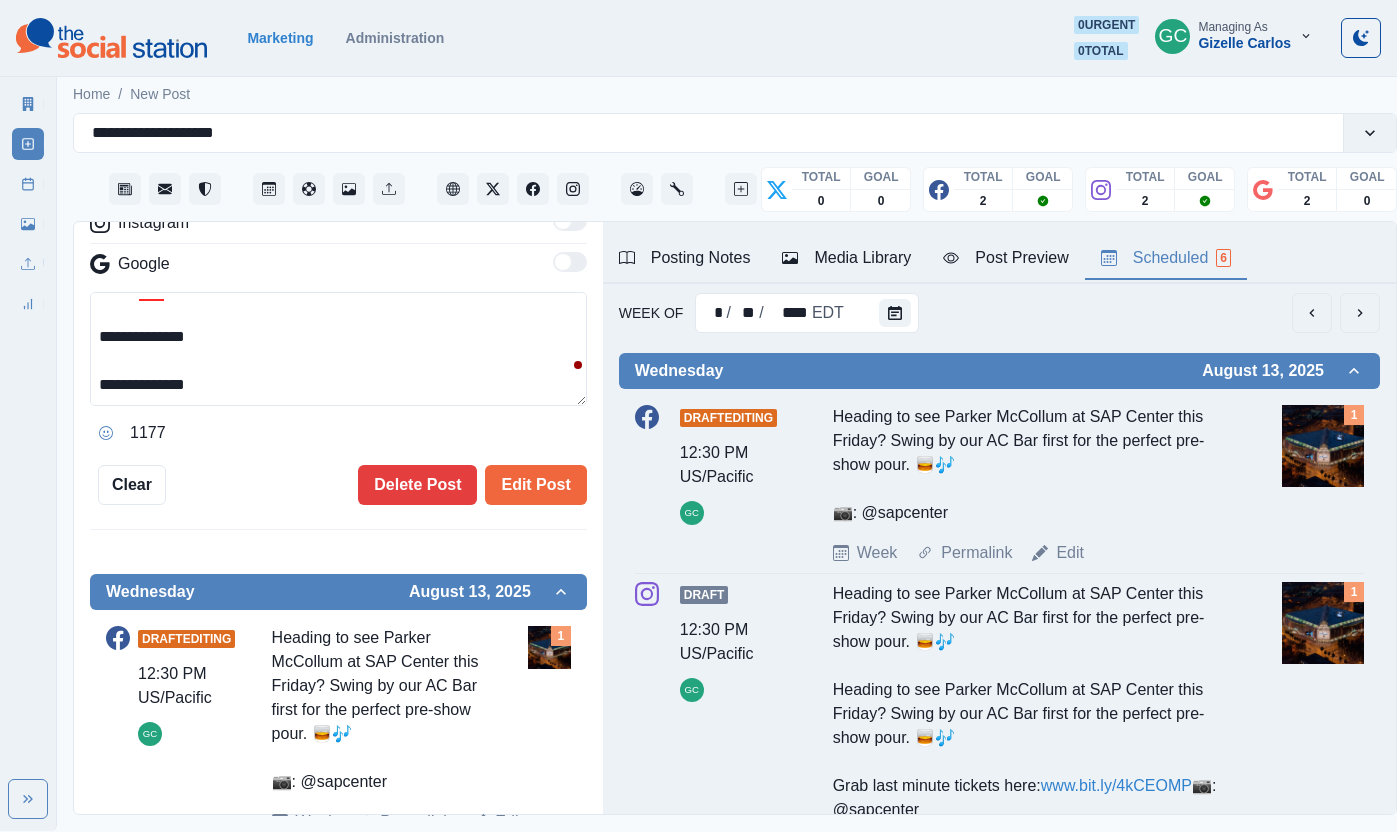 drag, startPoint x: 243, startPoint y: 351, endPoint x: 77, endPoint y: 339, distance: 166.43317 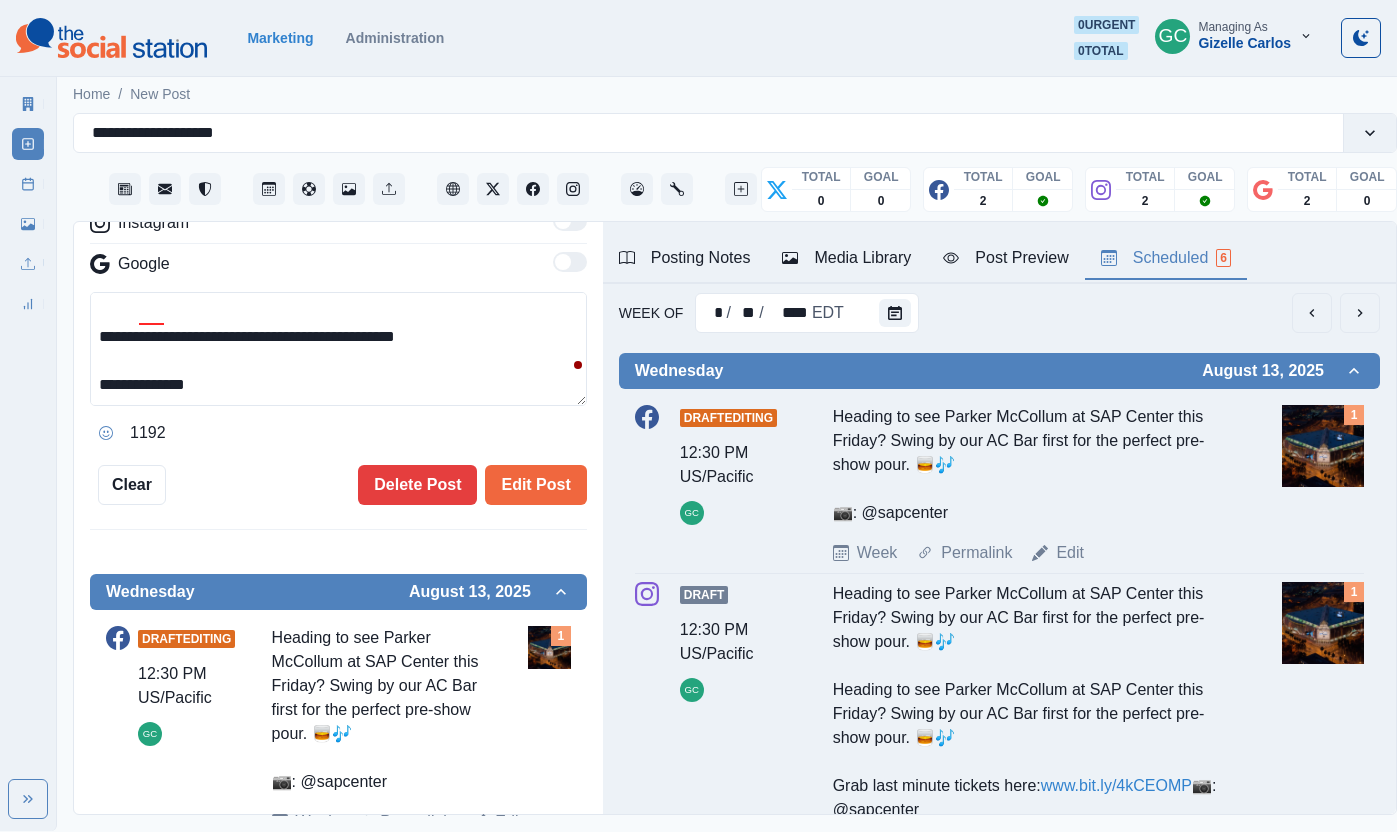 scroll, scrollTop: 120, scrollLeft: 0, axis: vertical 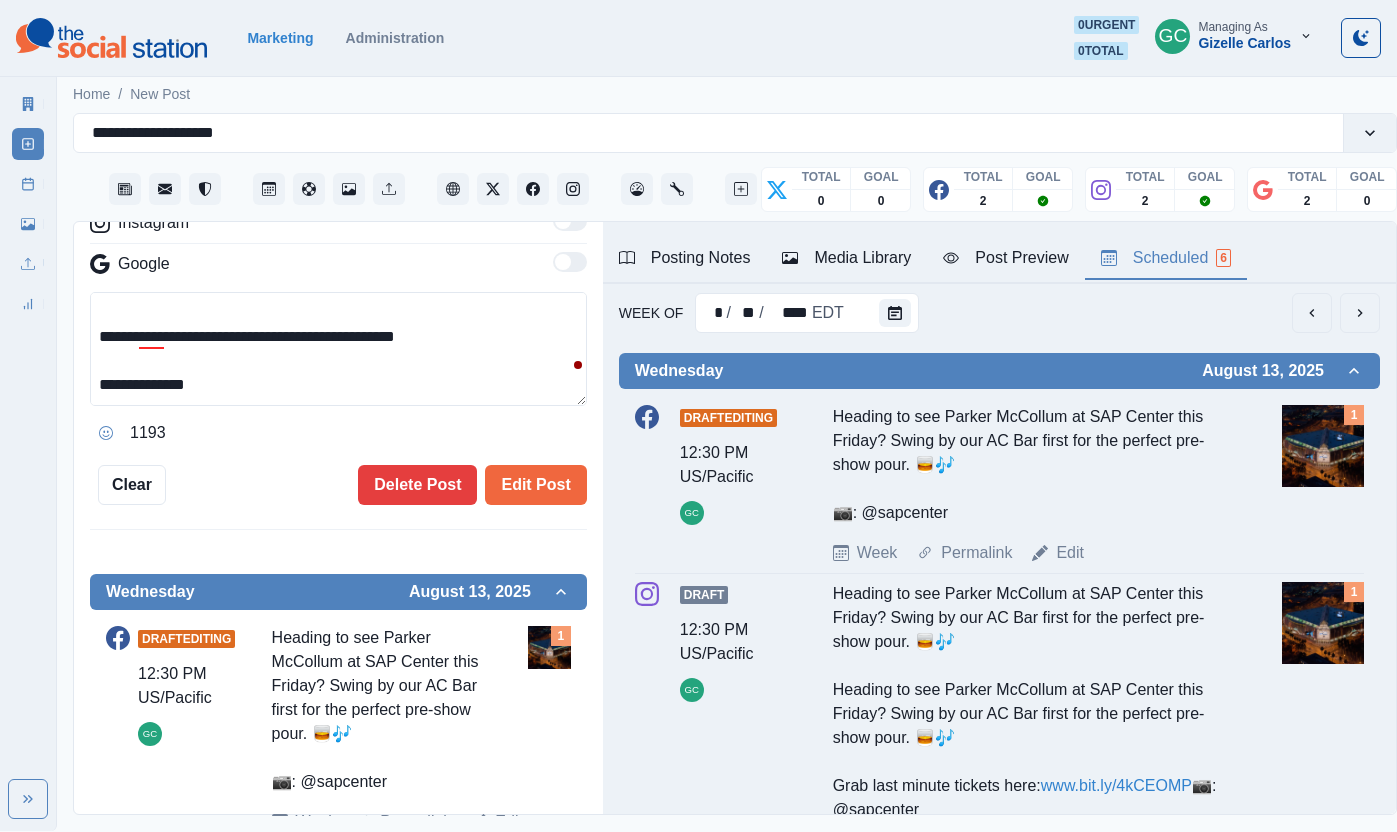 drag, startPoint x: 147, startPoint y: 413, endPoint x: 151, endPoint y: 423, distance: 10.770329 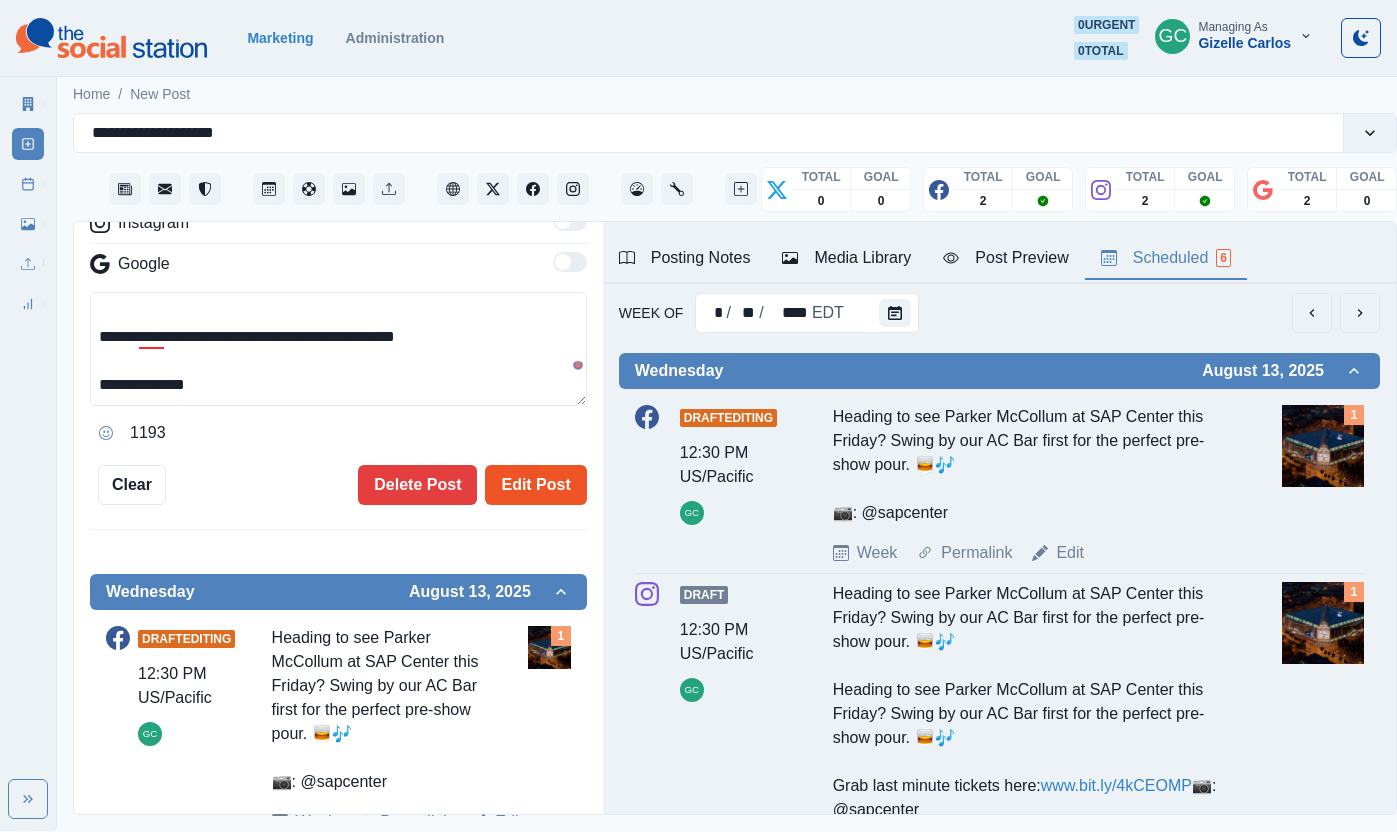 type on "**********" 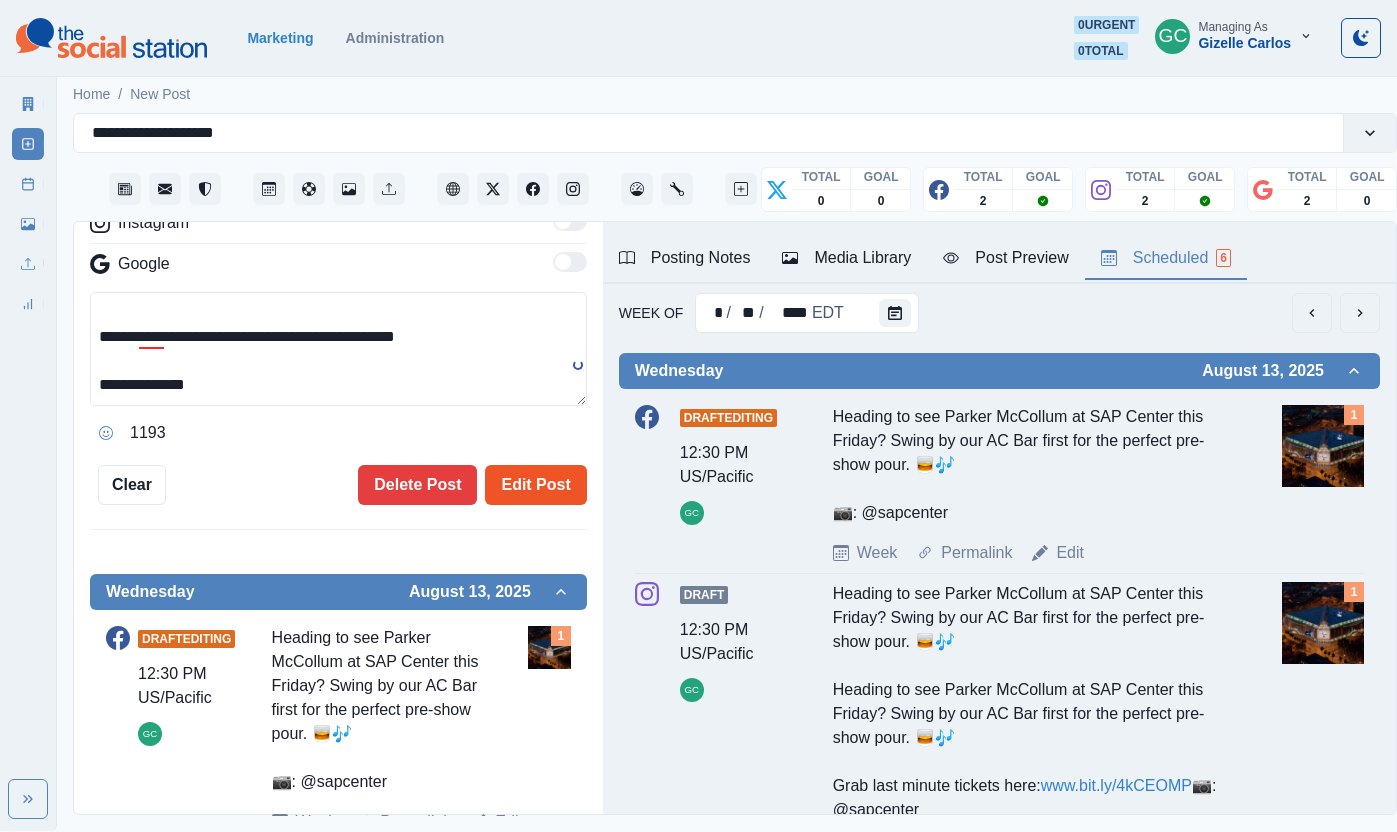 click on "Edit Post" at bounding box center [535, 485] 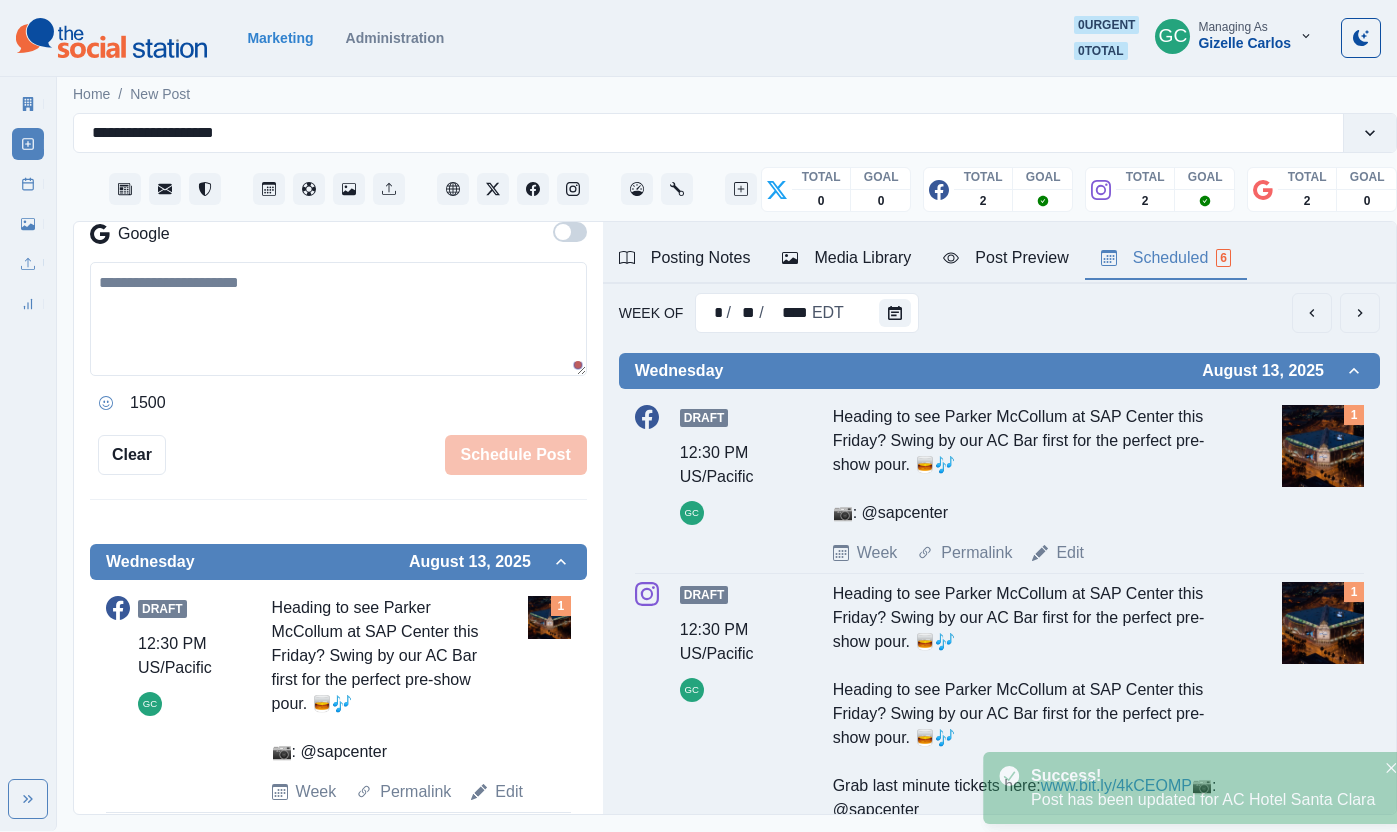 scroll, scrollTop: 357, scrollLeft: 0, axis: vertical 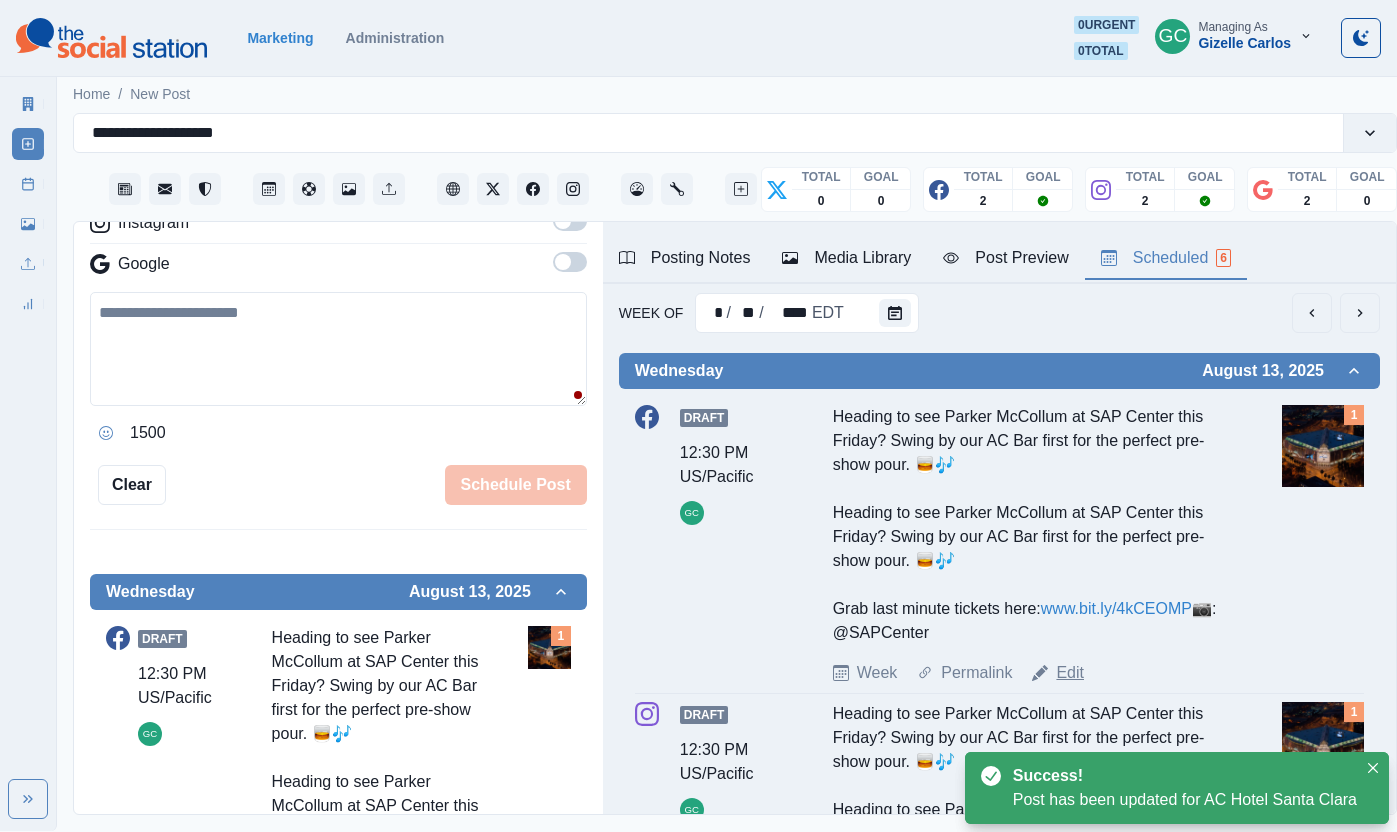 click on "Edit" at bounding box center [1070, 673] 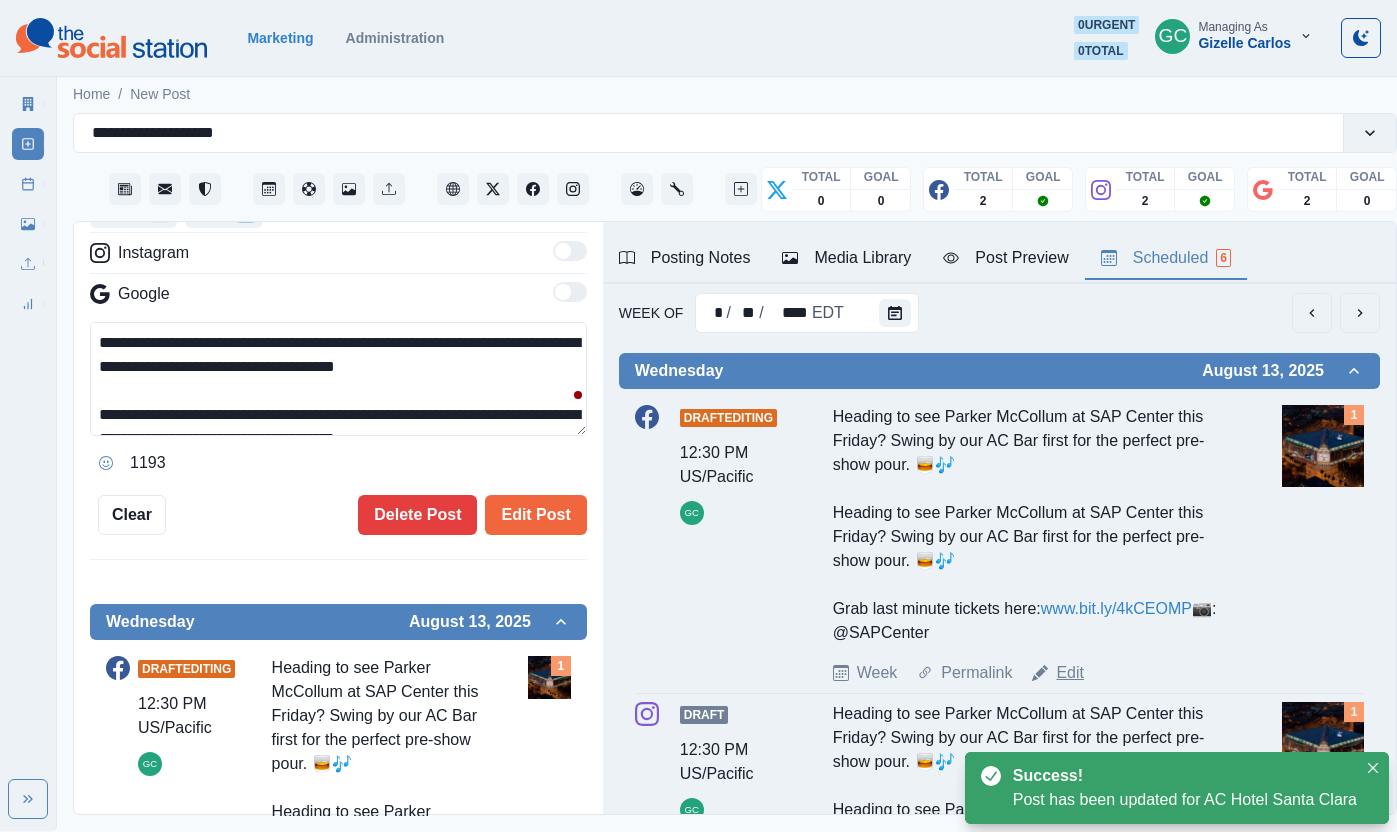 scroll, scrollTop: 387, scrollLeft: 0, axis: vertical 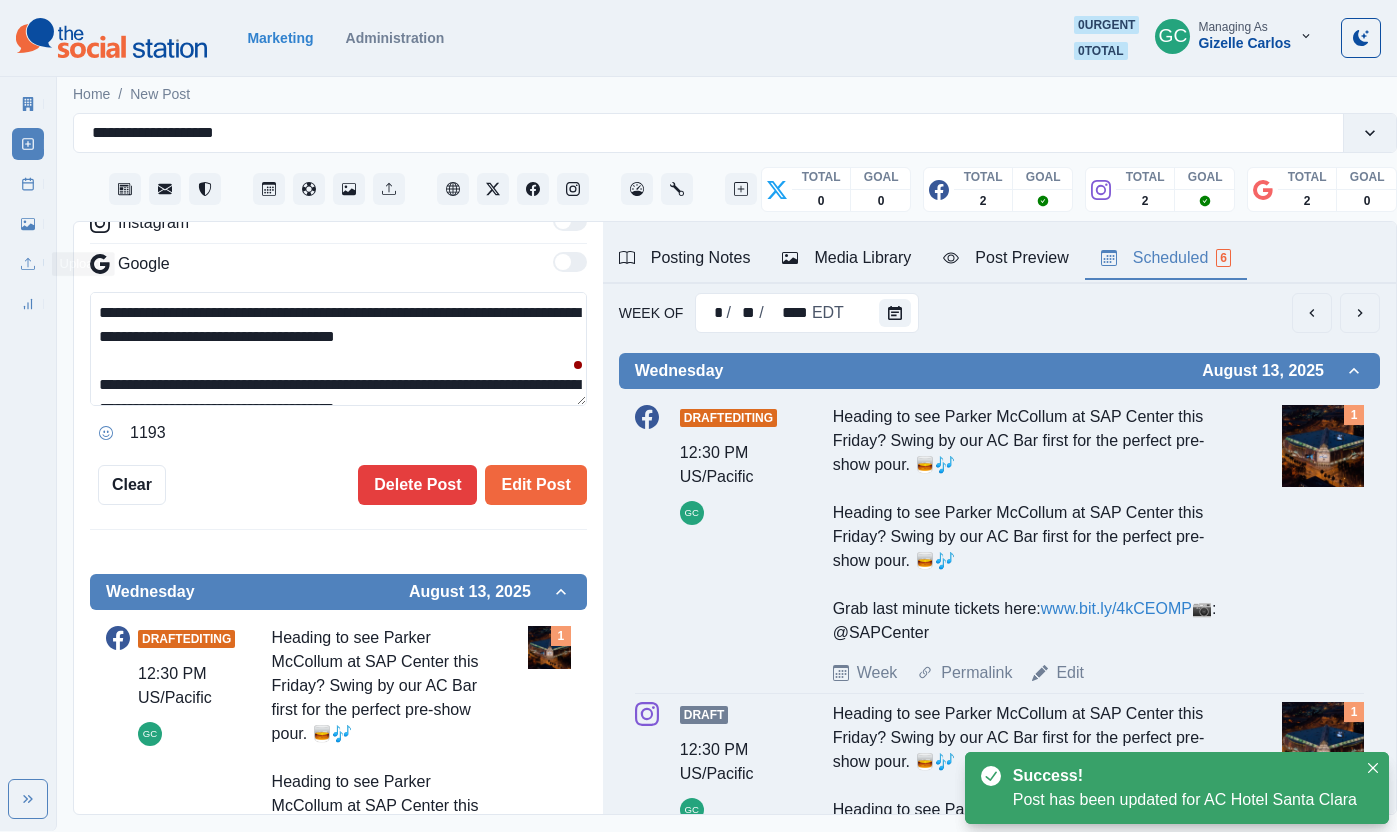 drag, startPoint x: 116, startPoint y: 335, endPoint x: 0, endPoint y: 198, distance: 179.51323 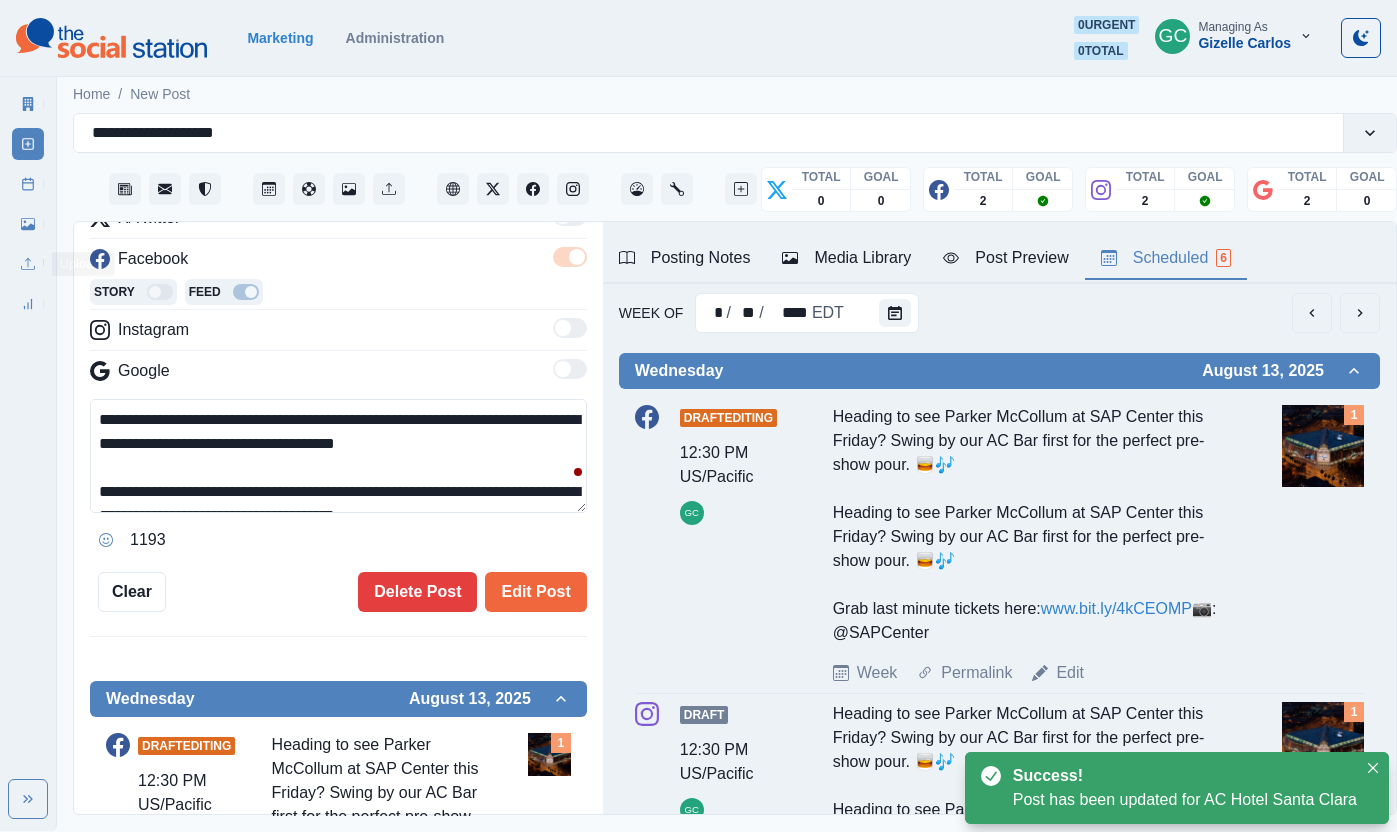paste 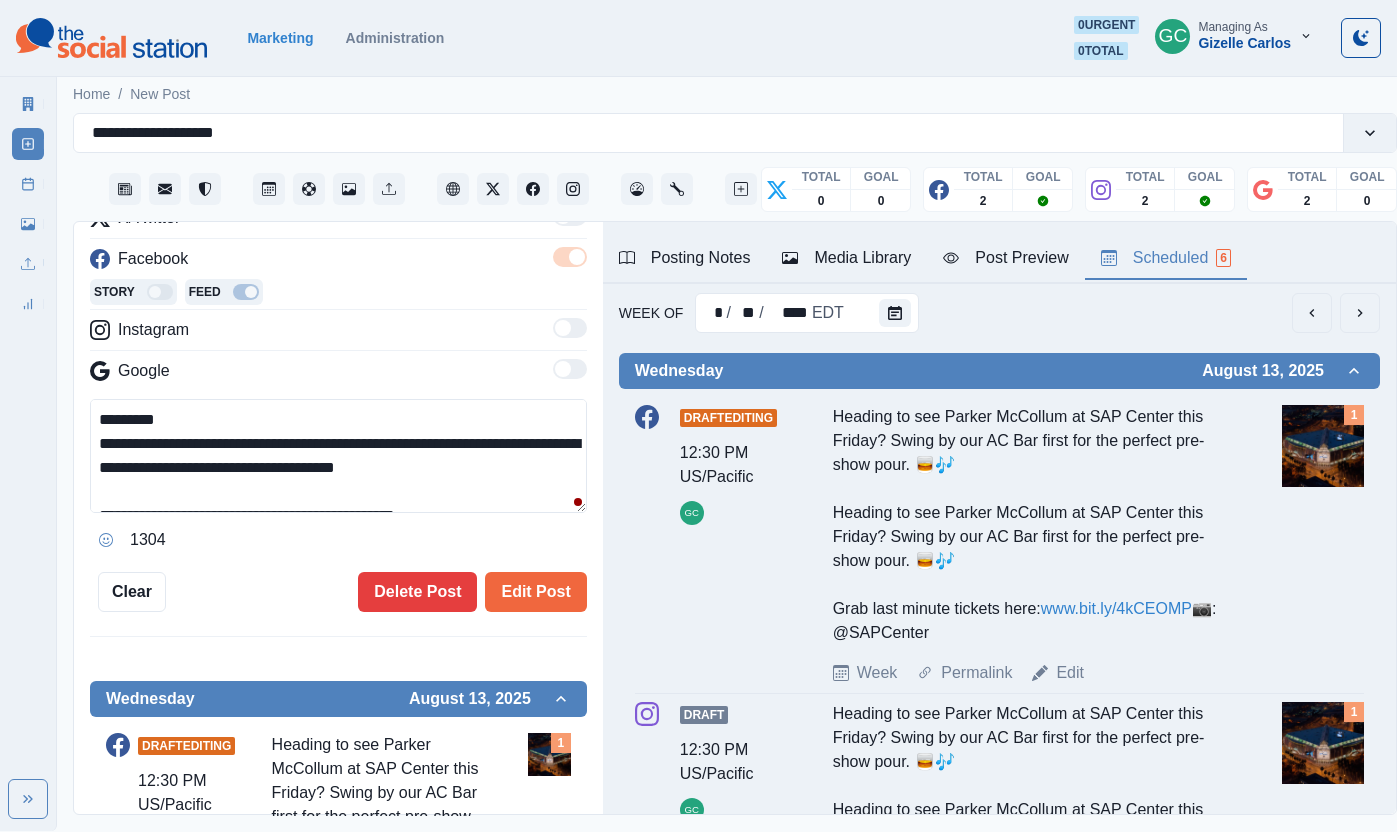 drag, startPoint x: 95, startPoint y: 444, endPoint x: 69, endPoint y: 417, distance: 37.48333 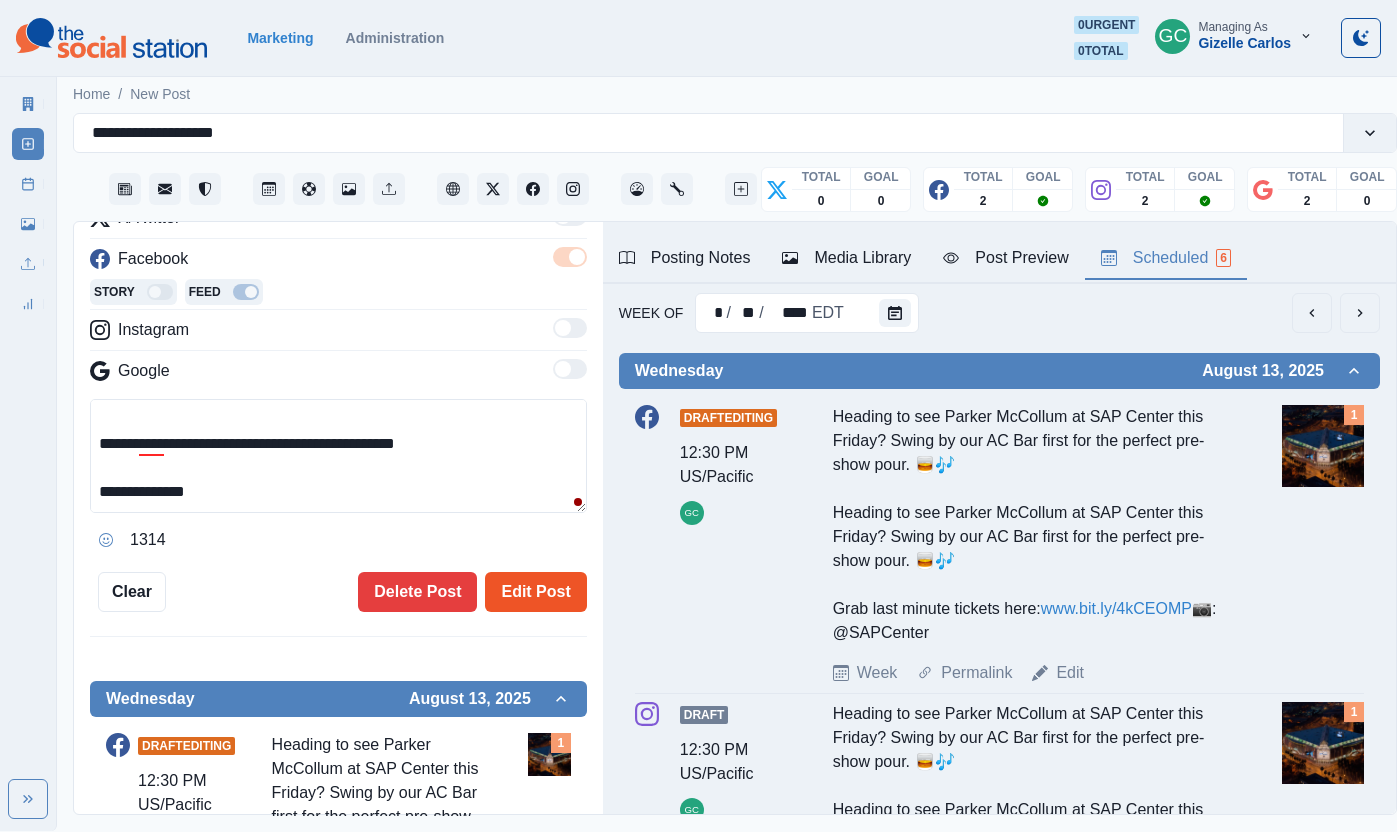 type on "**********" 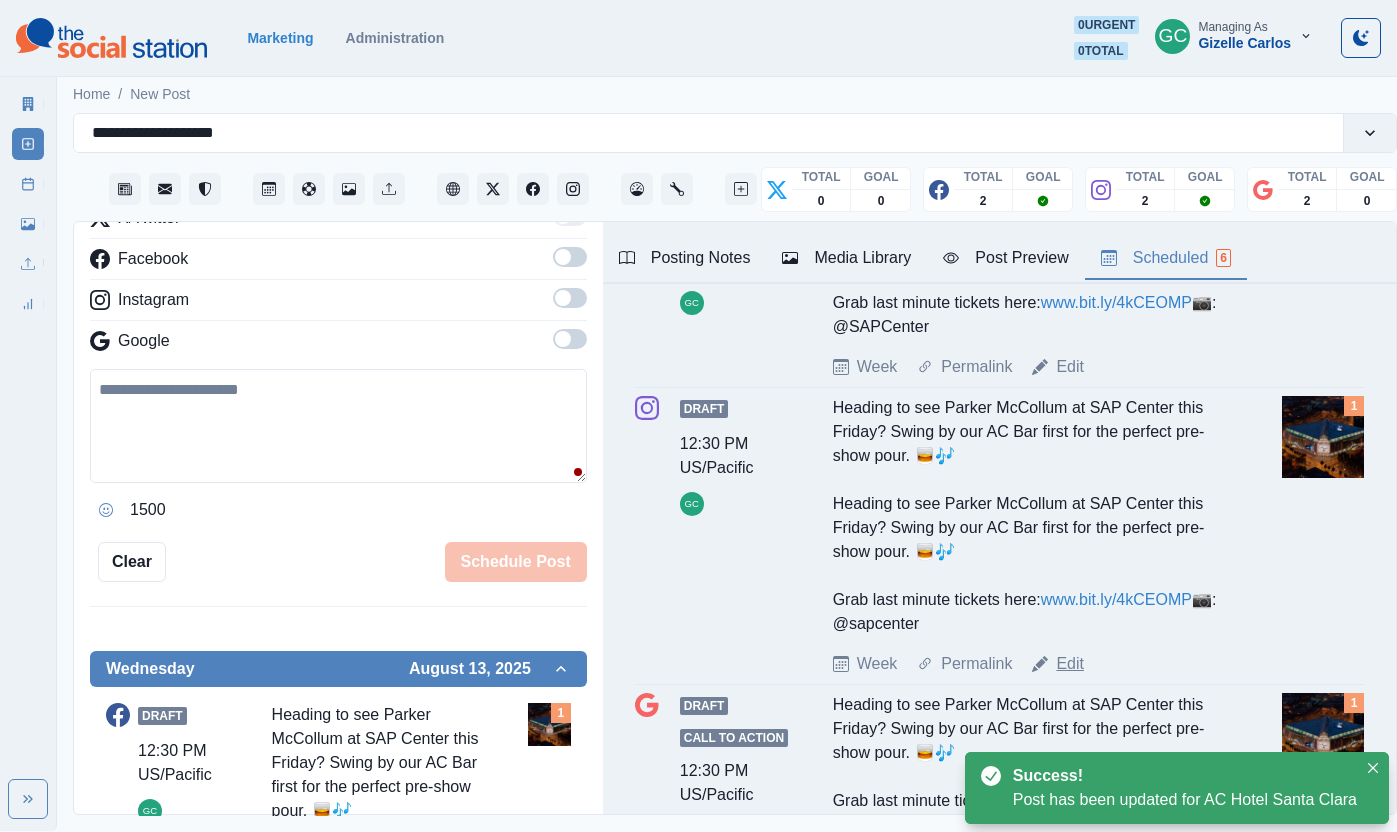 click on "Edit" at bounding box center [1070, 664] 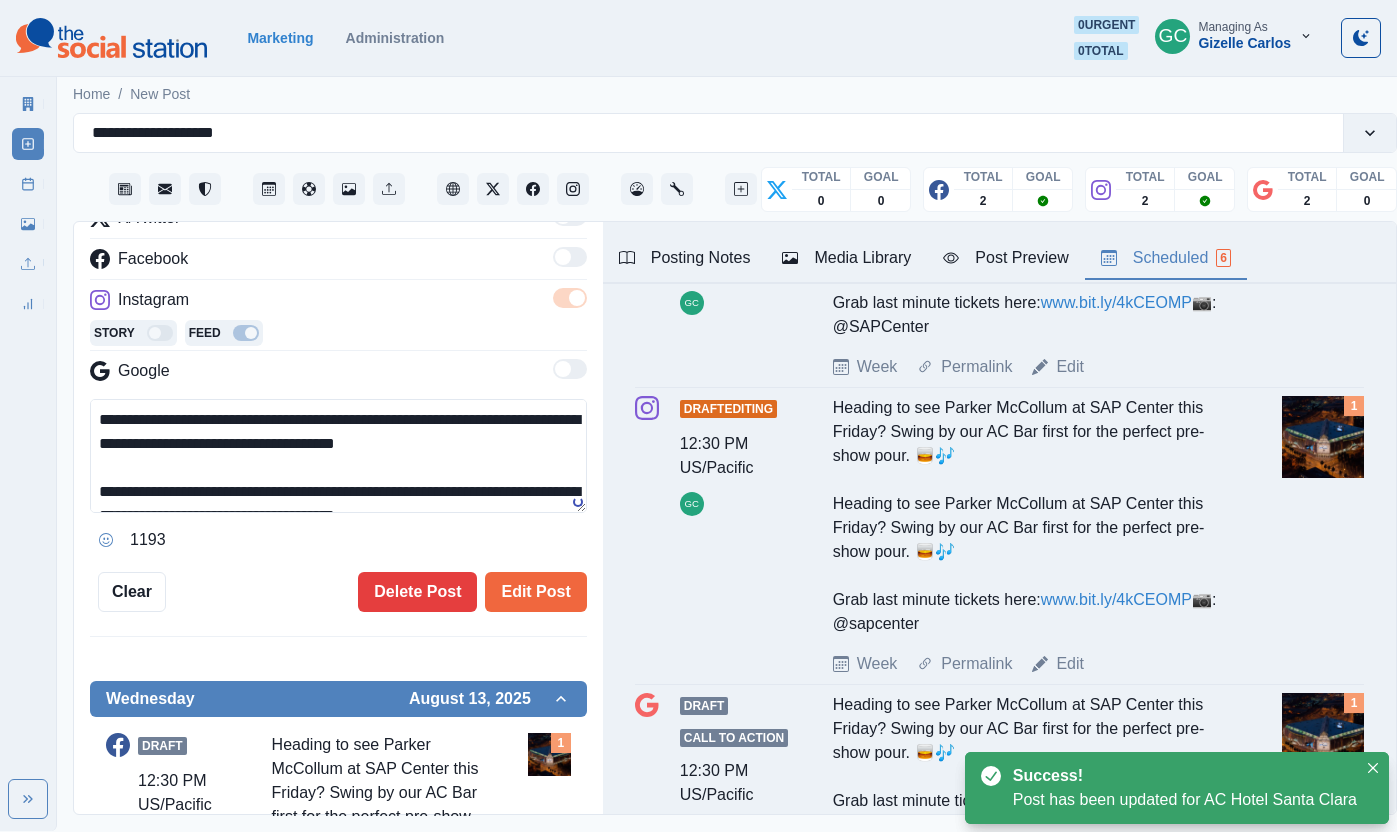 drag, startPoint x: 103, startPoint y: 487, endPoint x: 75, endPoint y: 428, distance: 65.30697 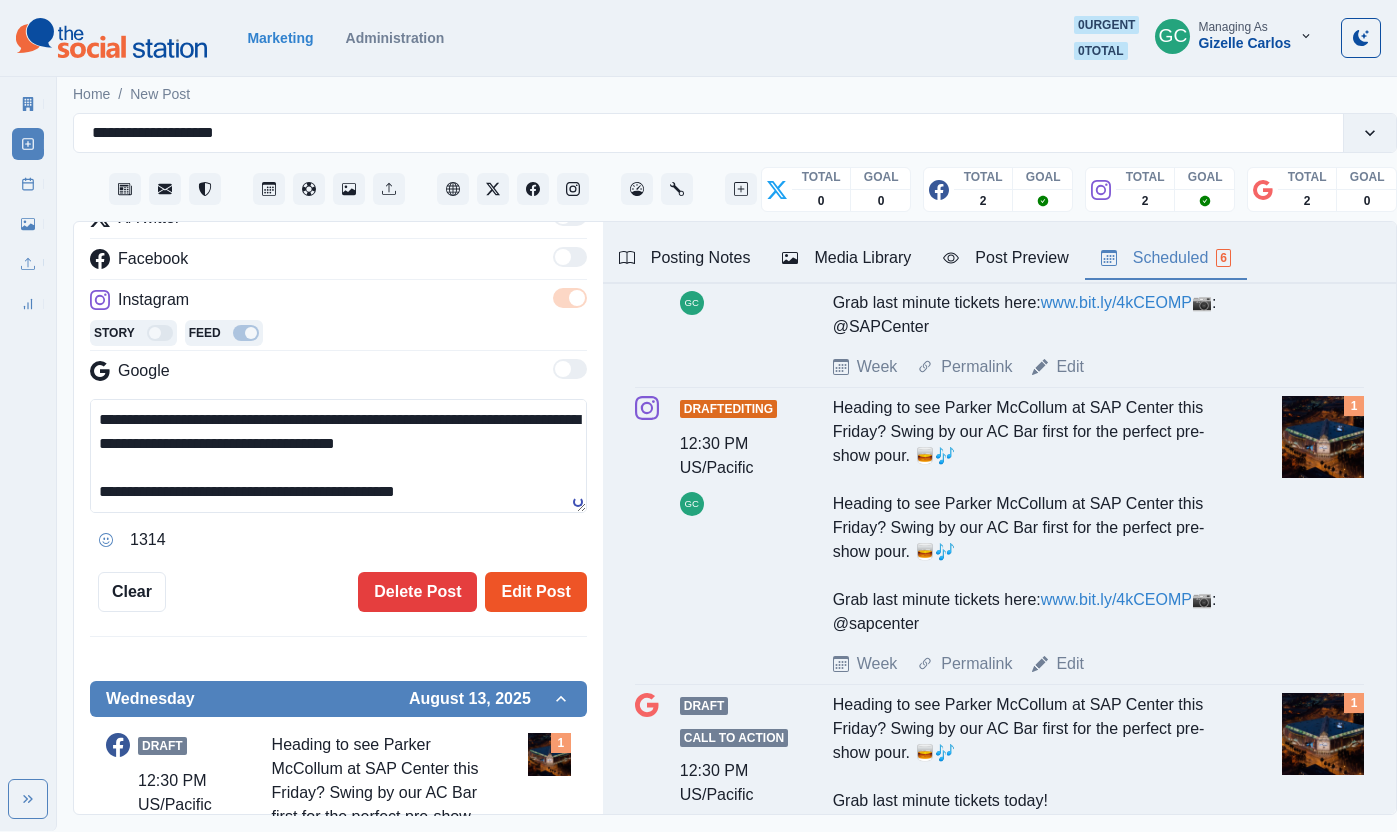 type on "**********" 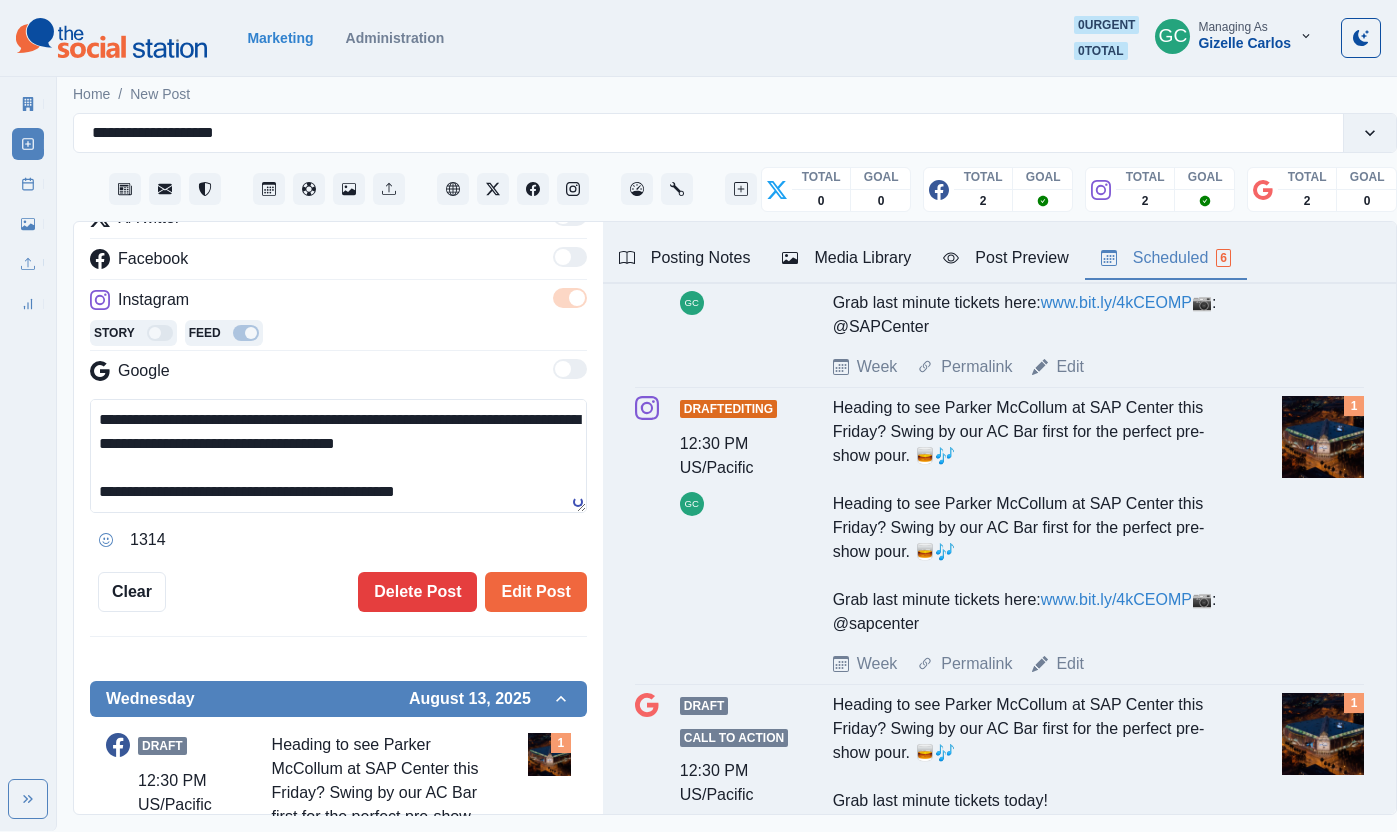 type 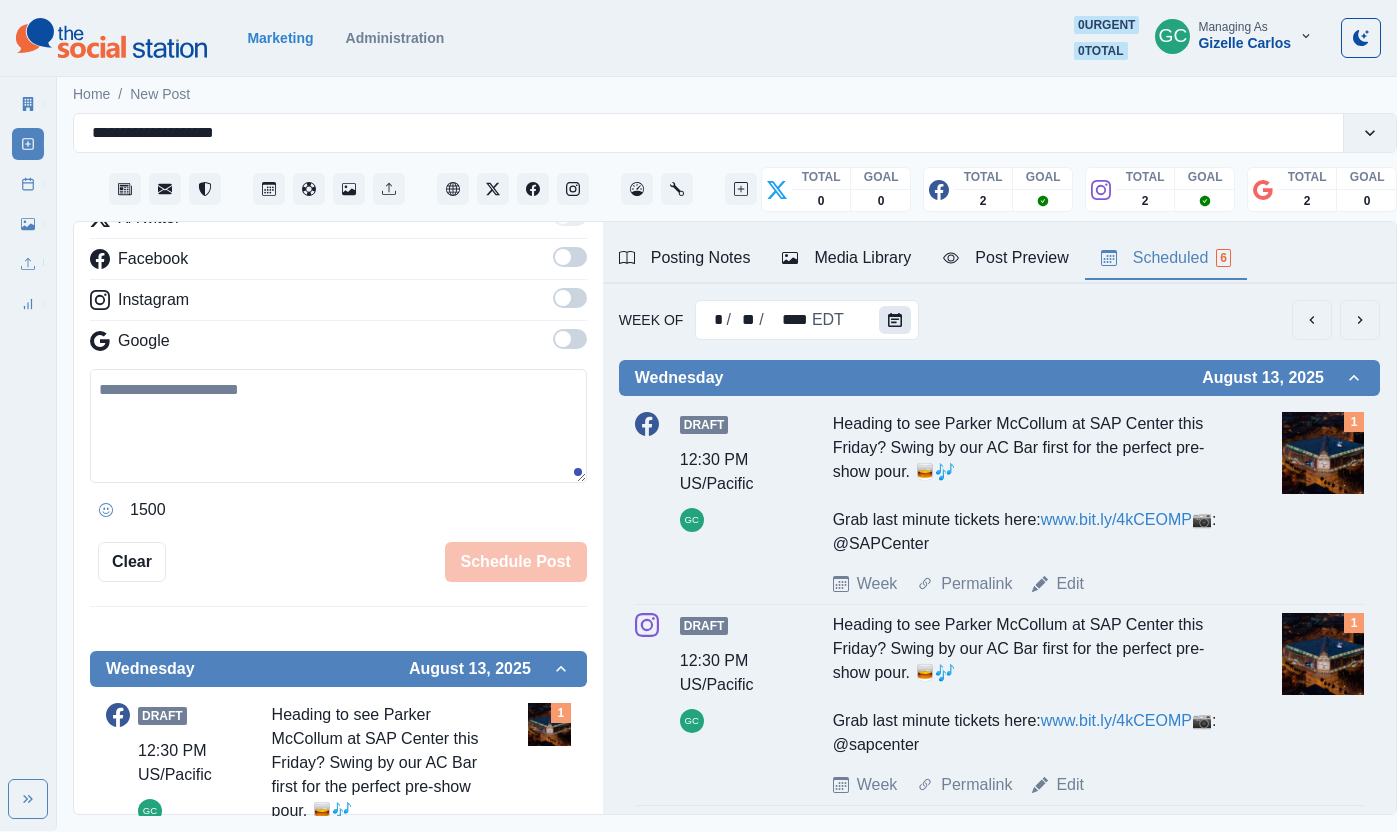 click at bounding box center (895, 320) 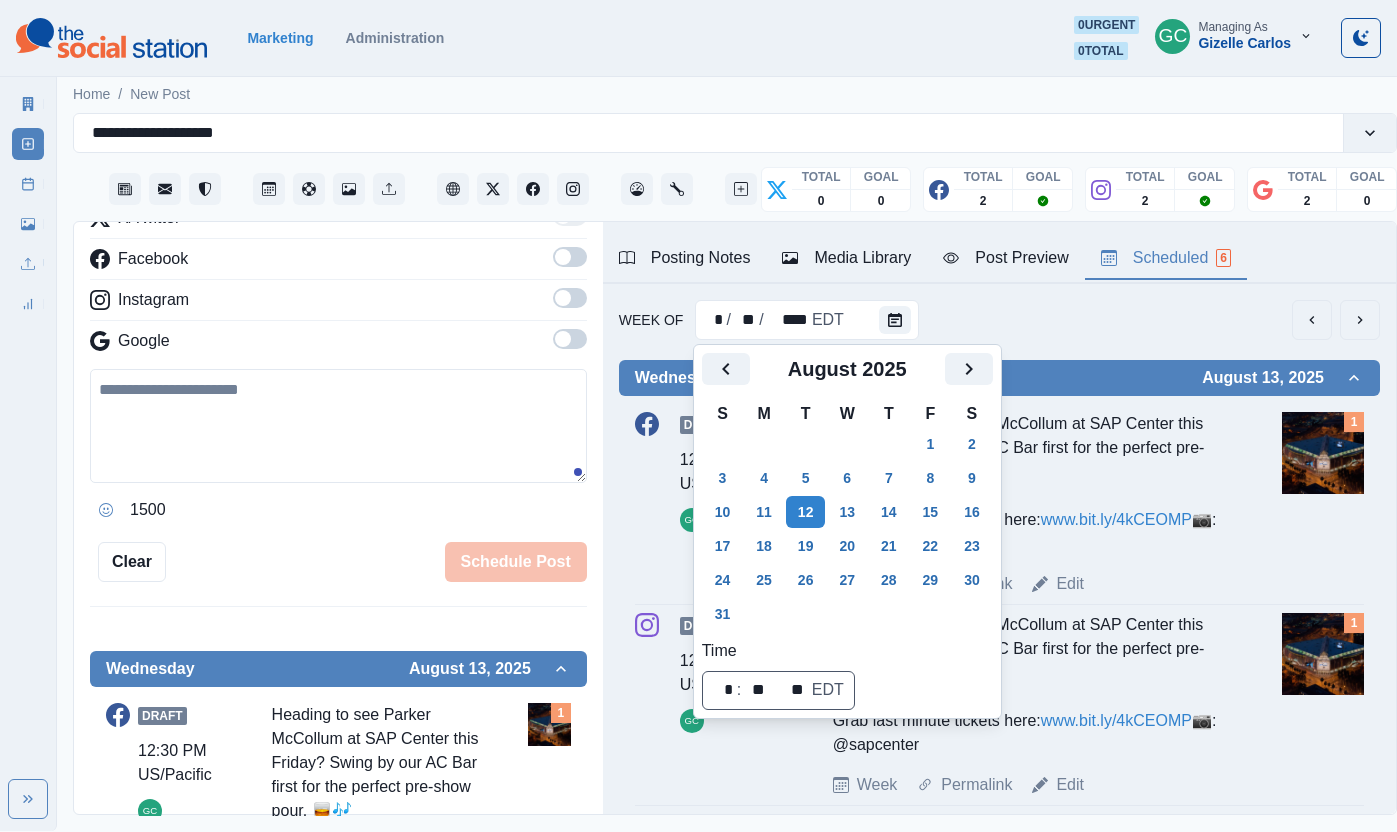click on "Heading to see Parker McCollum at SAP Center this Friday? Swing by our AC Bar first for the perfect pre-show pour. 🥃🎶
Grab last minute tickets here:  www.bit.ly/4kCEOMP
📷: @SAPCenter" at bounding box center (1031, 484) 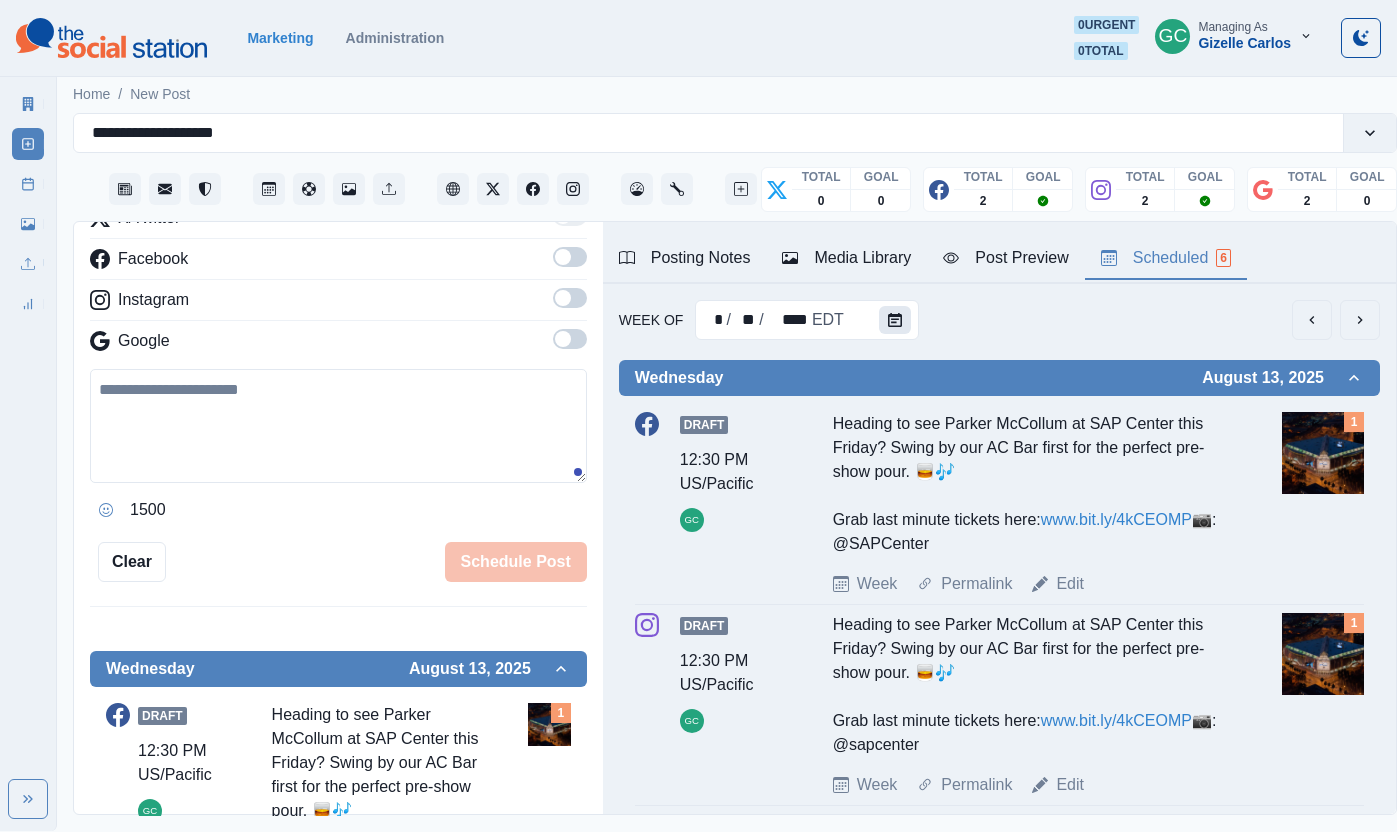 click at bounding box center (895, 320) 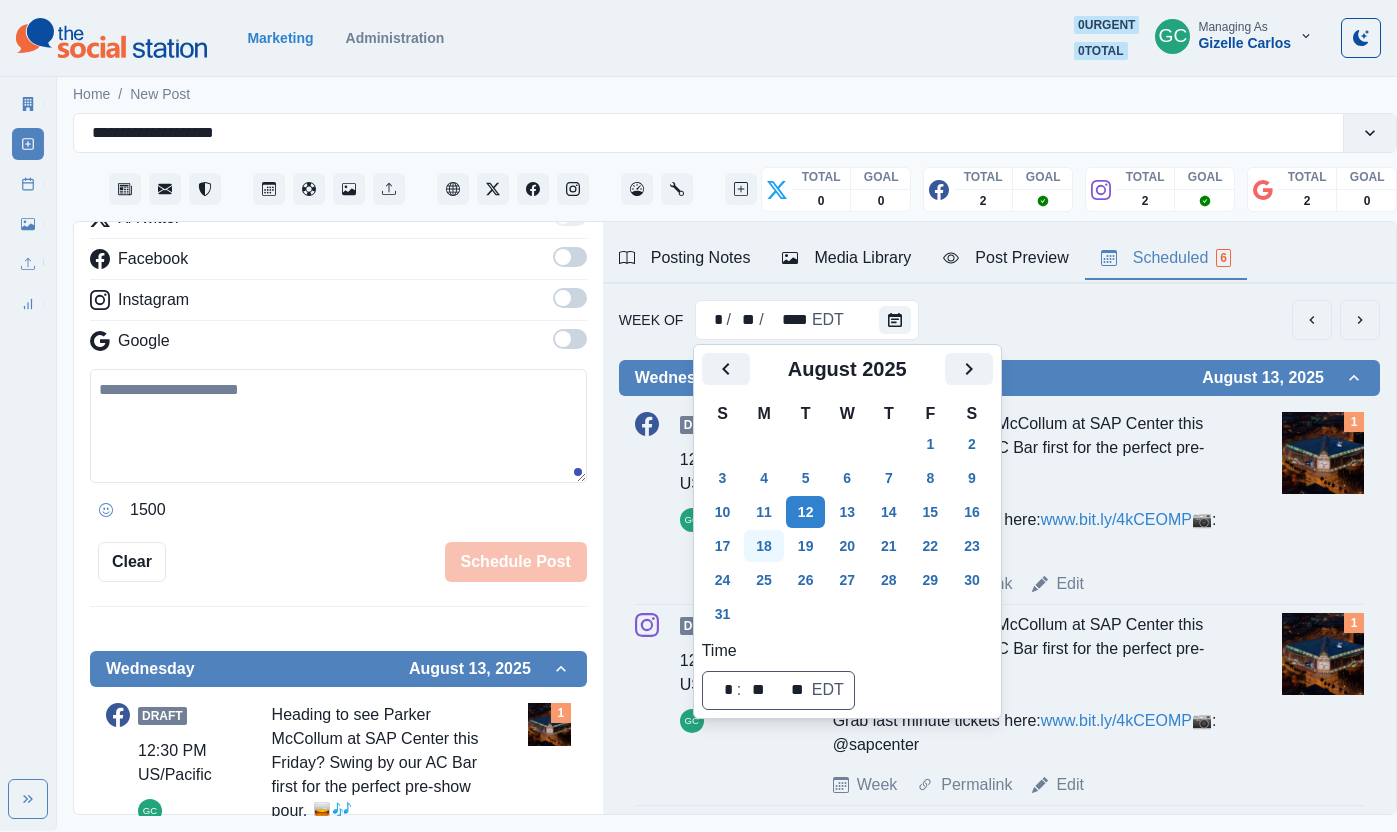 click on "18" at bounding box center (764, 546) 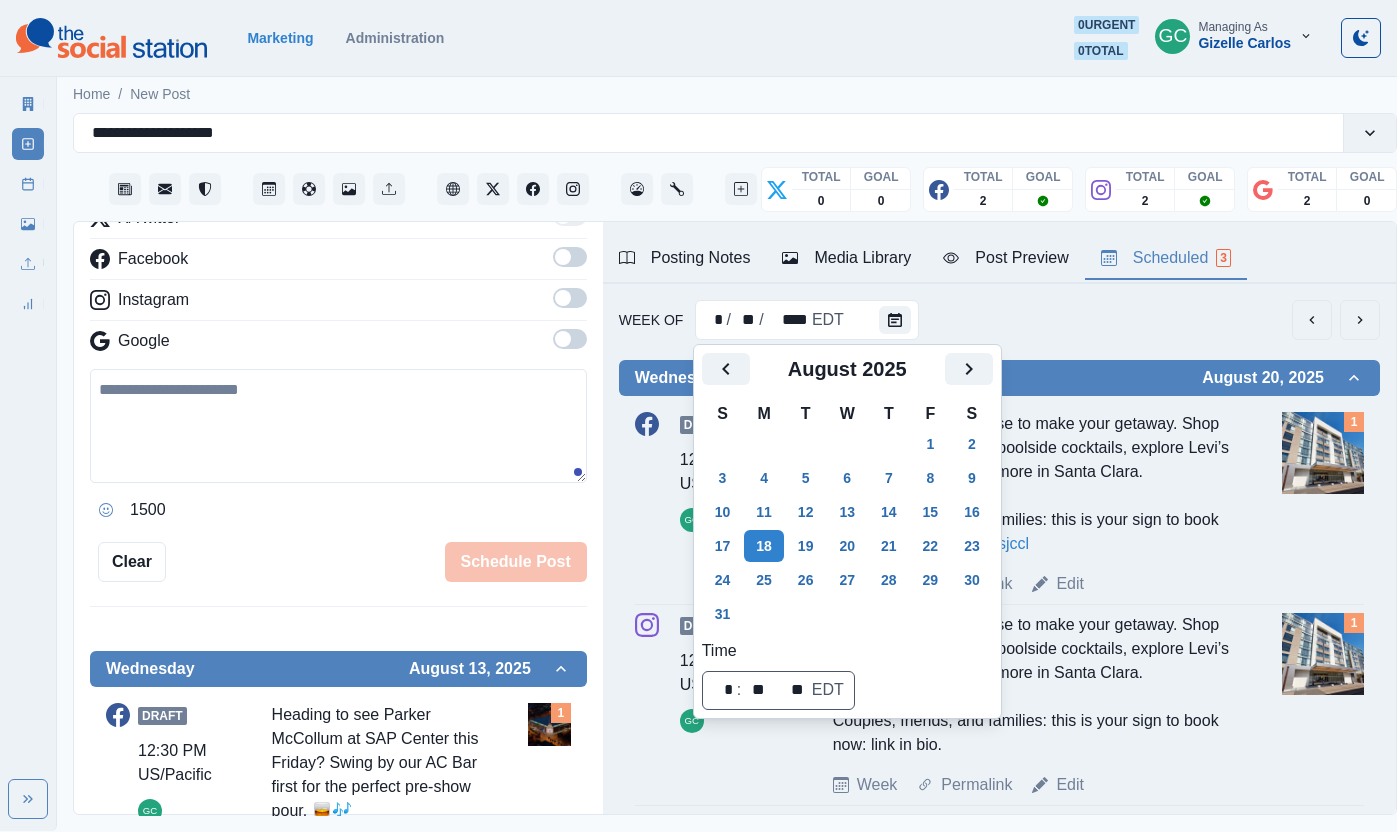 click on "Draft  12:45 PM US/Pacific GC Labor Day is your excuse to make your getaway. Shop at Santana Row, enjoy poolside cocktails, explore Levi’s Stadium, and so much more in Santa Clara.
Couples, friends, and families: this is your sign to book now:  www.marriott.com/sjccl Week Permalink Edit 1" at bounding box center [999, 504] 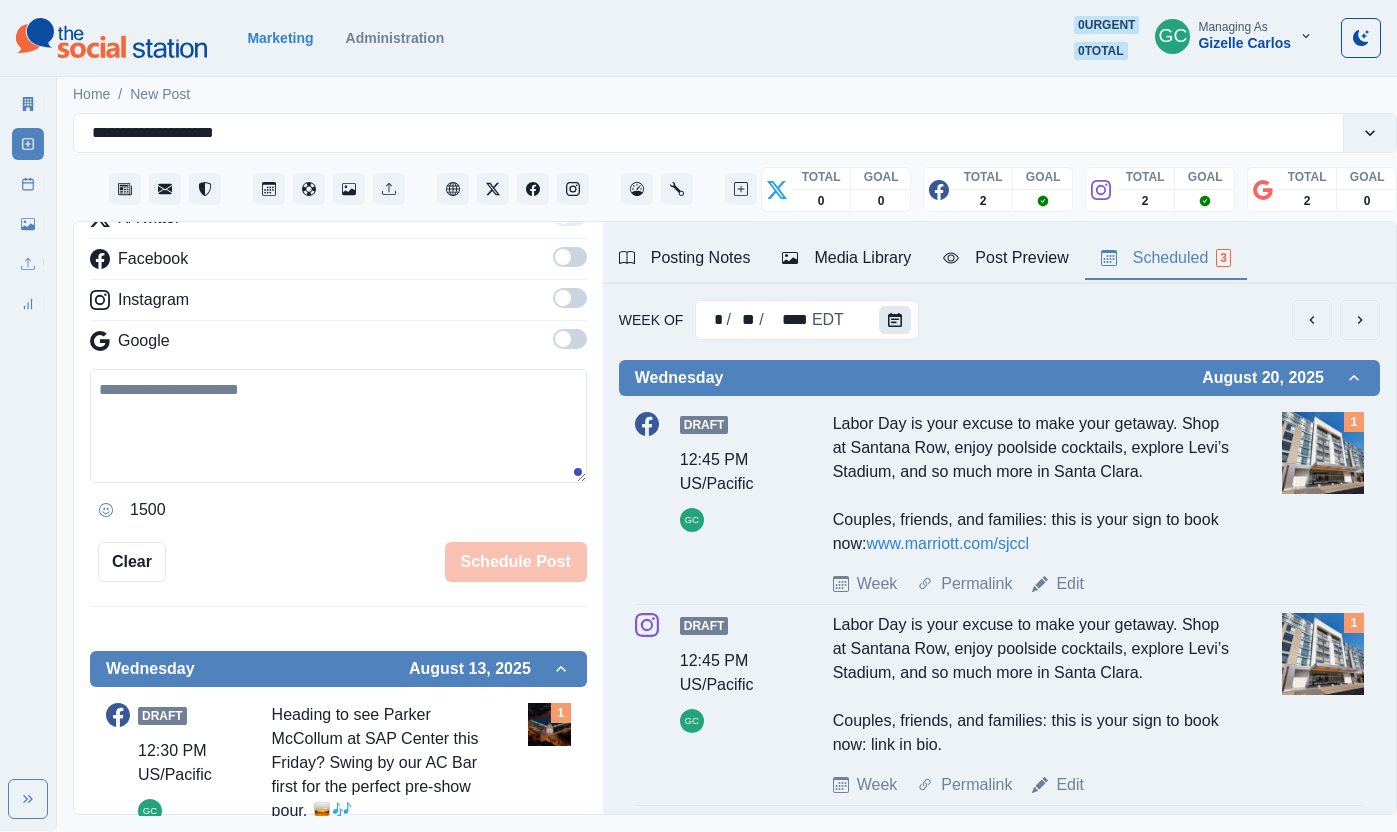 click at bounding box center (895, 320) 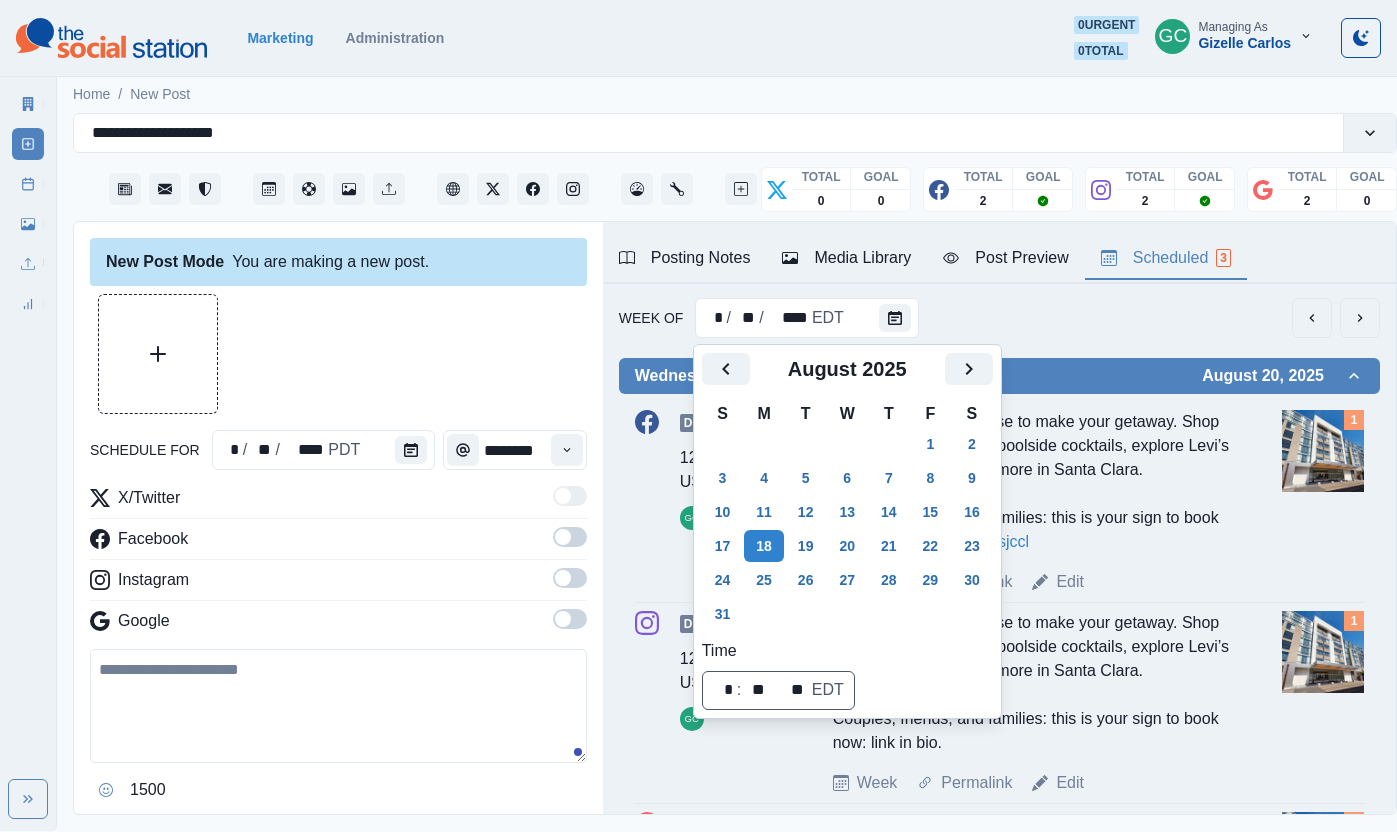 click at bounding box center (415, 450) 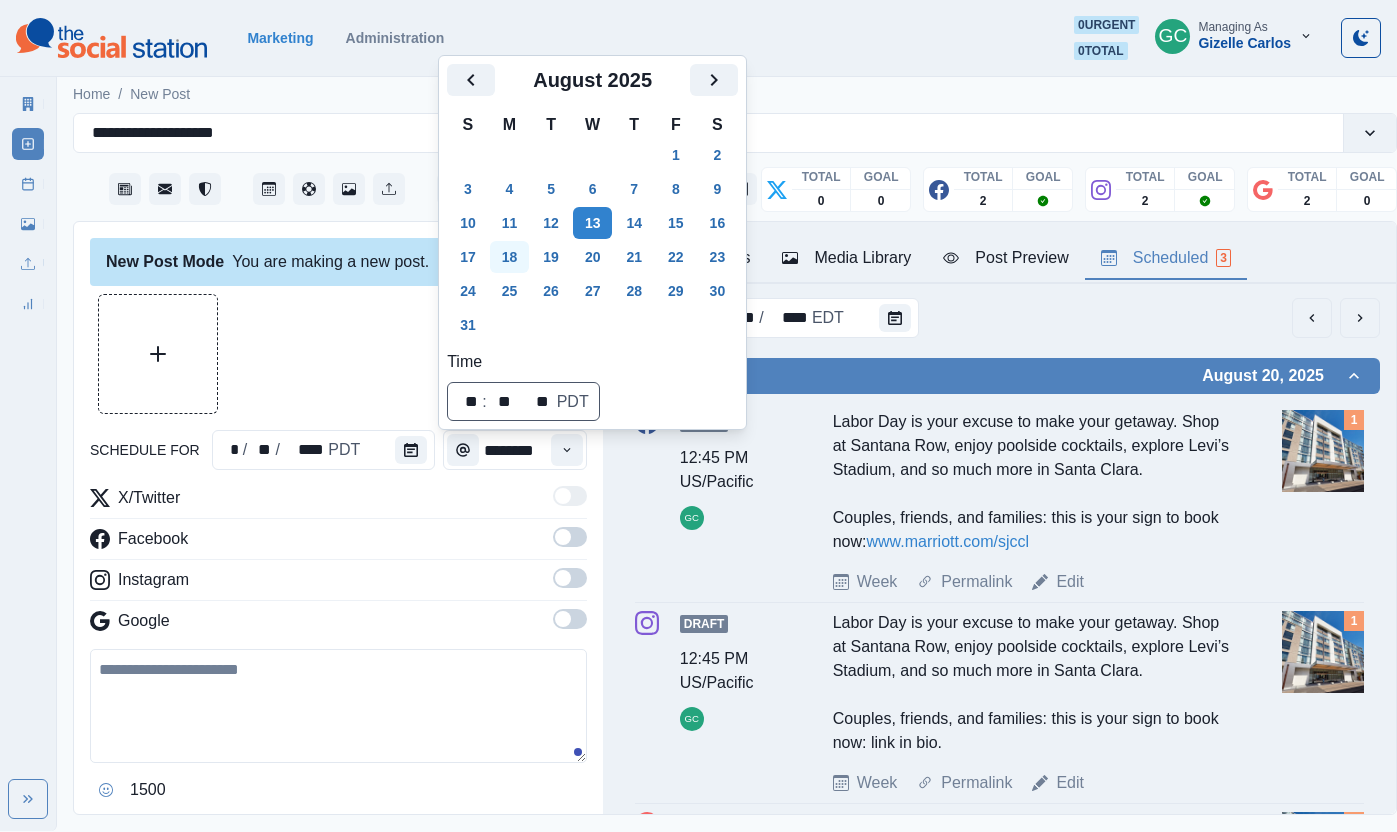 click on "18" at bounding box center [510, 257] 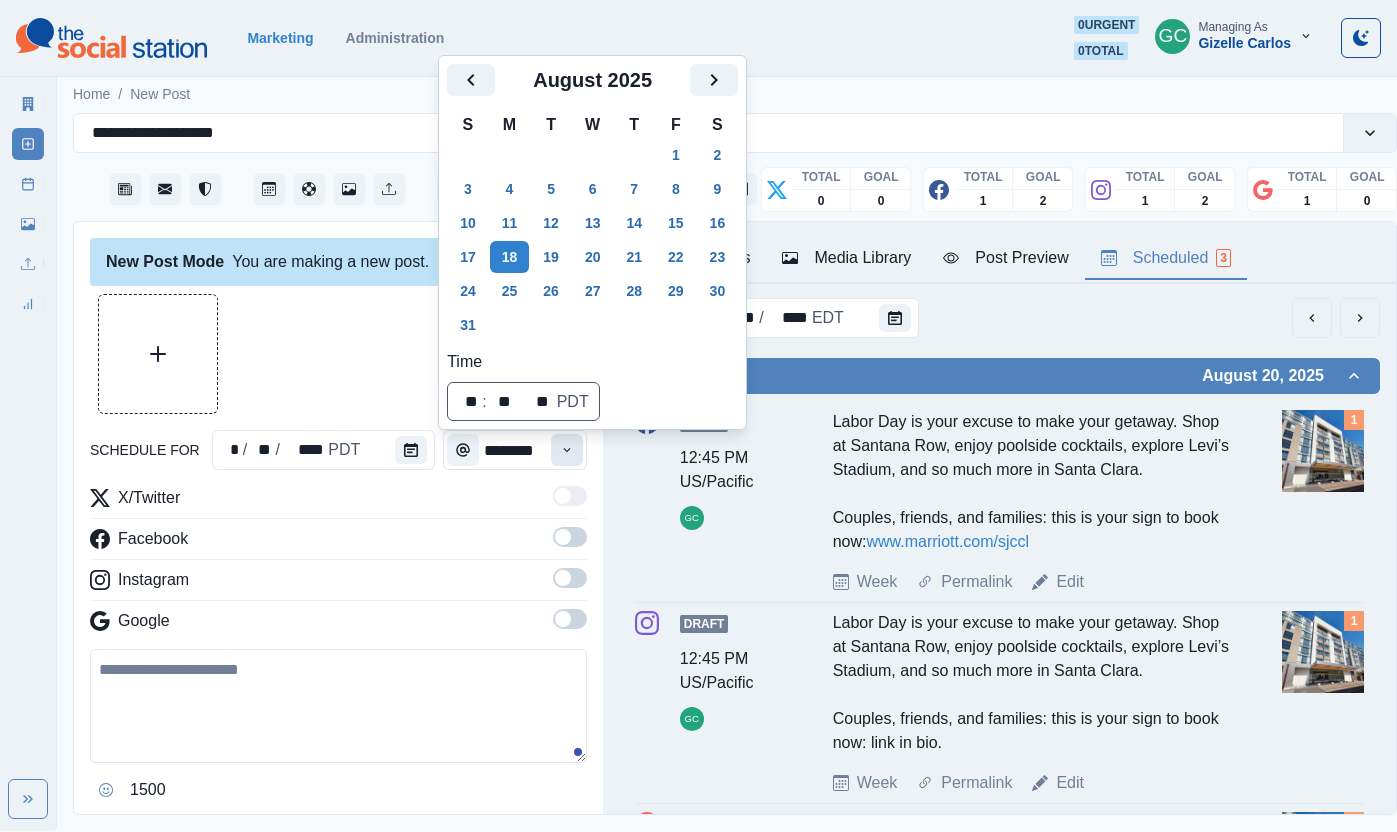 click 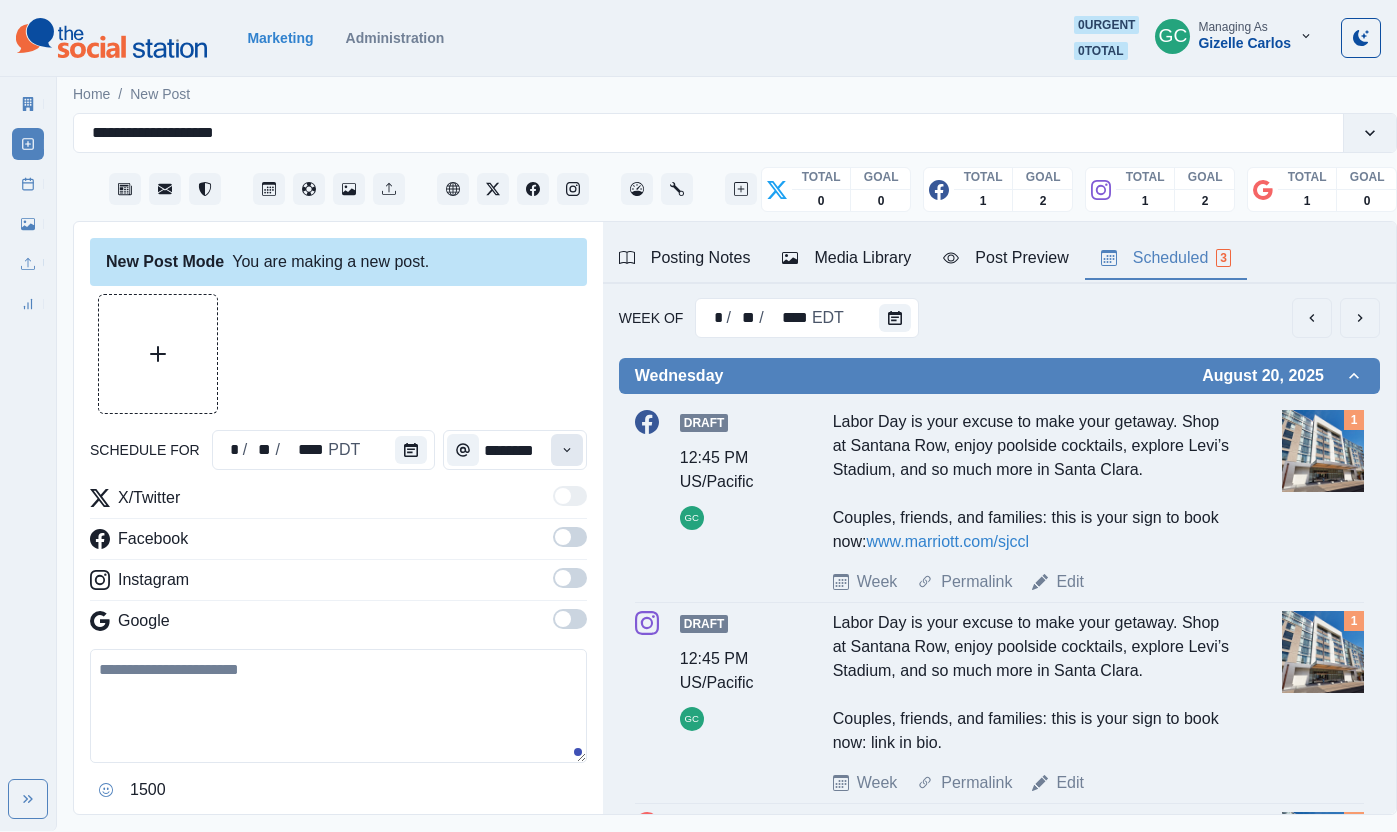 click 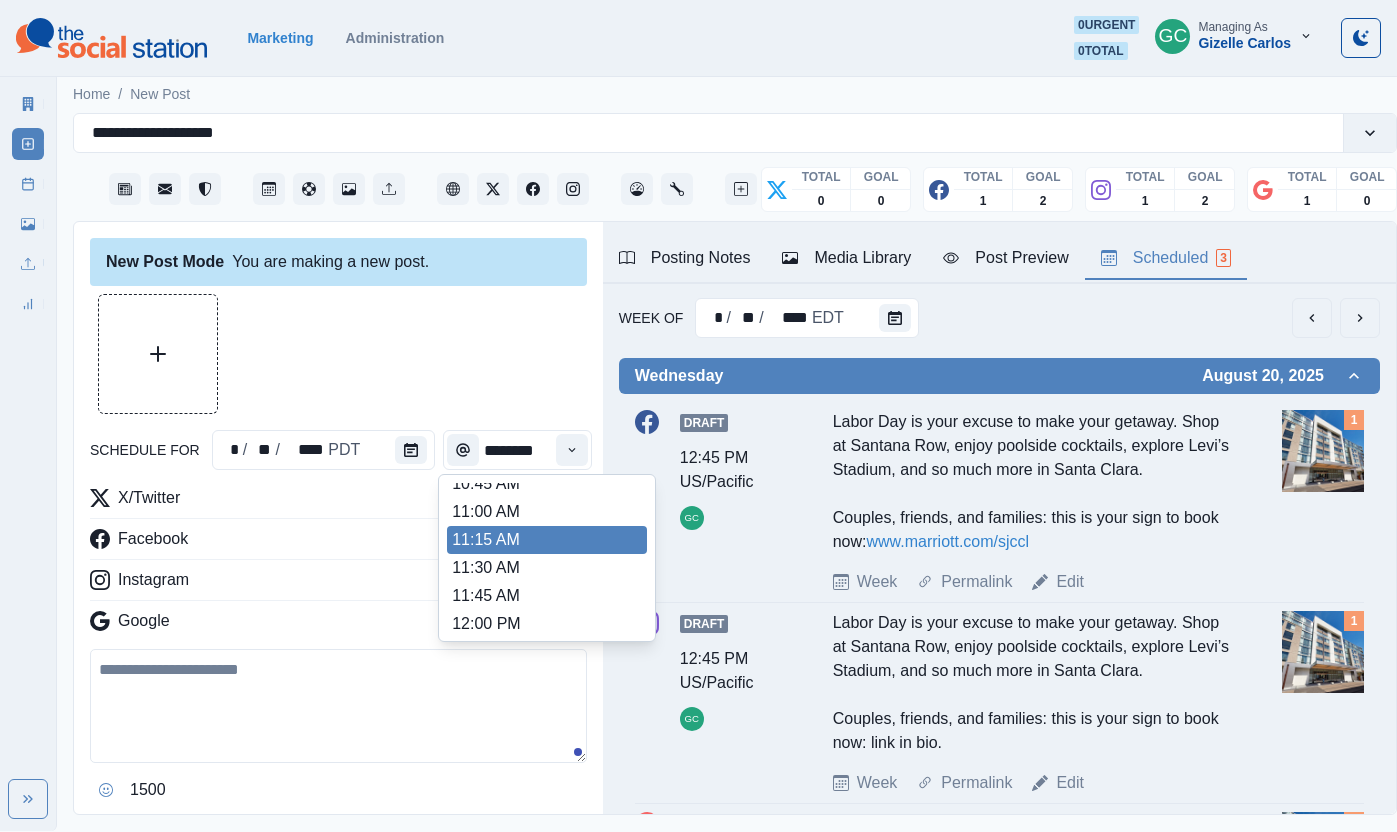 click on "11:15 AM" at bounding box center (547, 540) 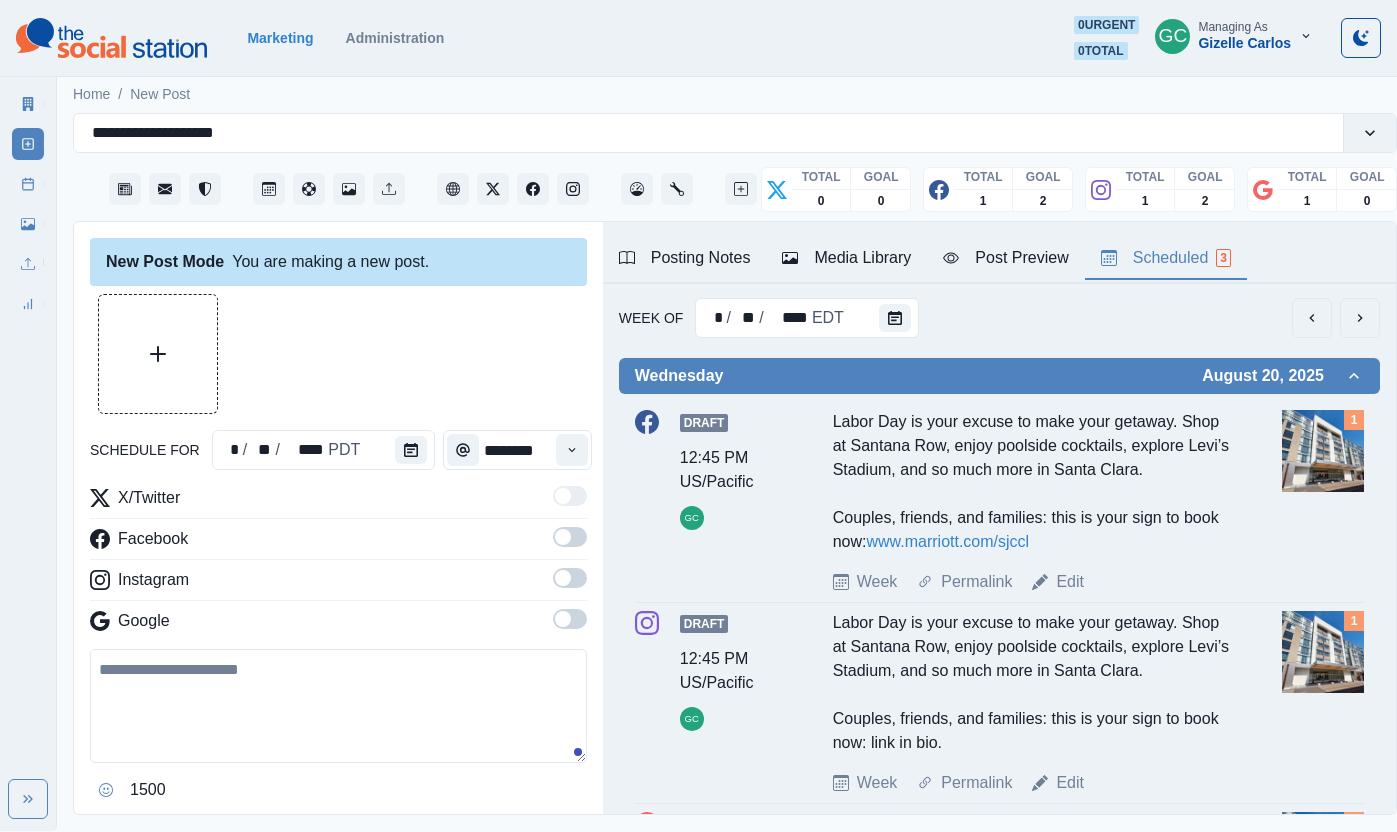 drag, startPoint x: 575, startPoint y: 636, endPoint x: 578, endPoint y: 588, distance: 48.09366 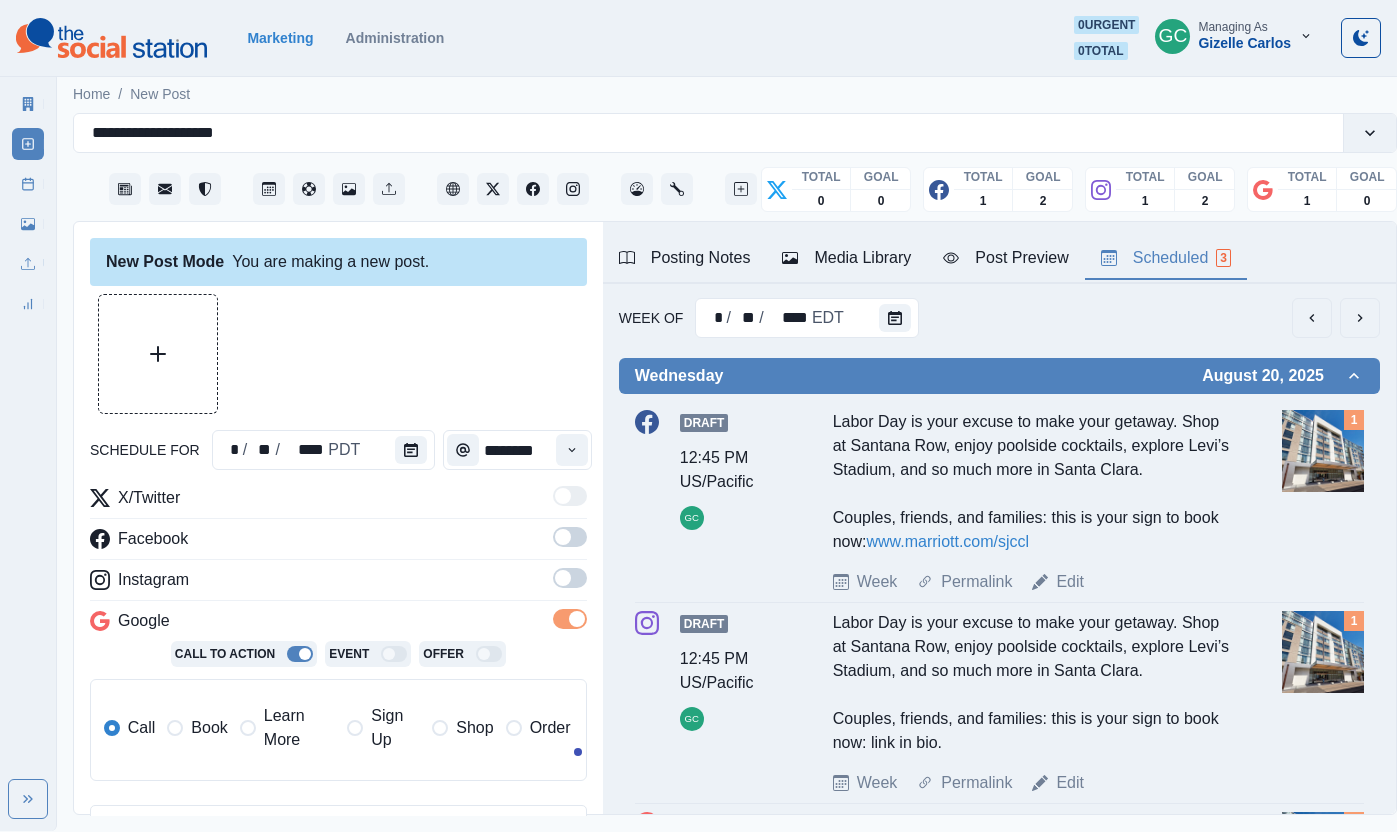 drag, startPoint x: 575, startPoint y: 584, endPoint x: 569, endPoint y: 557, distance: 27.658634 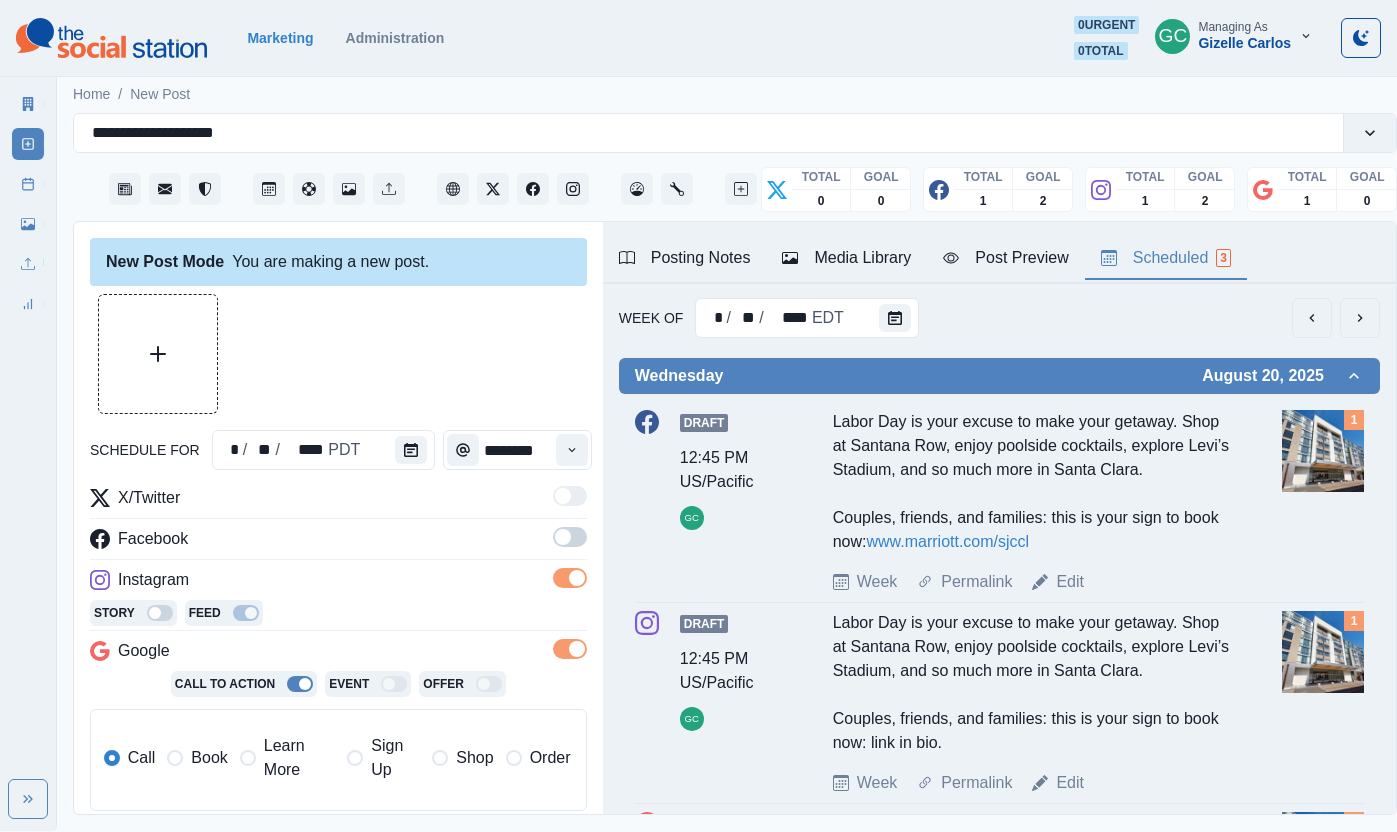 drag, startPoint x: 569, startPoint y: 553, endPoint x: 563, endPoint y: 528, distance: 25.70992 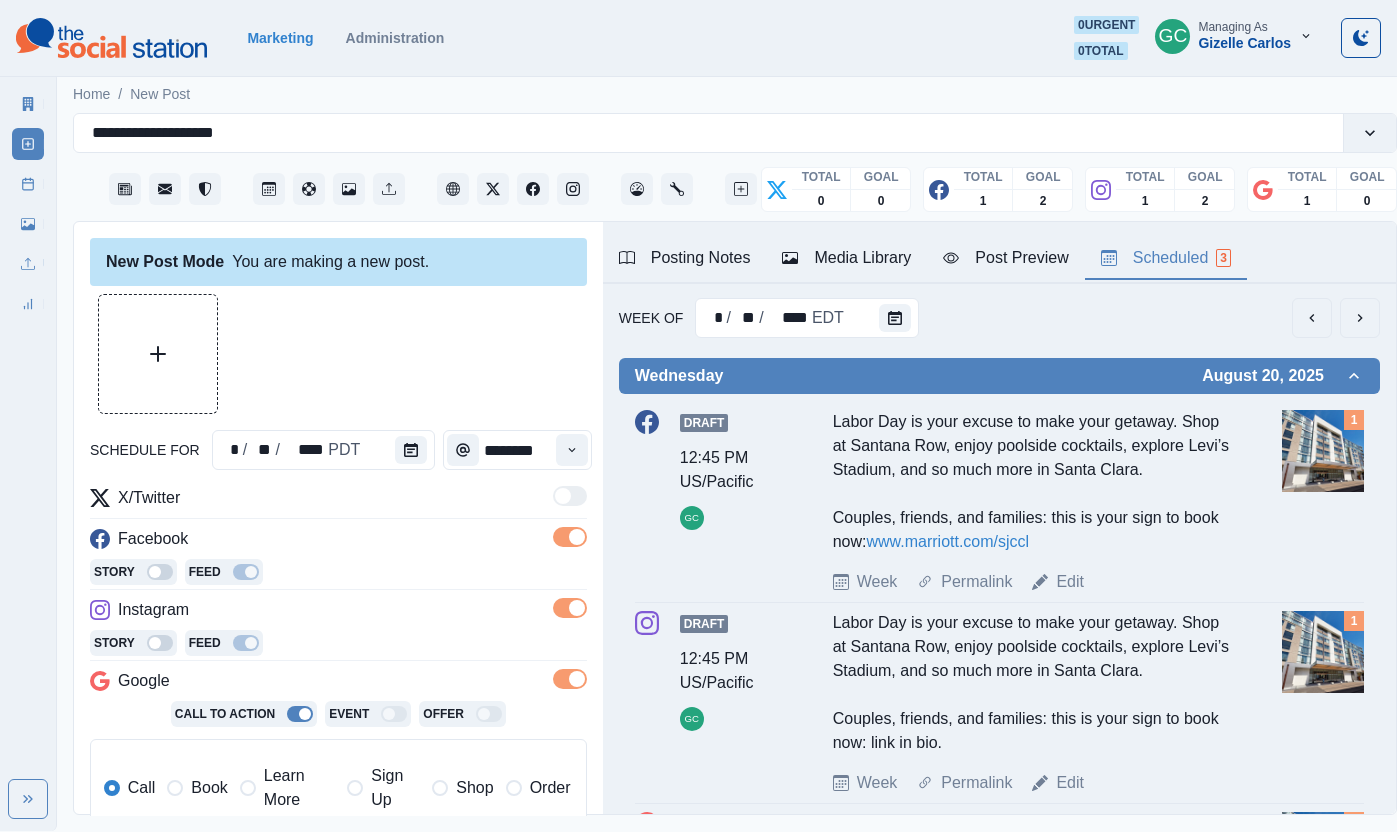 drag, startPoint x: 290, startPoint y: 782, endPoint x: 393, endPoint y: 651, distance: 166.64333 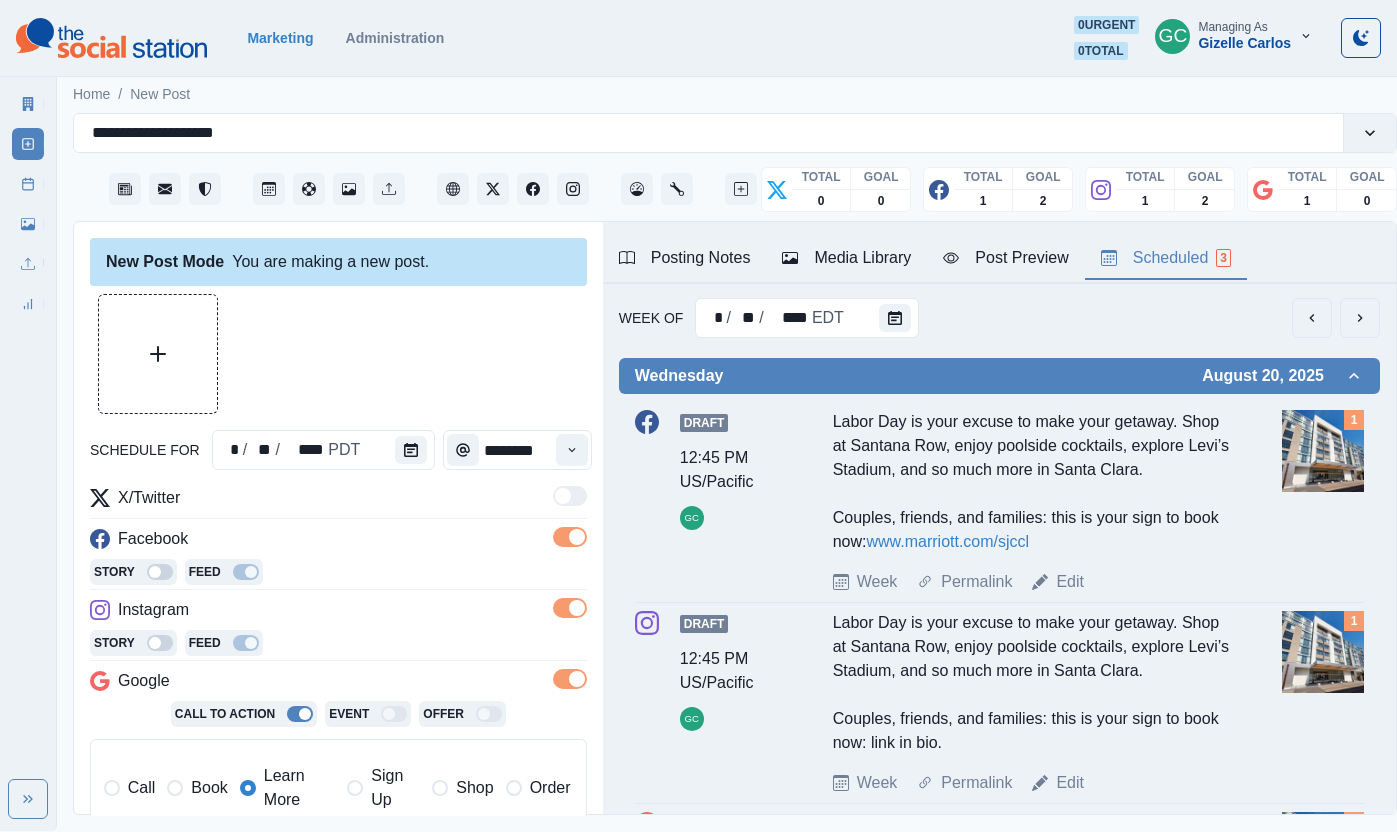 click on "Story Feed" at bounding box center (338, 574) 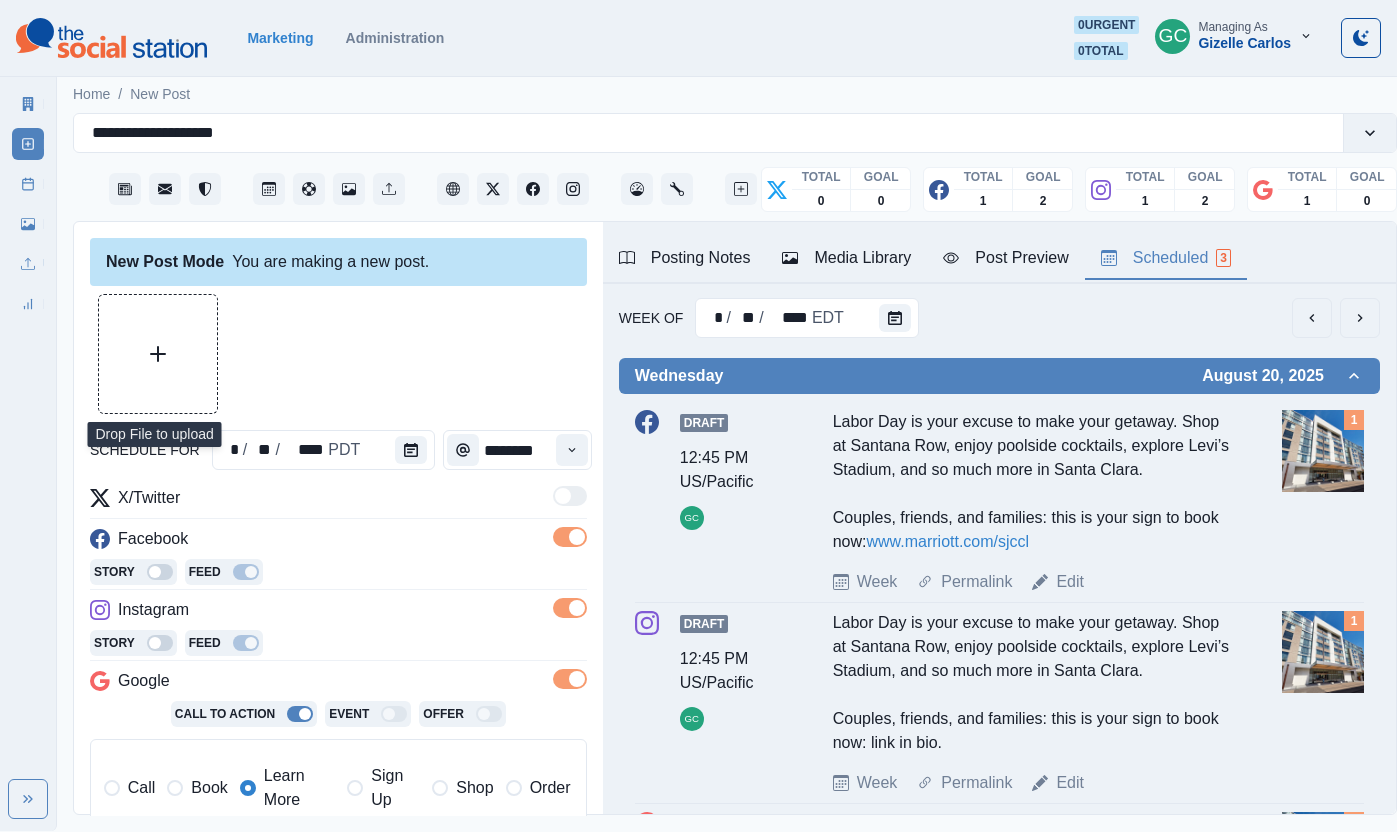 click at bounding box center (158, 354) 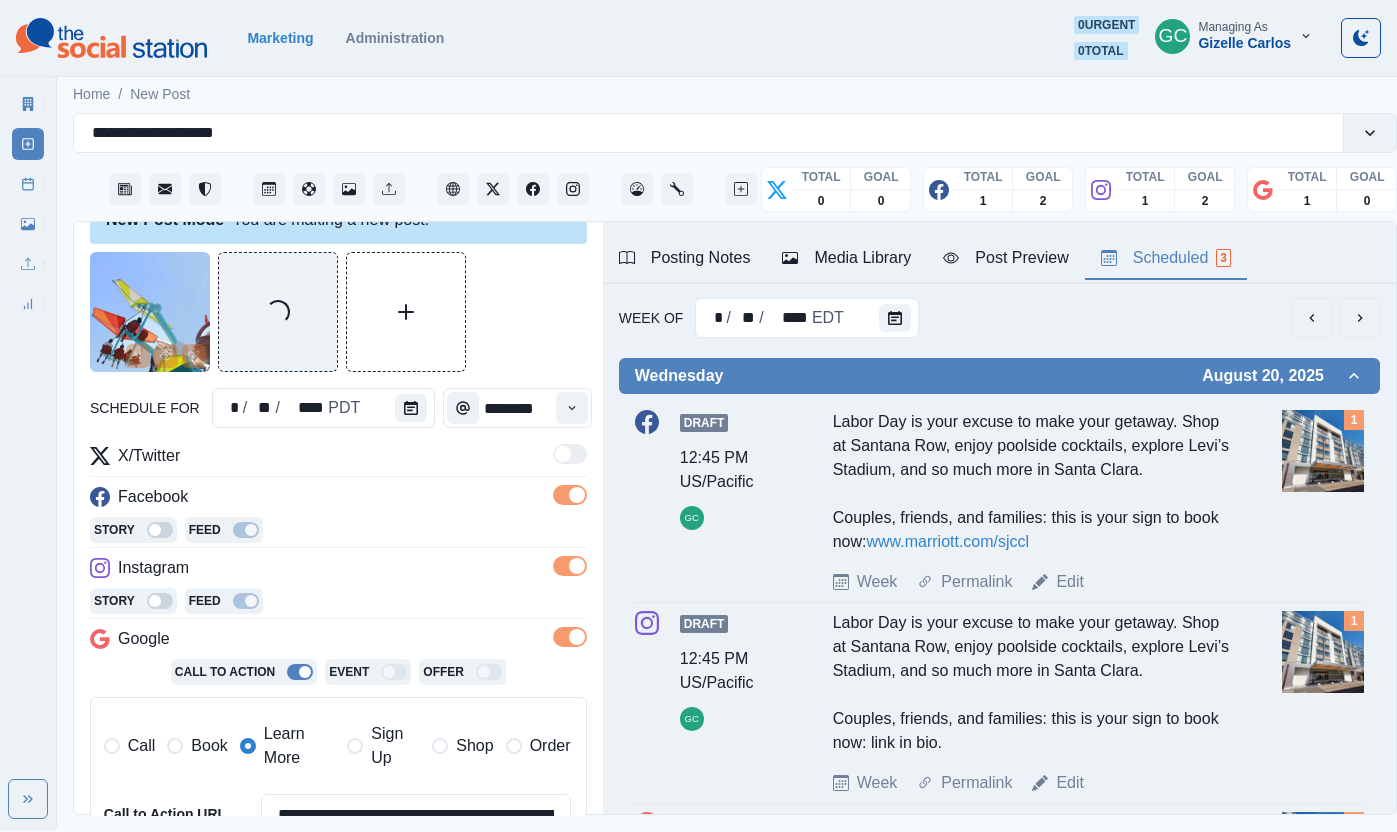 scroll, scrollTop: 0, scrollLeft: 0, axis: both 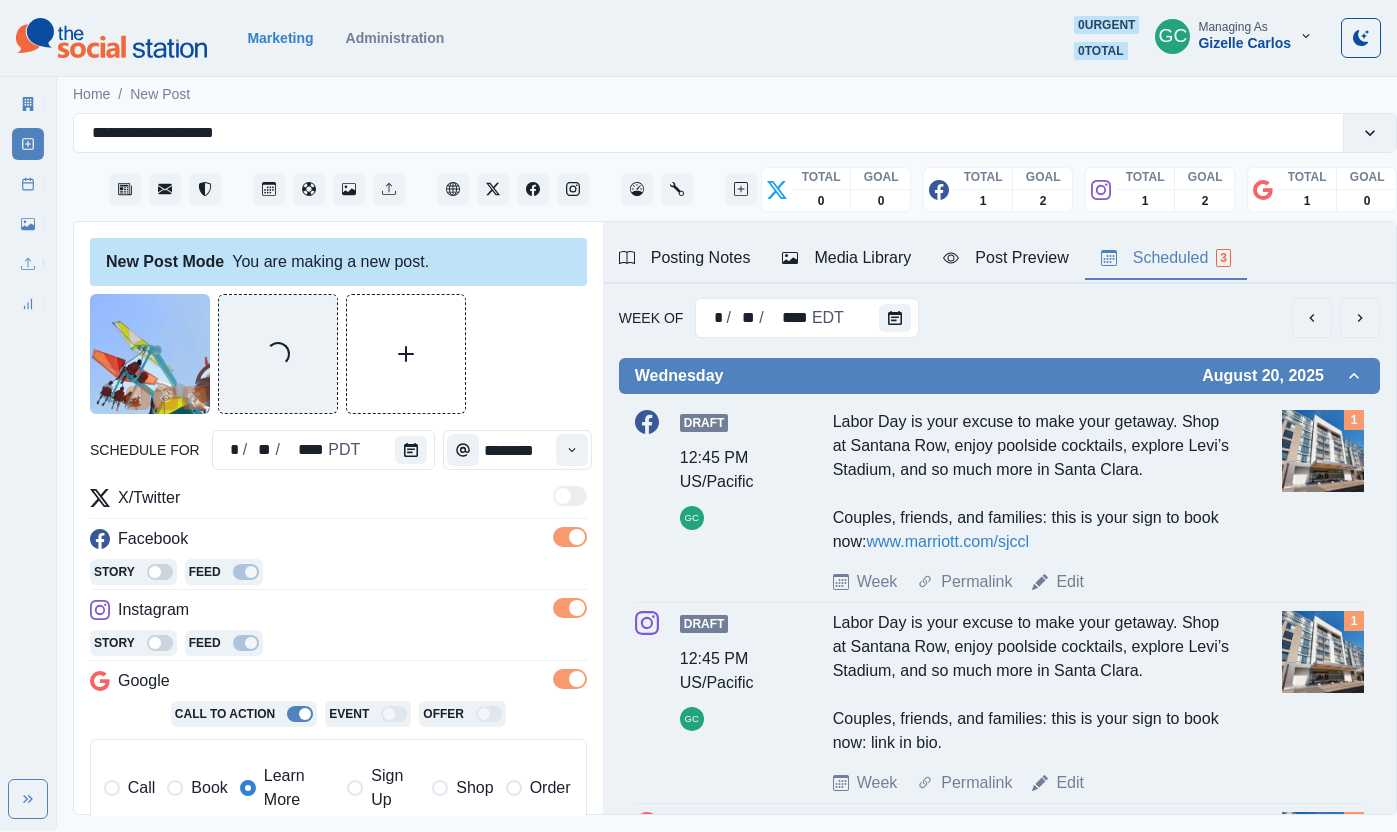 click on "Loading..." at bounding box center [338, 354] 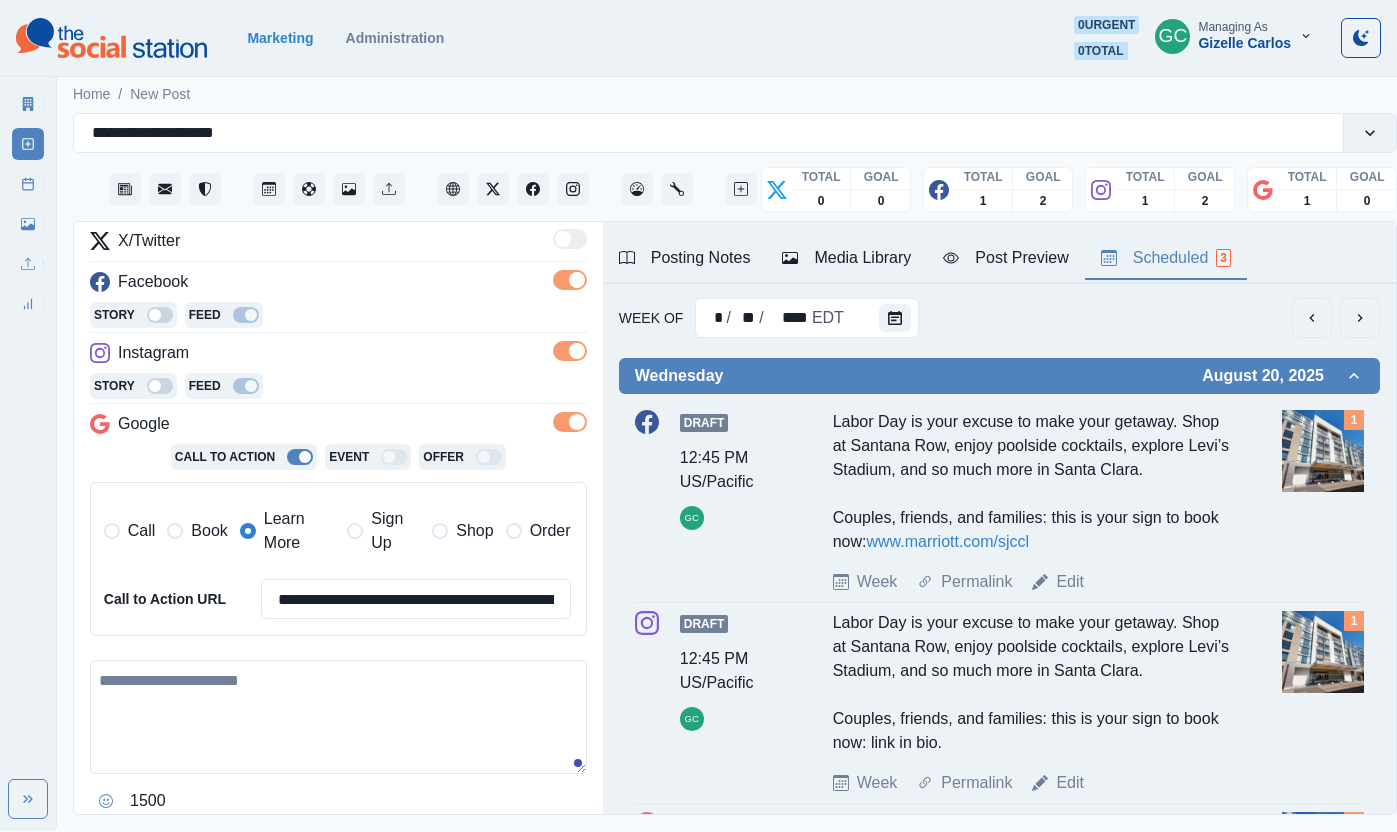 scroll, scrollTop: 316, scrollLeft: 0, axis: vertical 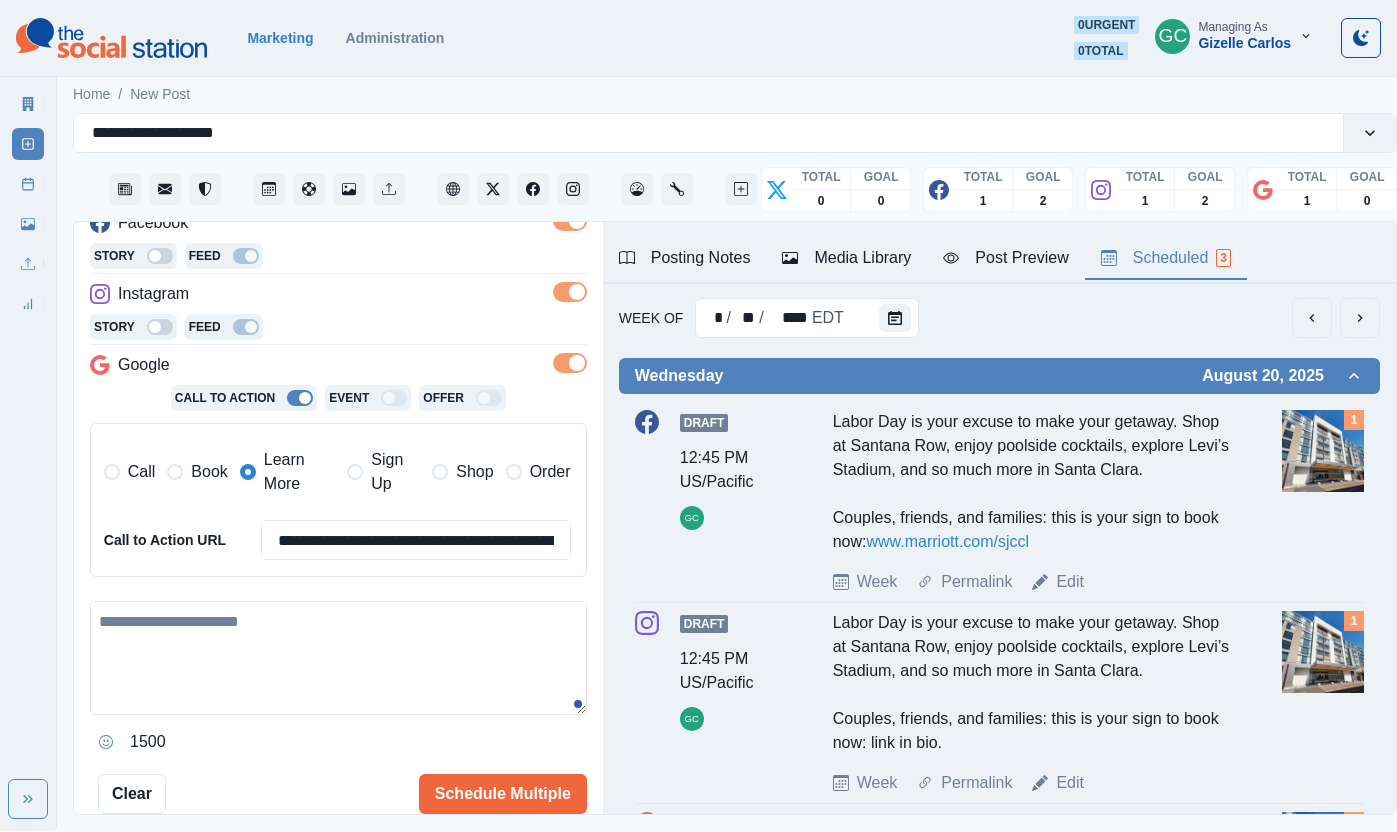 click at bounding box center (338, 658) 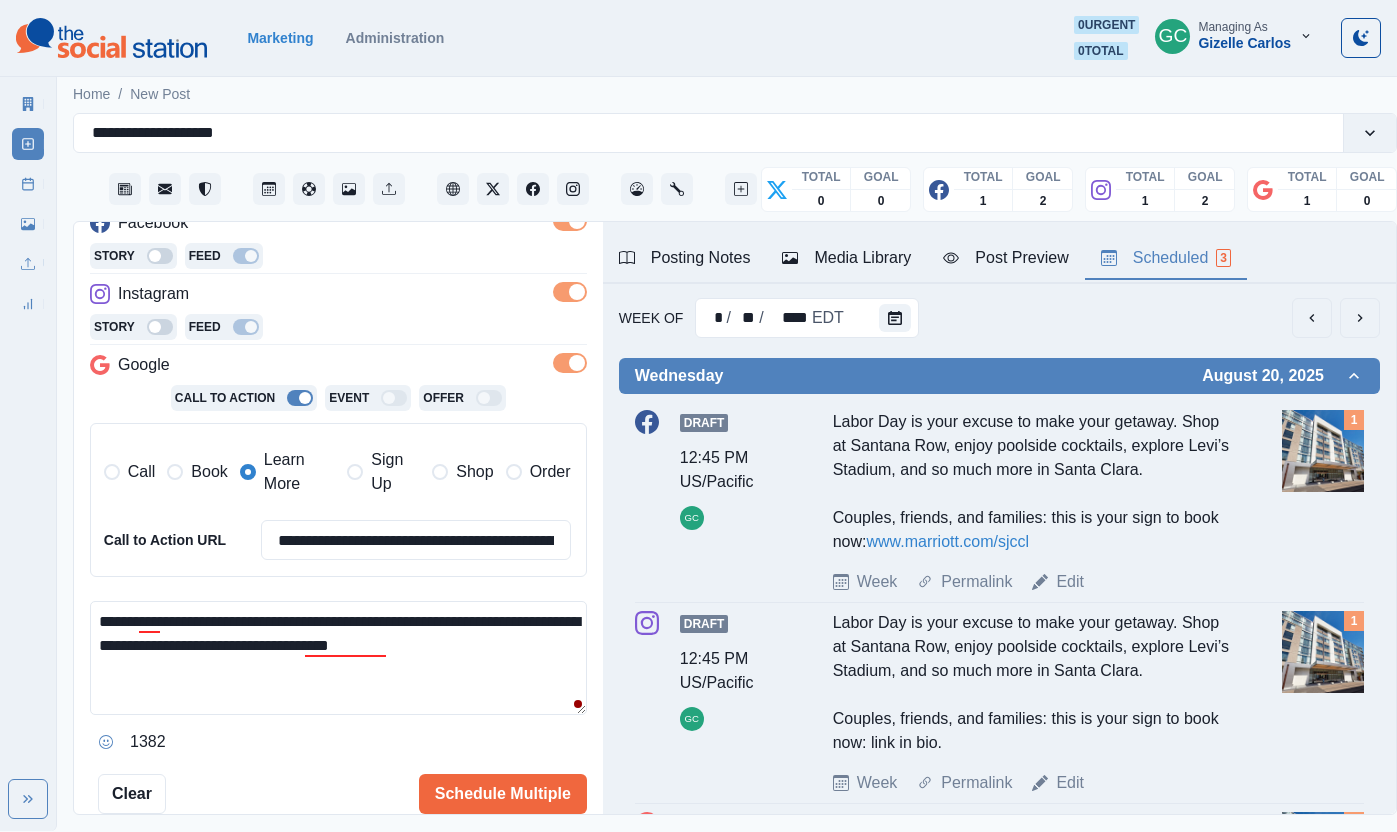 paste on "**********" 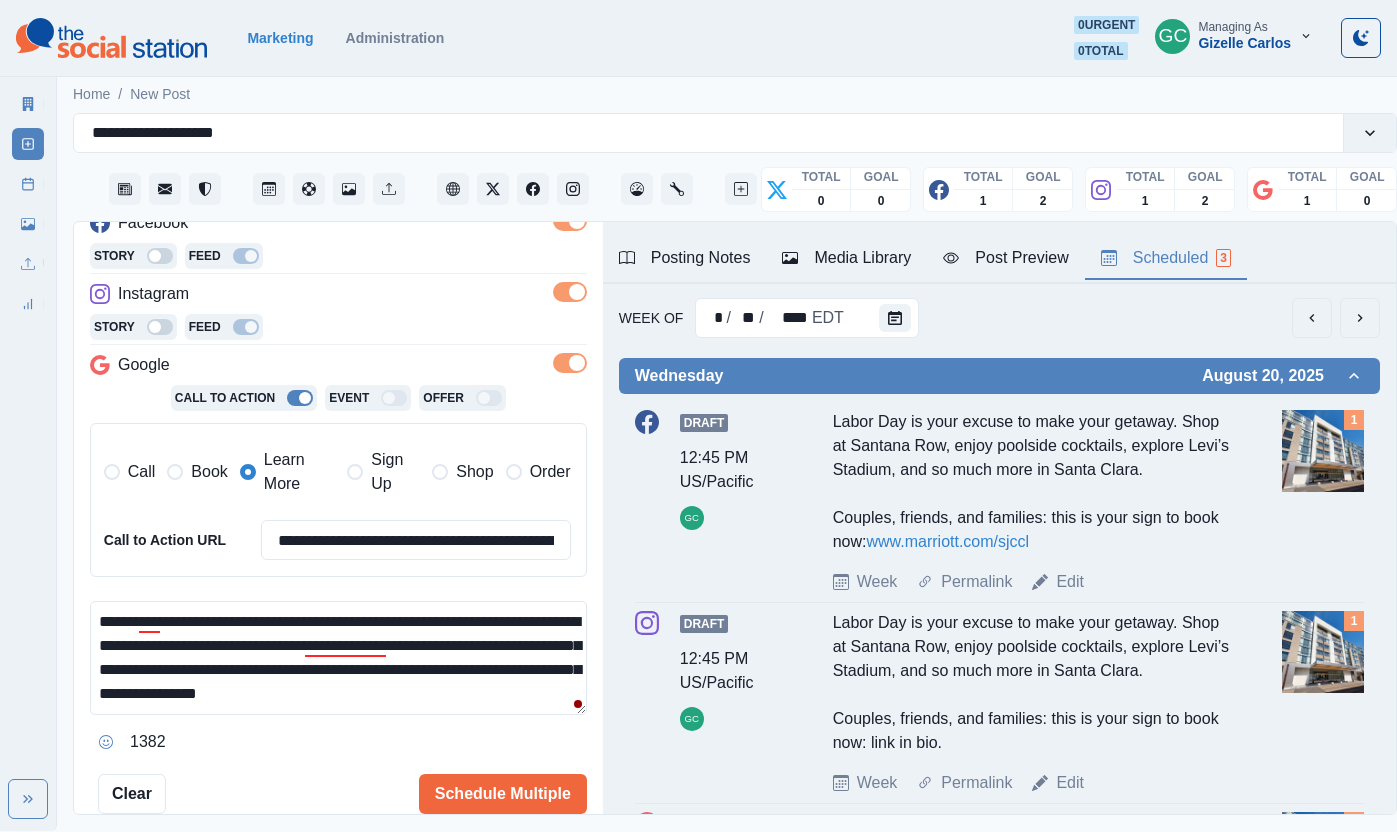 scroll, scrollTop: 13, scrollLeft: 0, axis: vertical 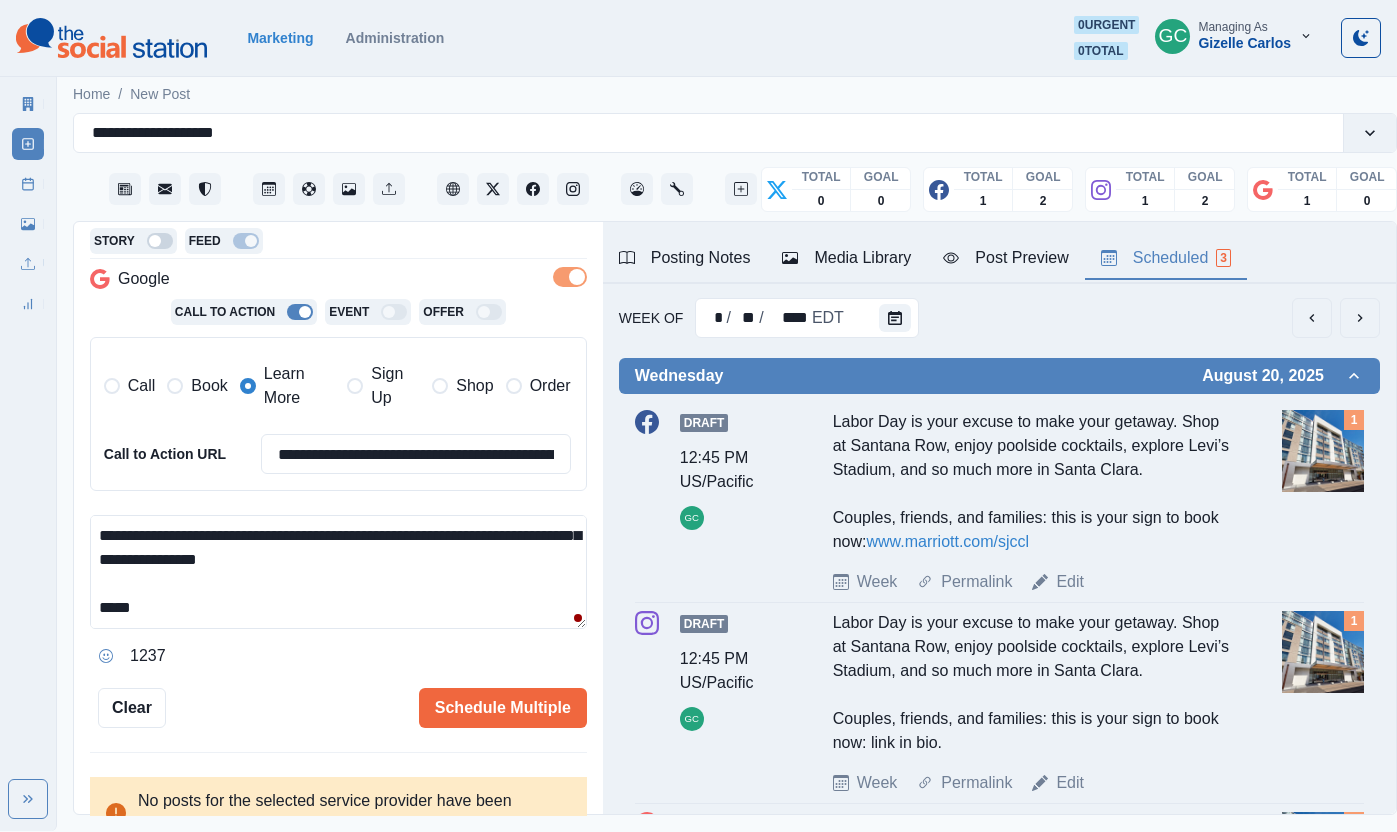 paste on "**********" 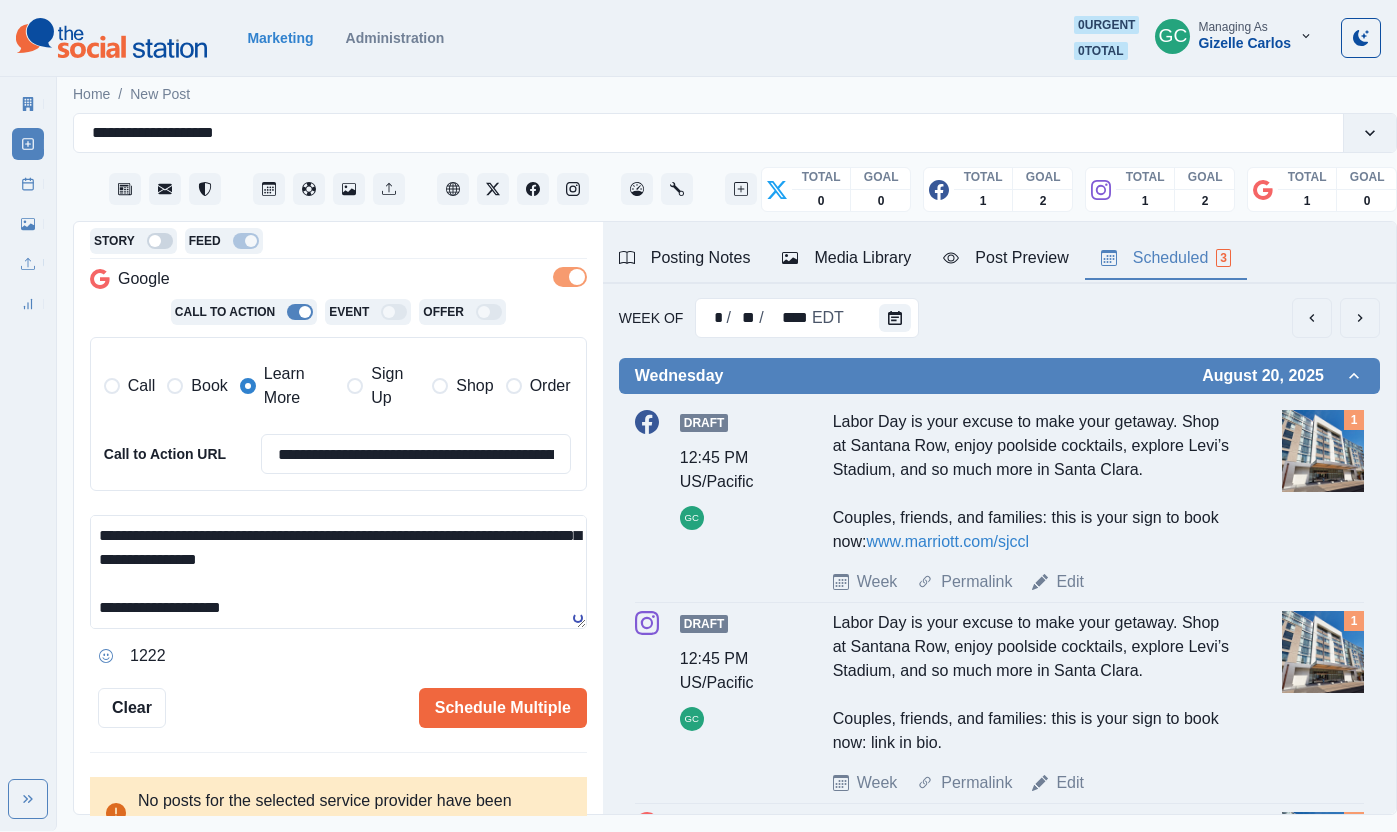 click on "**********" at bounding box center [338, 572] 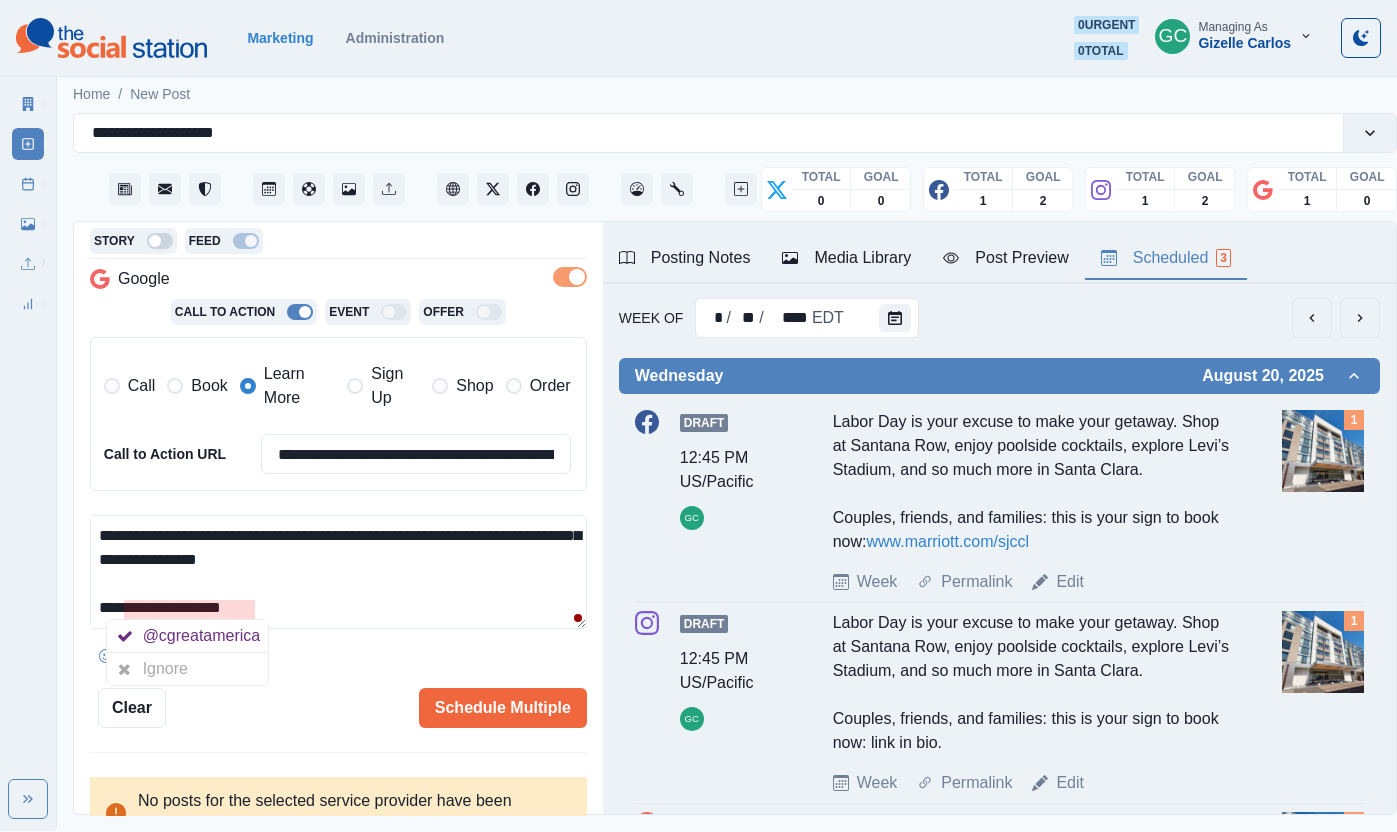 click on "**********" at bounding box center (338, 572) 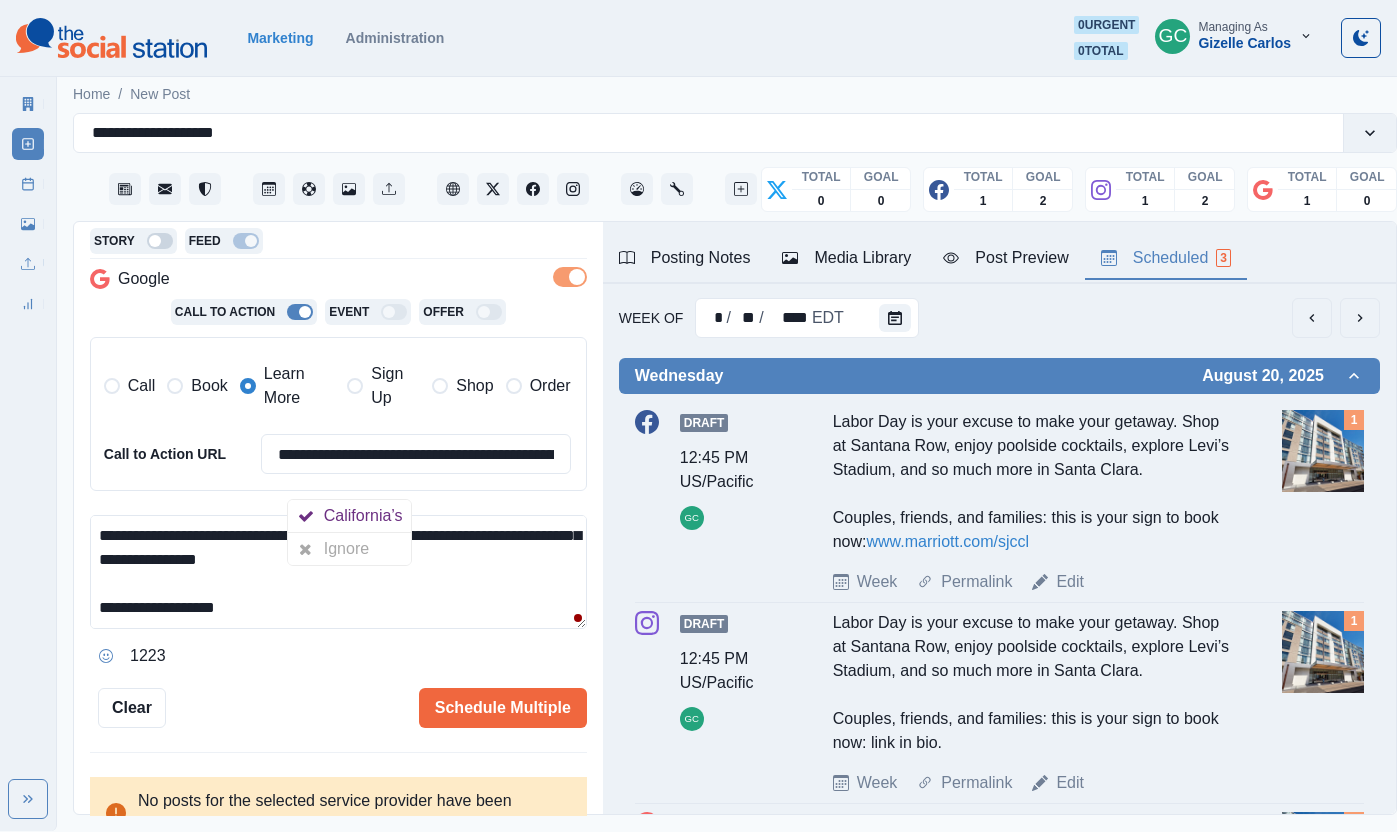 drag, startPoint x: 341, startPoint y: 598, endPoint x: 329, endPoint y: 625, distance: 29.546574 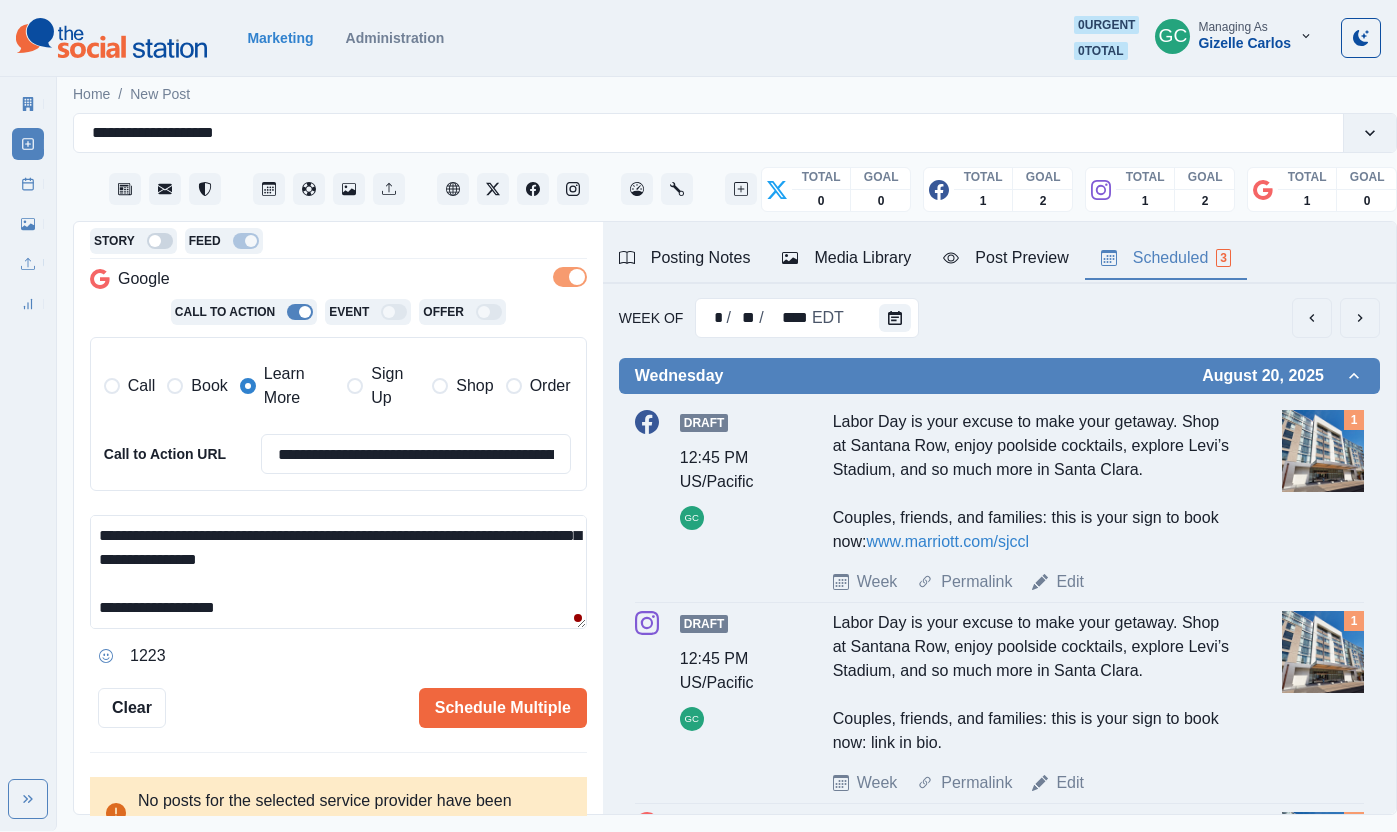 drag, startPoint x: 242, startPoint y: 555, endPoint x: 223, endPoint y: 557, distance: 19.104973 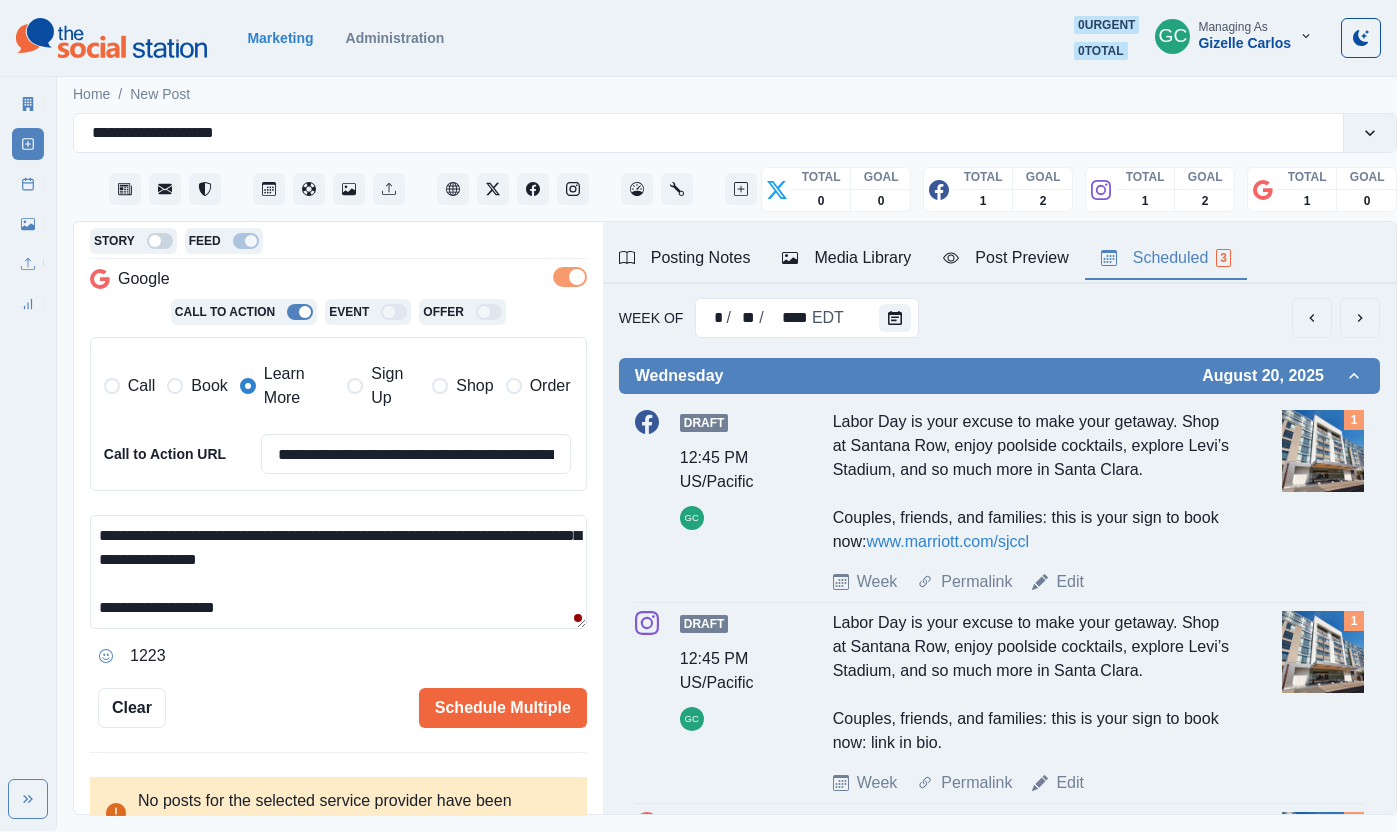 scroll, scrollTop: 0, scrollLeft: 0, axis: both 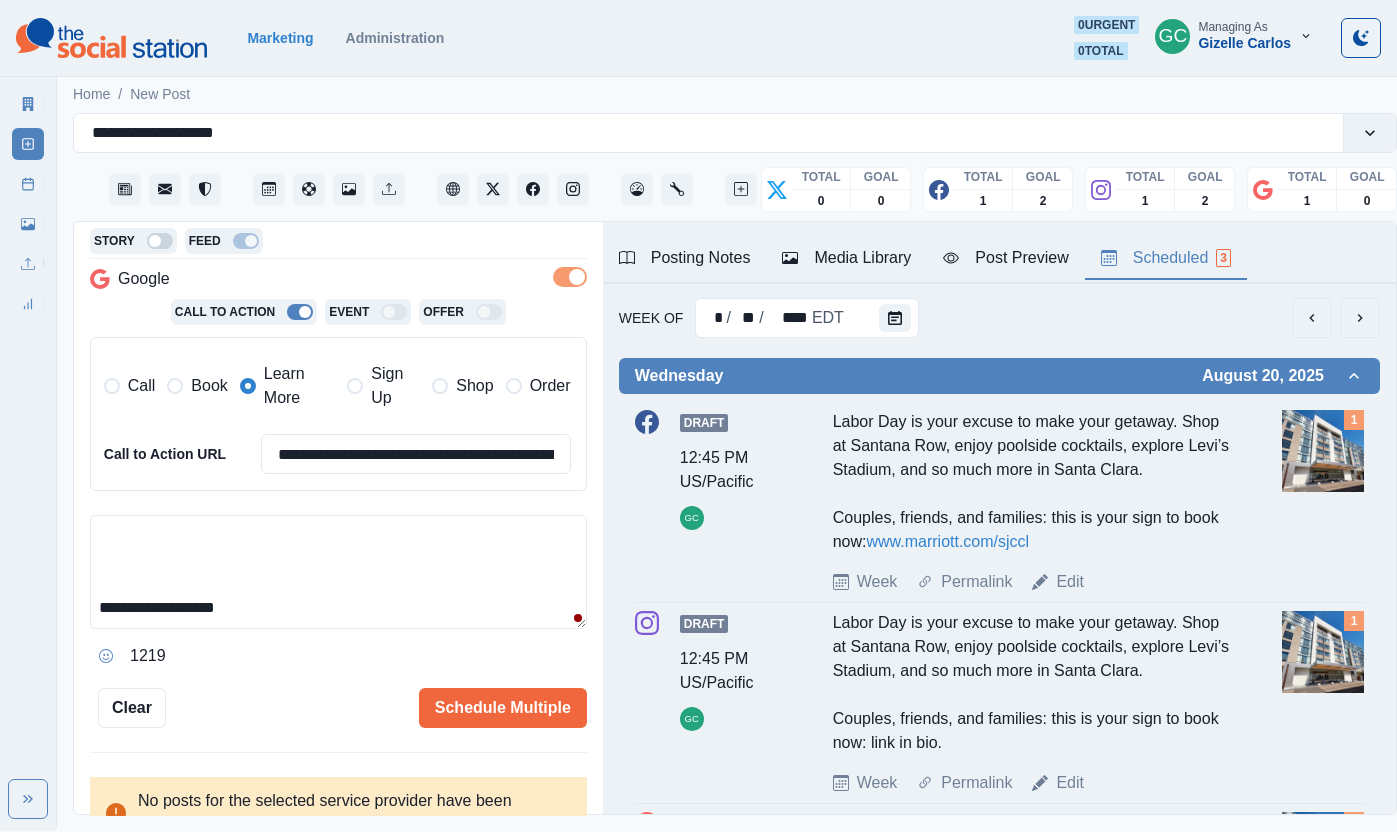 paste on "**********" 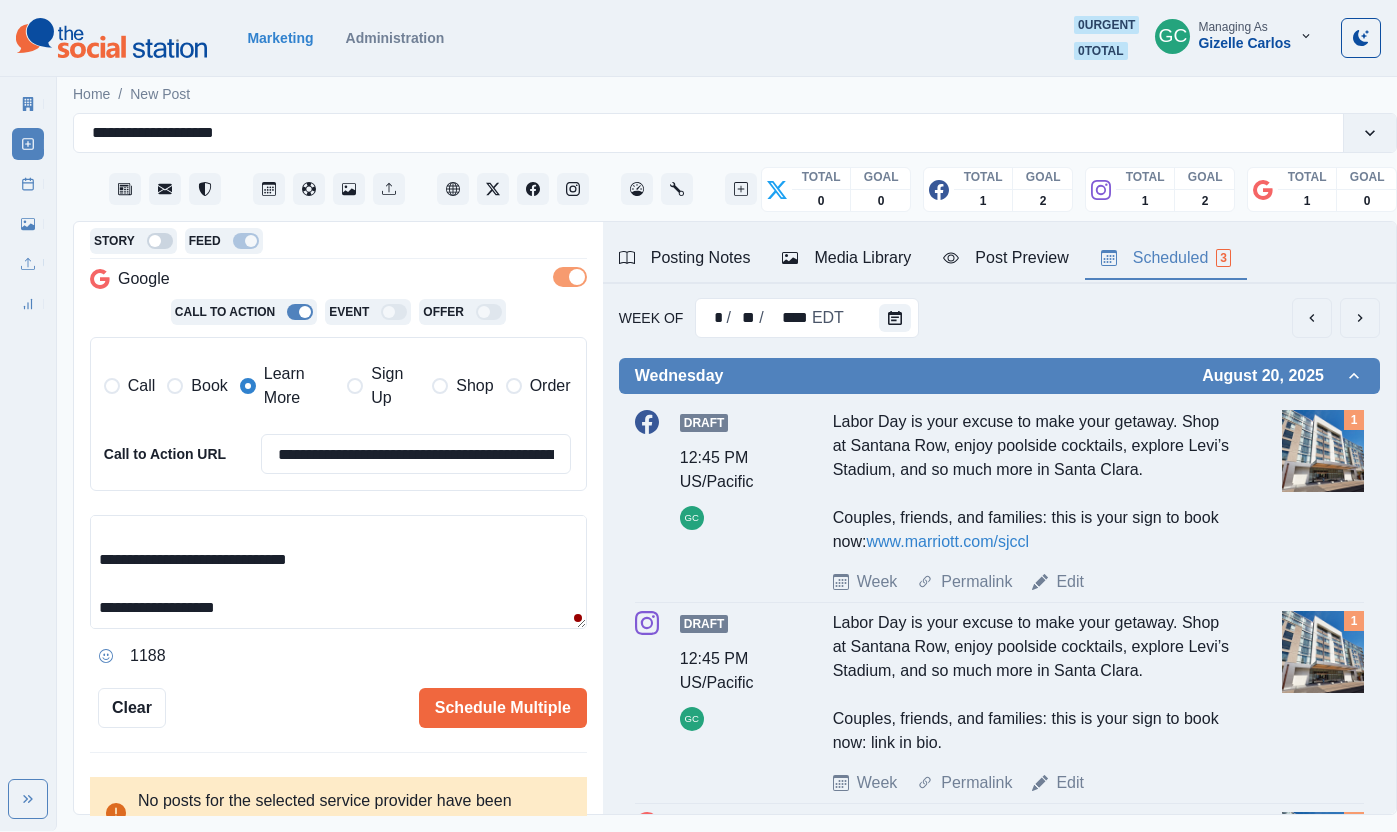 drag, startPoint x: 151, startPoint y: 553, endPoint x: 78, endPoint y: 559, distance: 73.24616 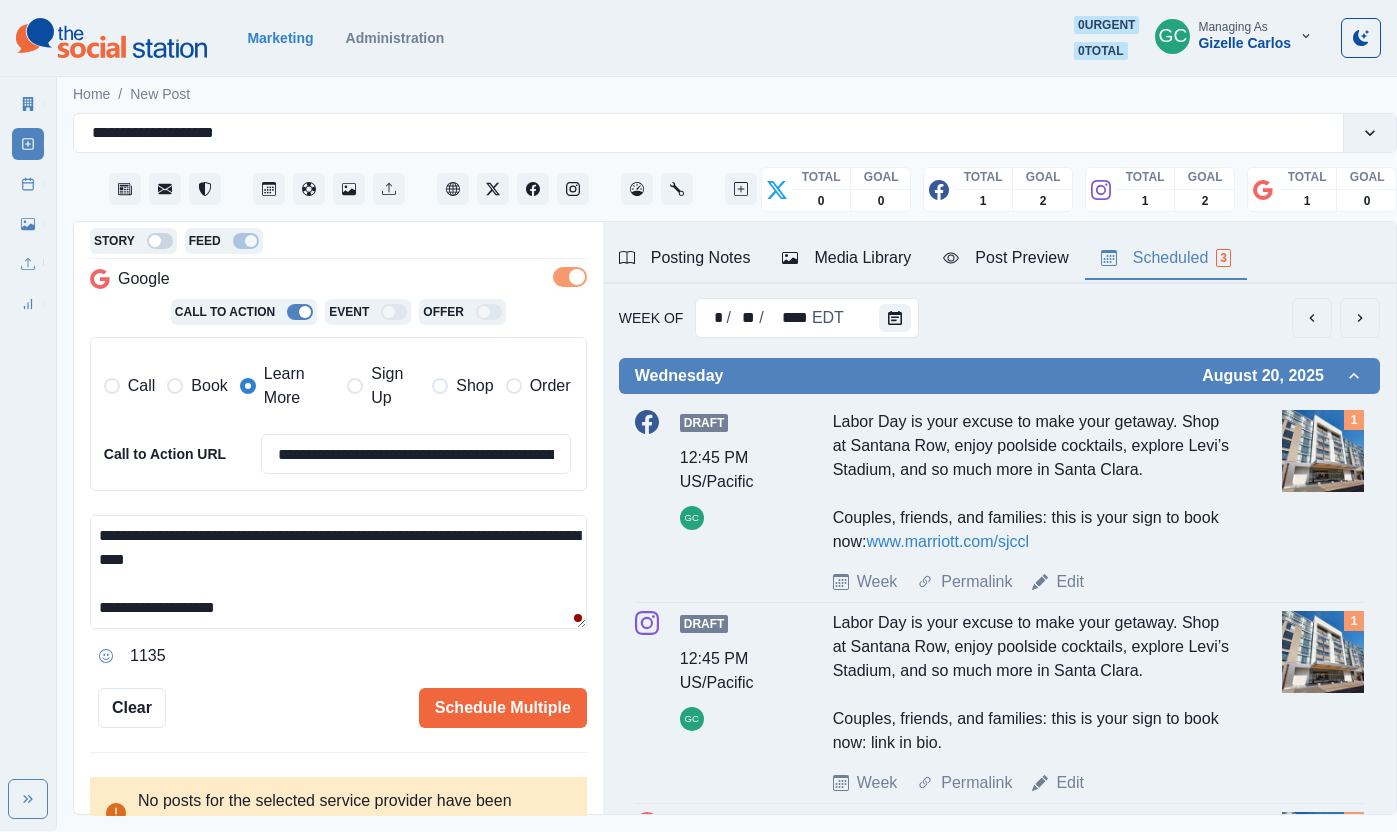 scroll, scrollTop: 144, scrollLeft: 0, axis: vertical 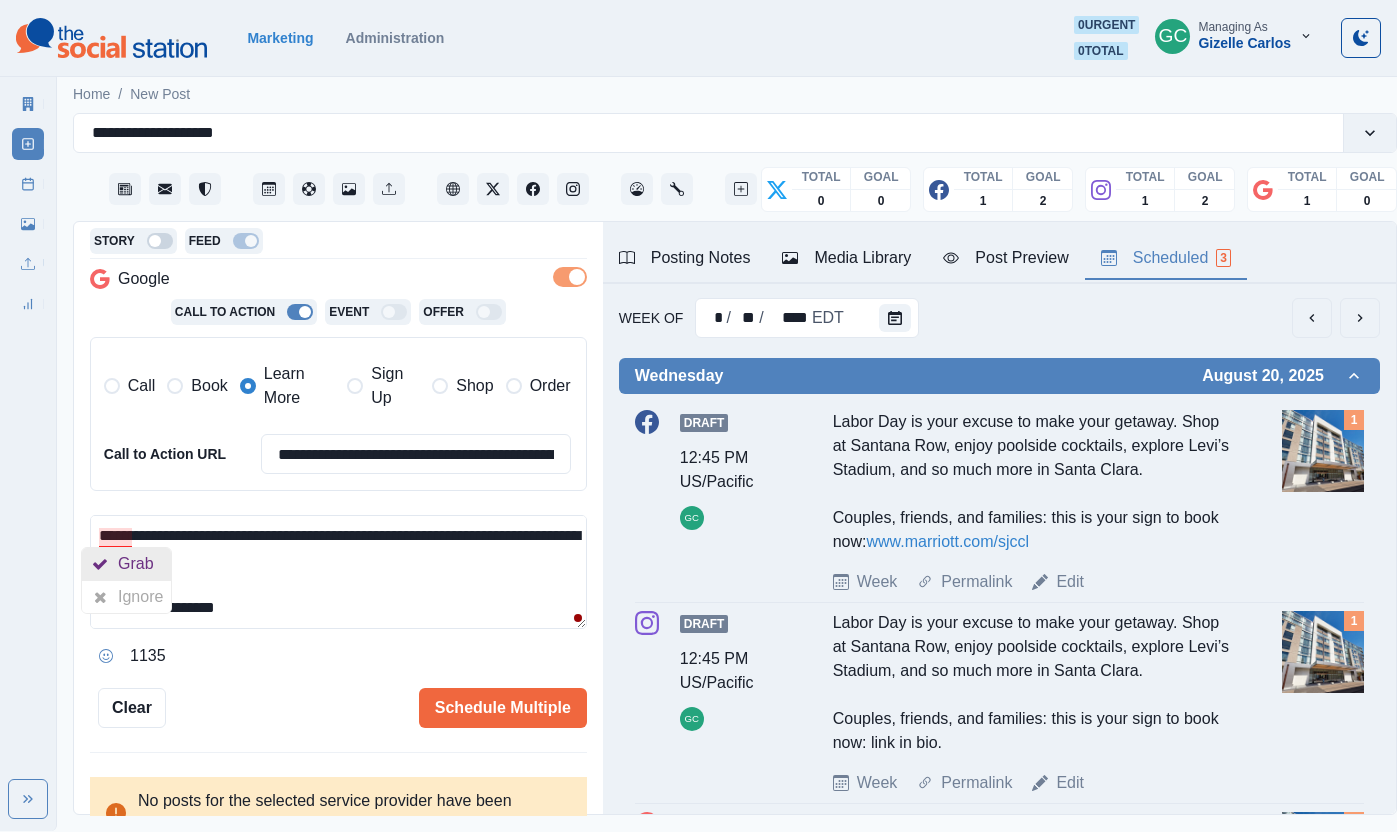 click on "Grab" at bounding box center [140, 564] 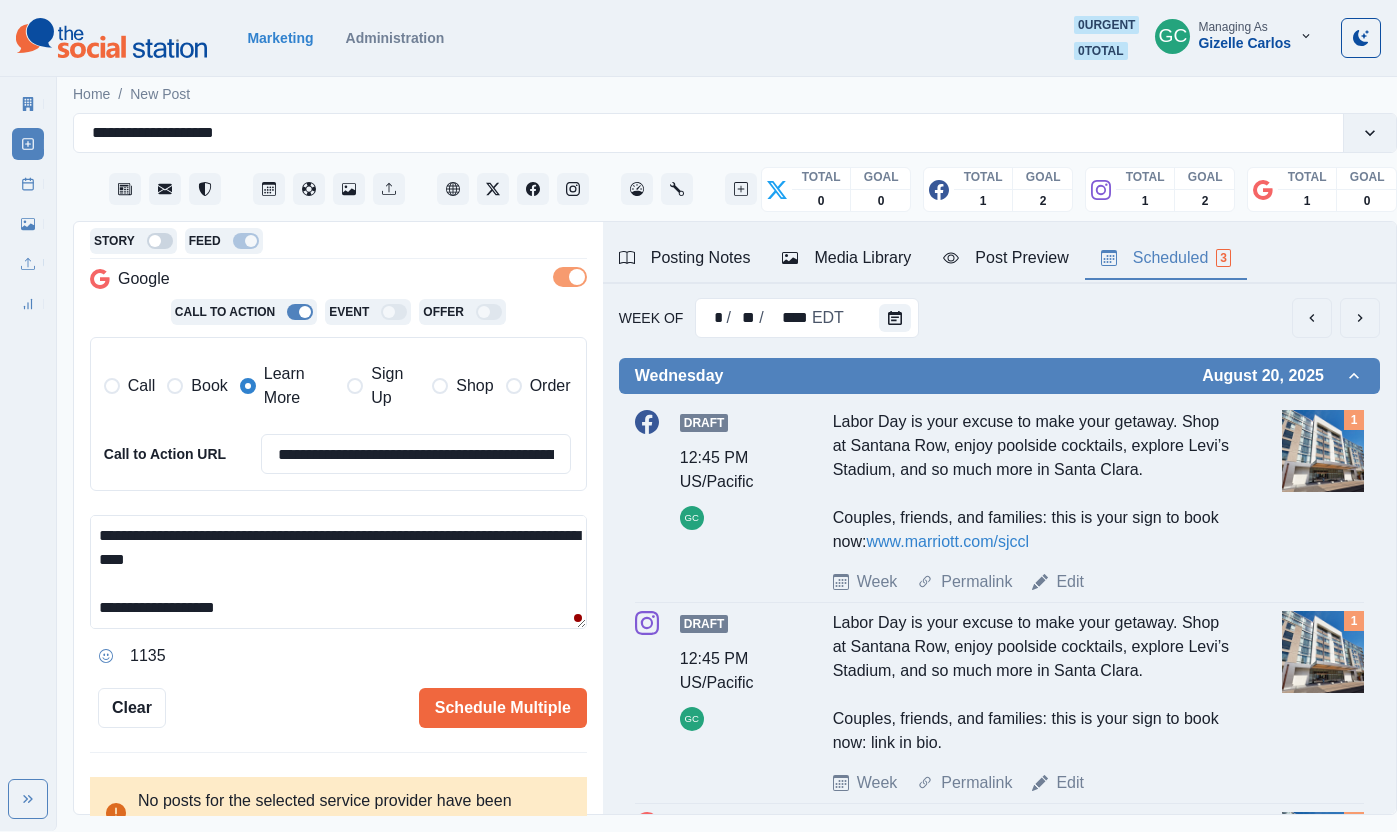 drag, startPoint x: 218, startPoint y: 563, endPoint x: 303, endPoint y: 596, distance: 91.18114 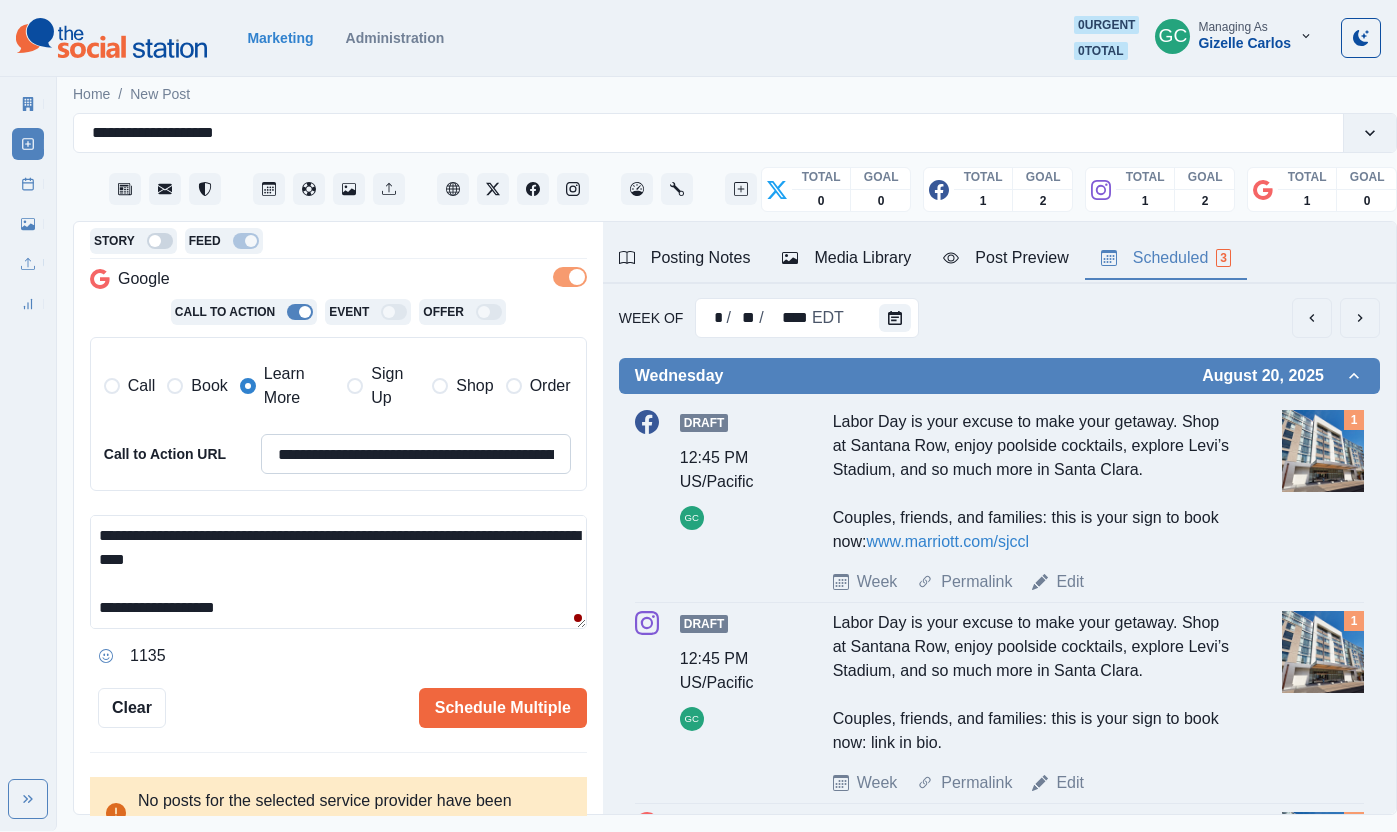 type on "**********" 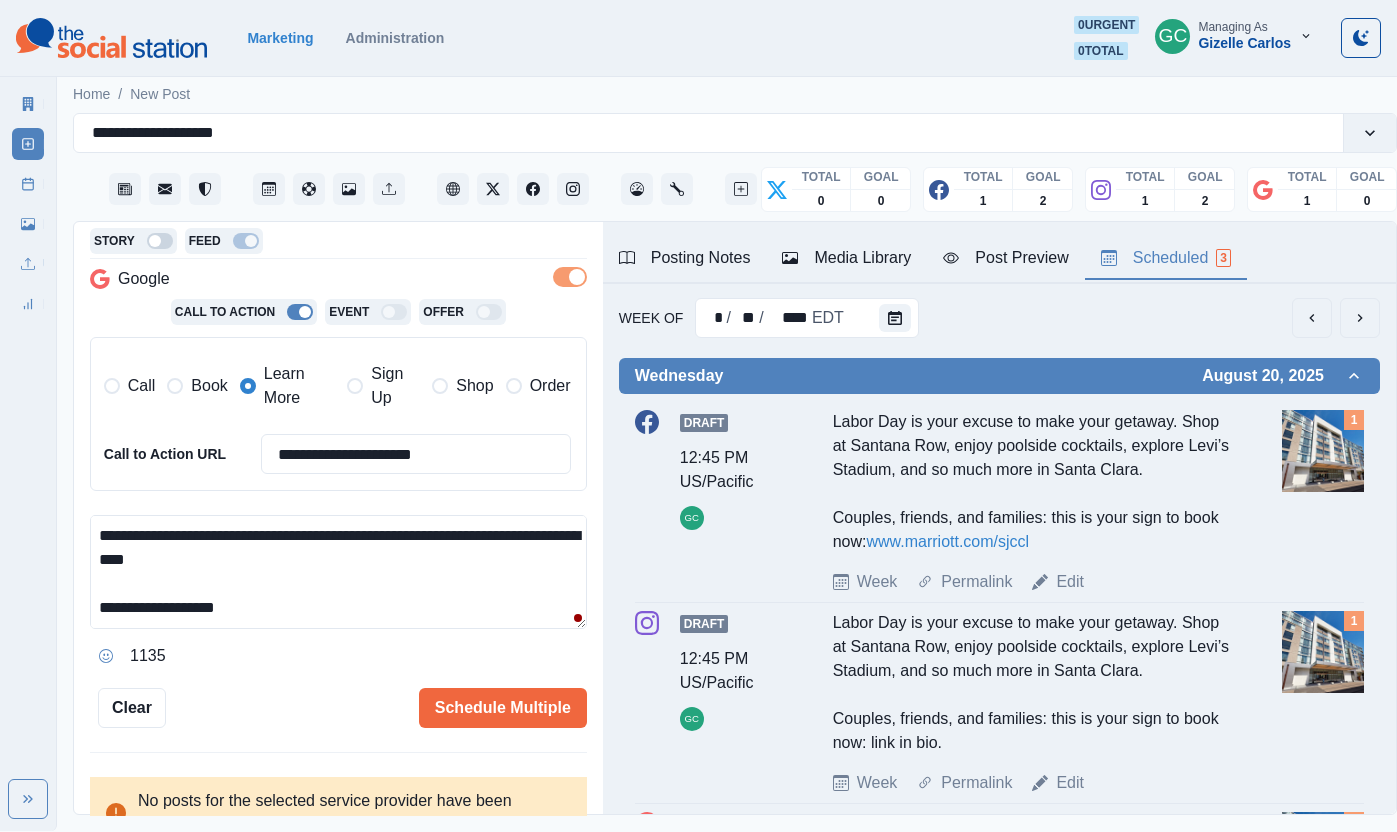 type on "**********" 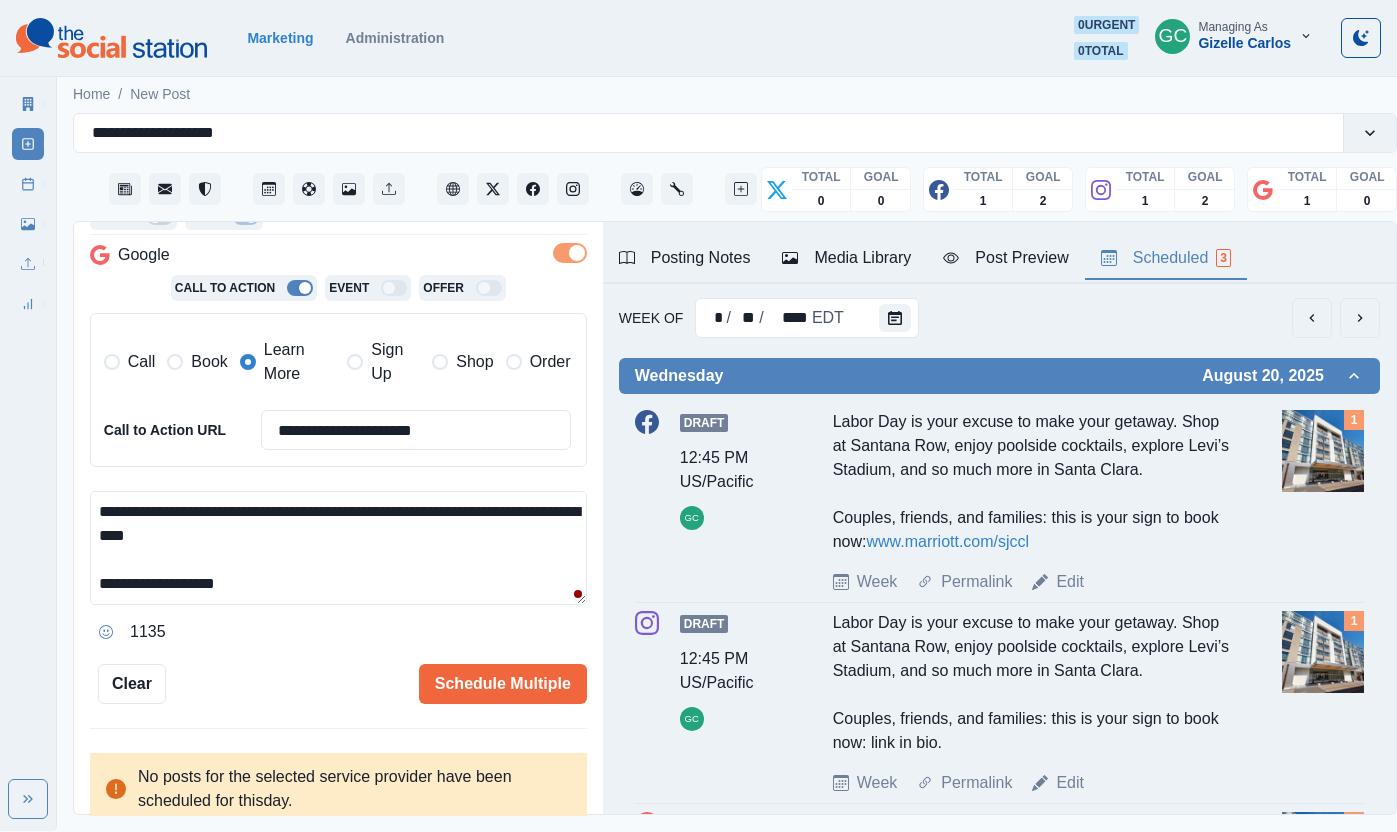 click on "**********" at bounding box center (338, 569) 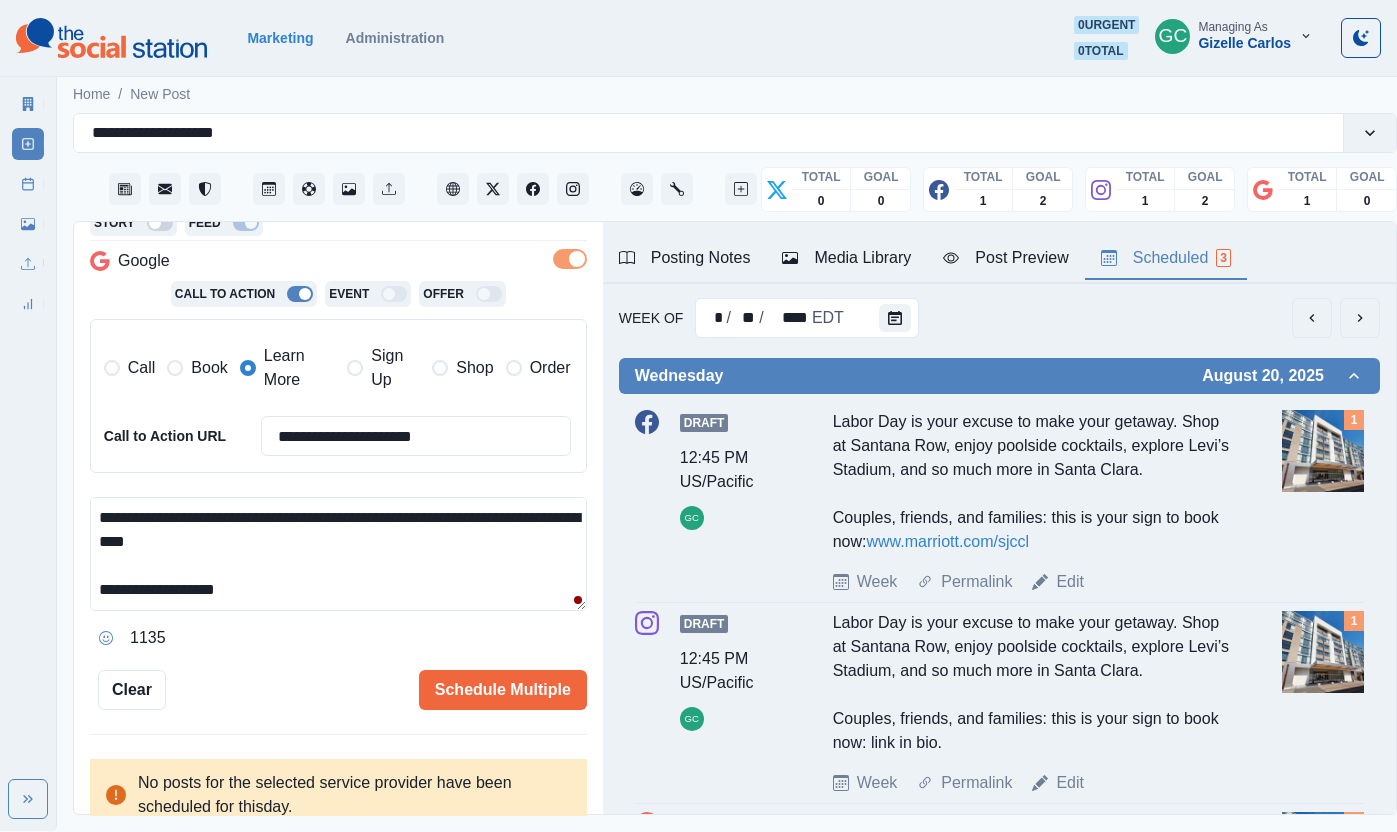 click on "**********" at bounding box center (338, 554) 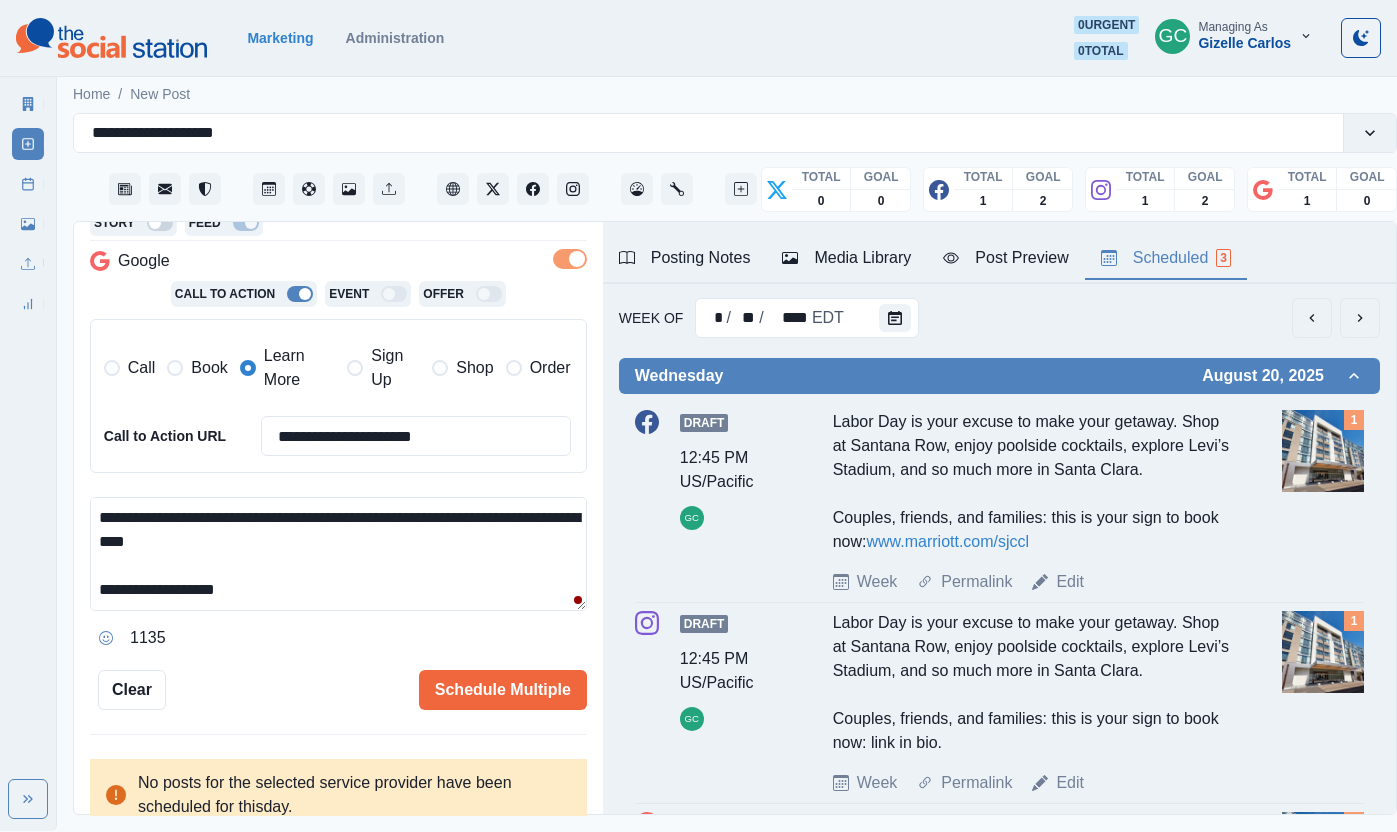 scroll, scrollTop: 131, scrollLeft: 0, axis: vertical 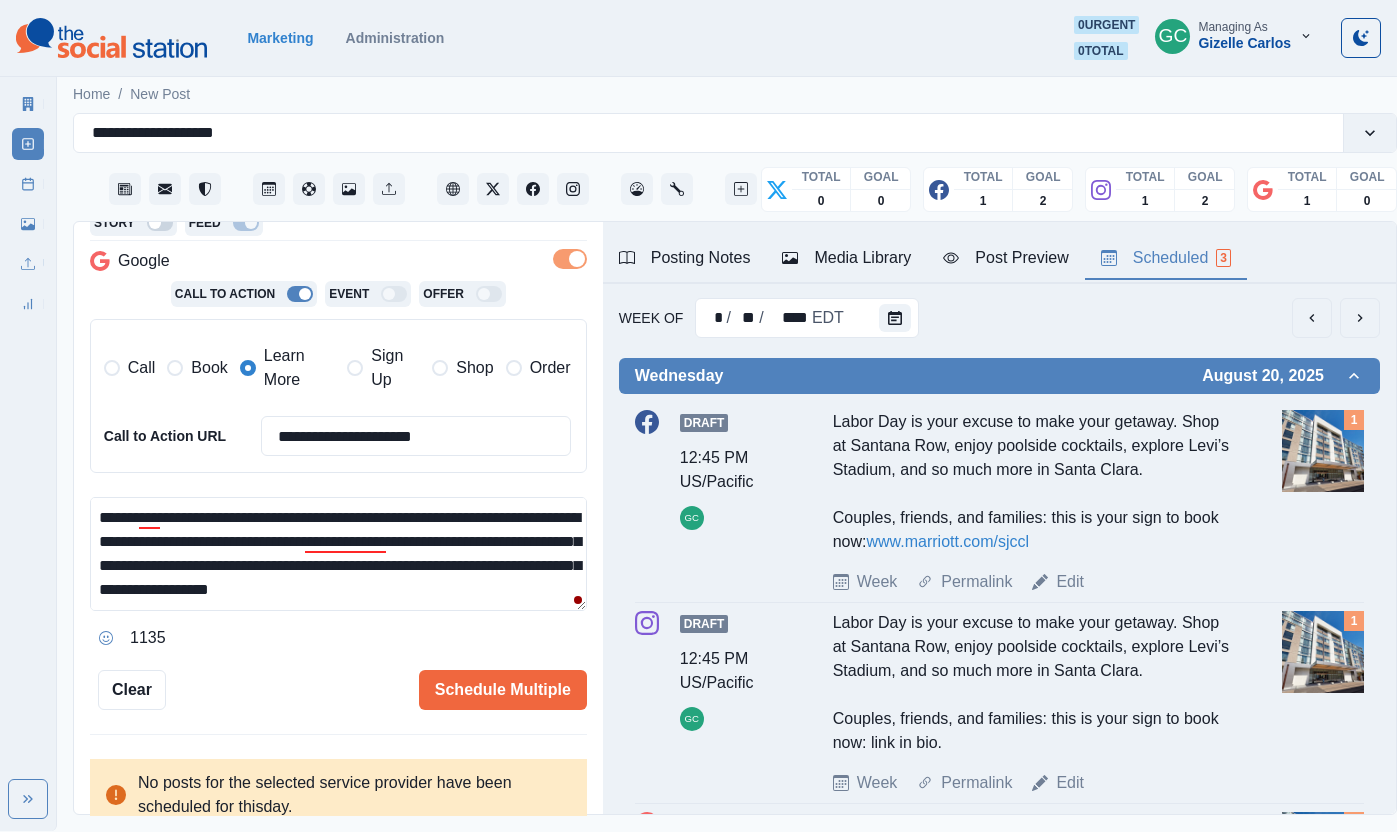 click on "**********" at bounding box center [338, 554] 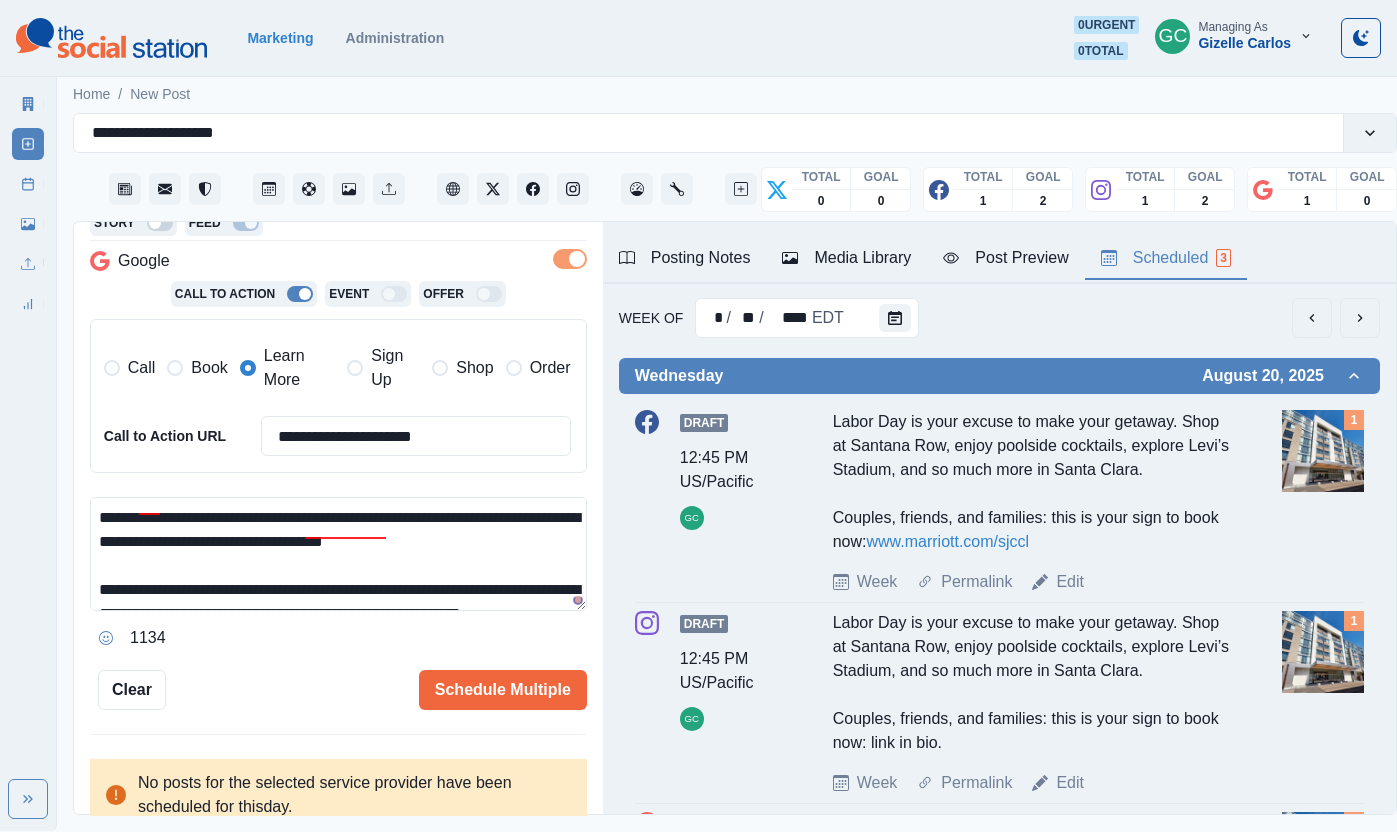 scroll, scrollTop: 84, scrollLeft: 0, axis: vertical 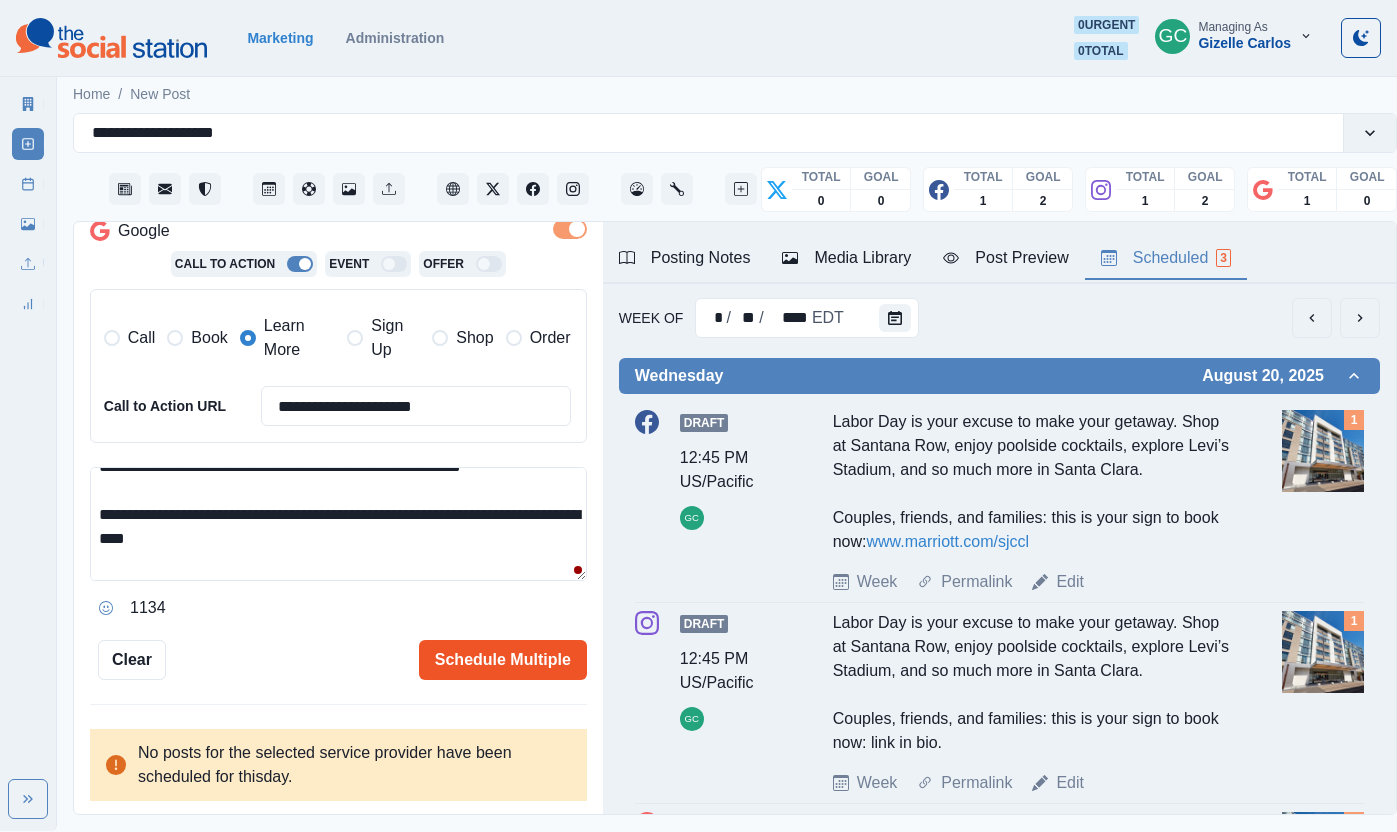 type on "**********" 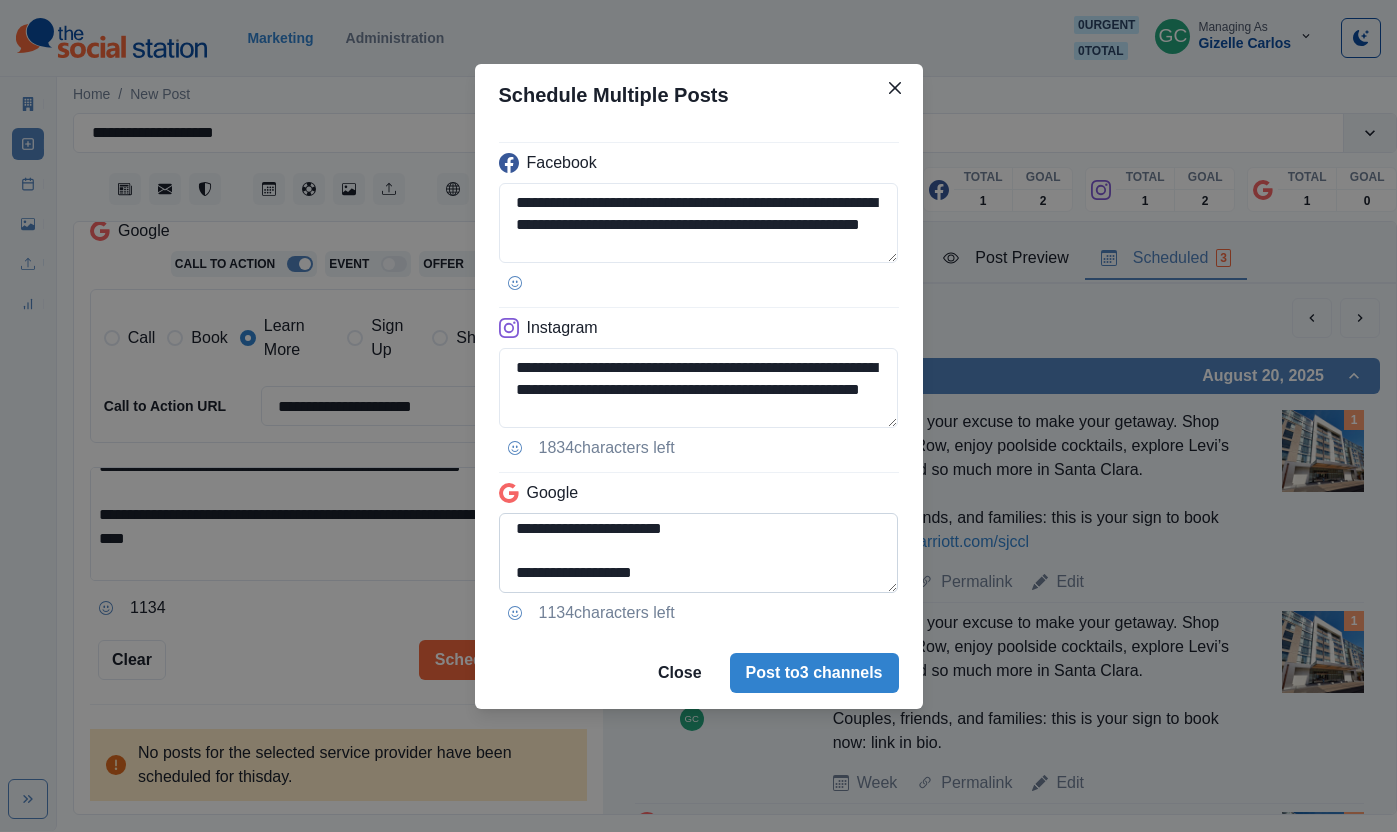 drag, startPoint x: 620, startPoint y: 556, endPoint x: 874, endPoint y: 556, distance: 254 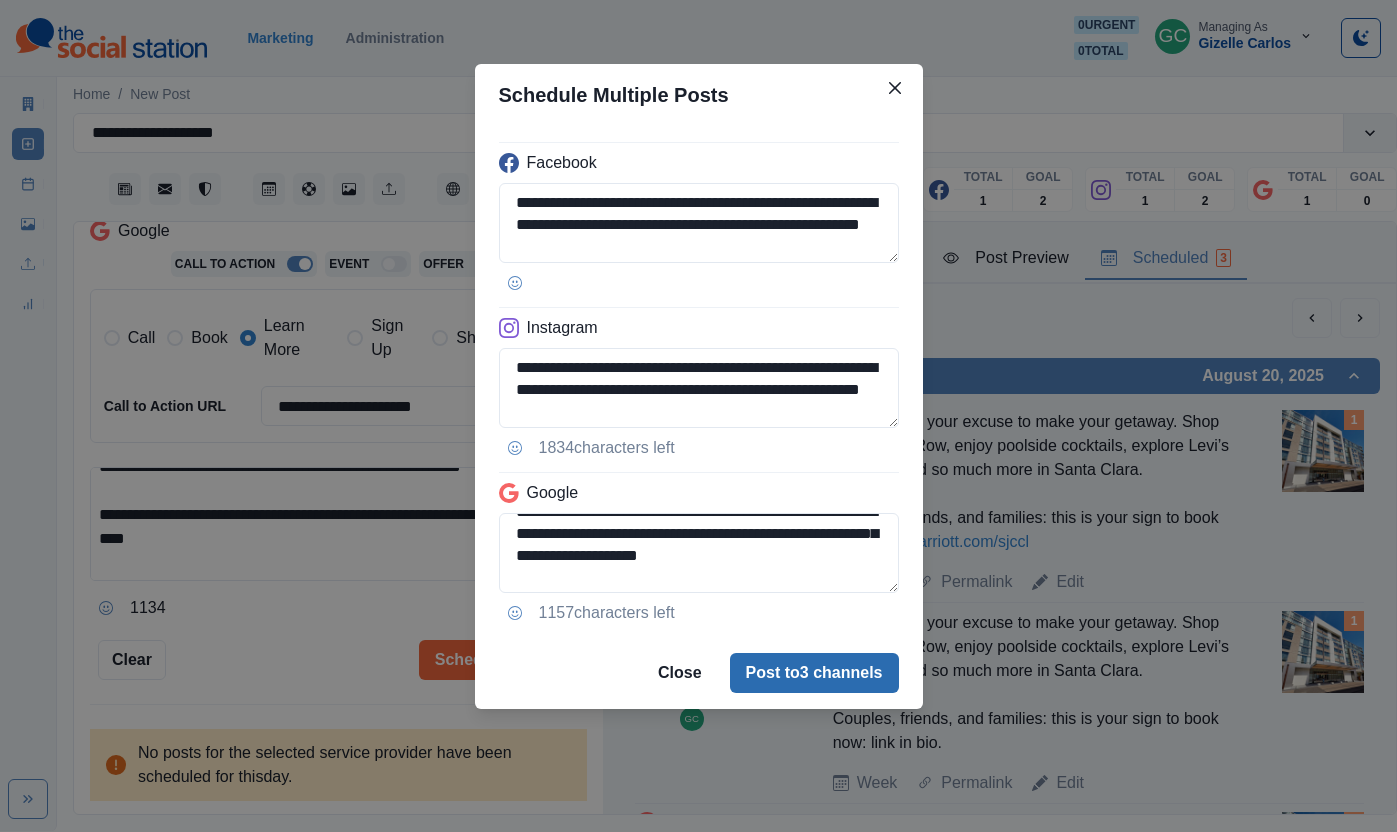 type on "**********" 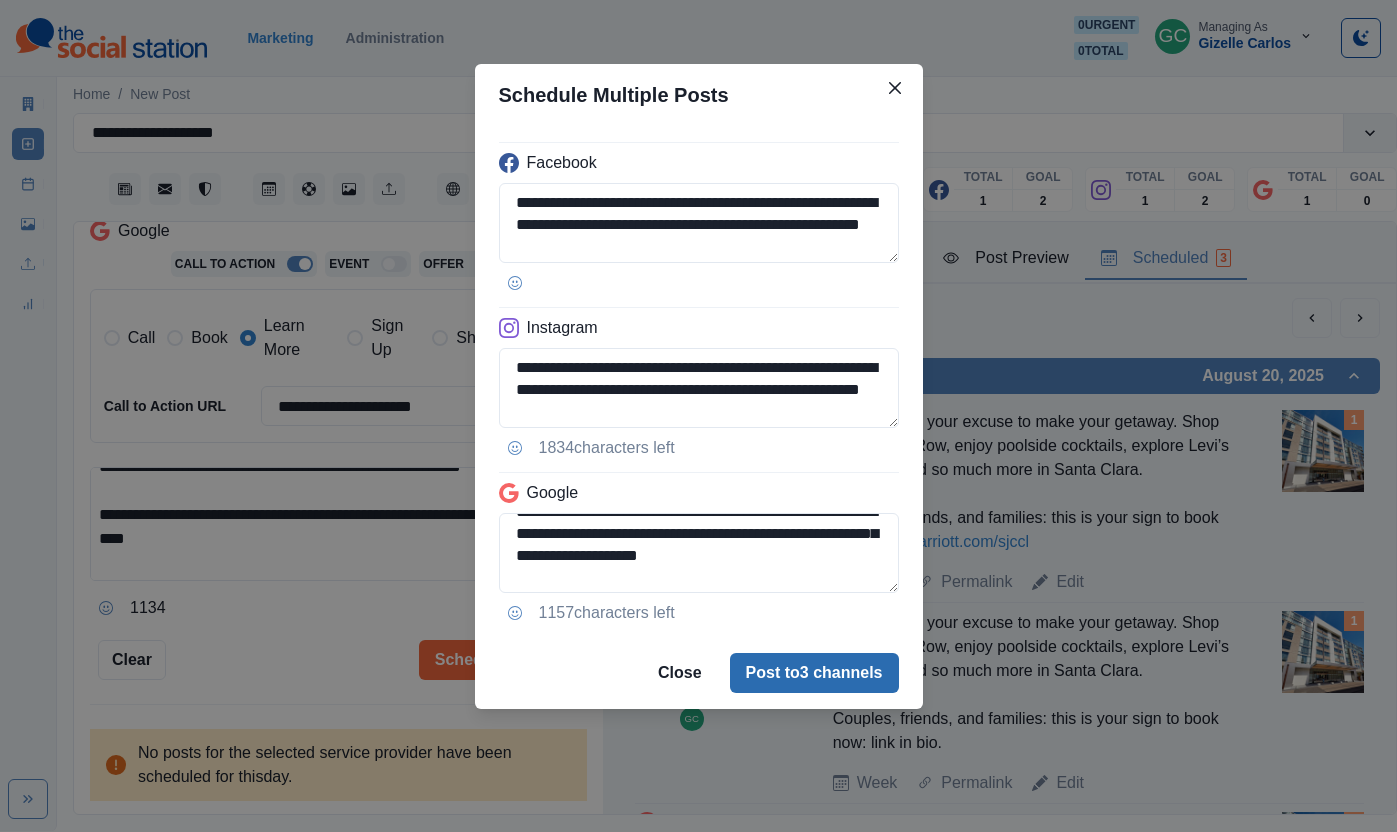 click on "Post to  3   channels" at bounding box center (814, 673) 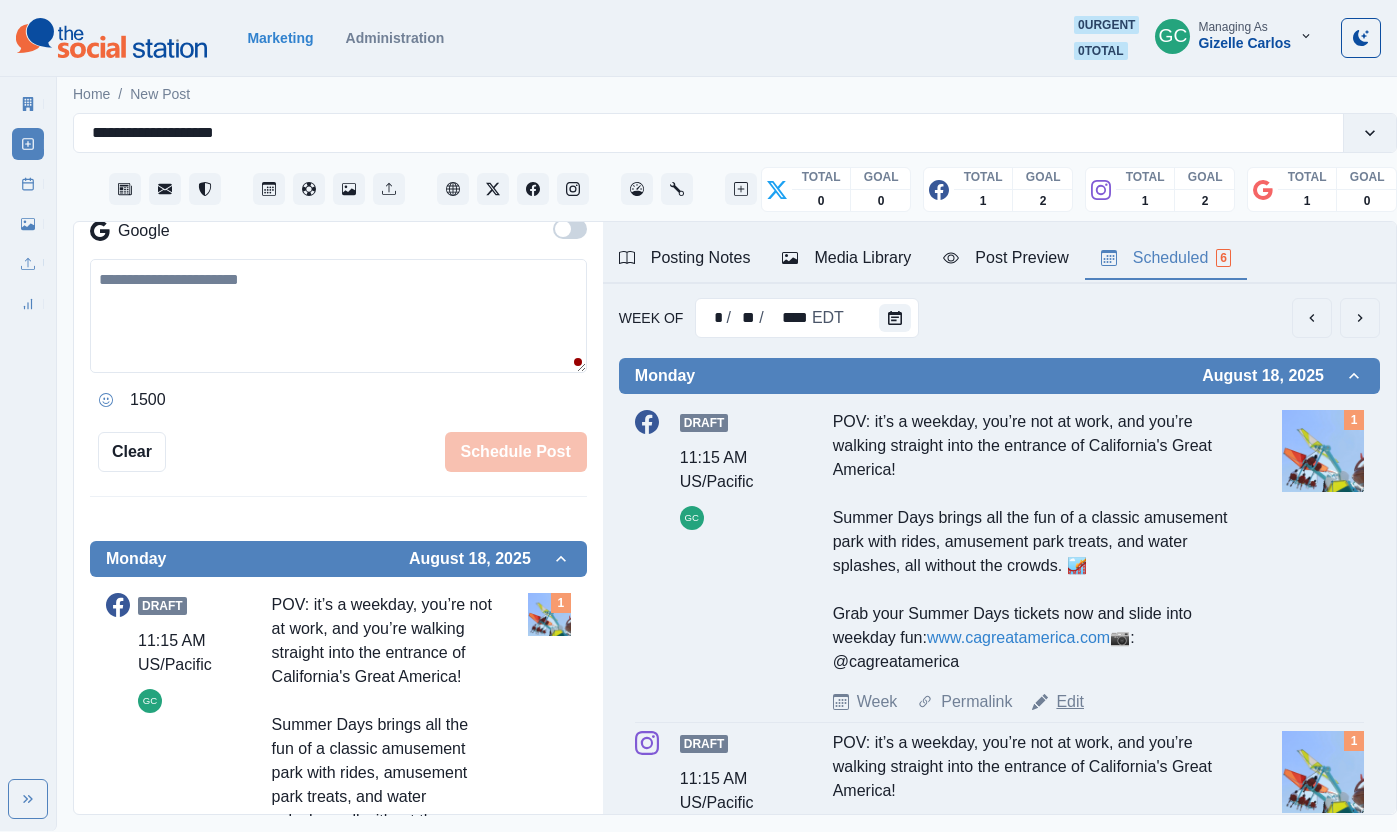 click on "Edit" at bounding box center [1070, 702] 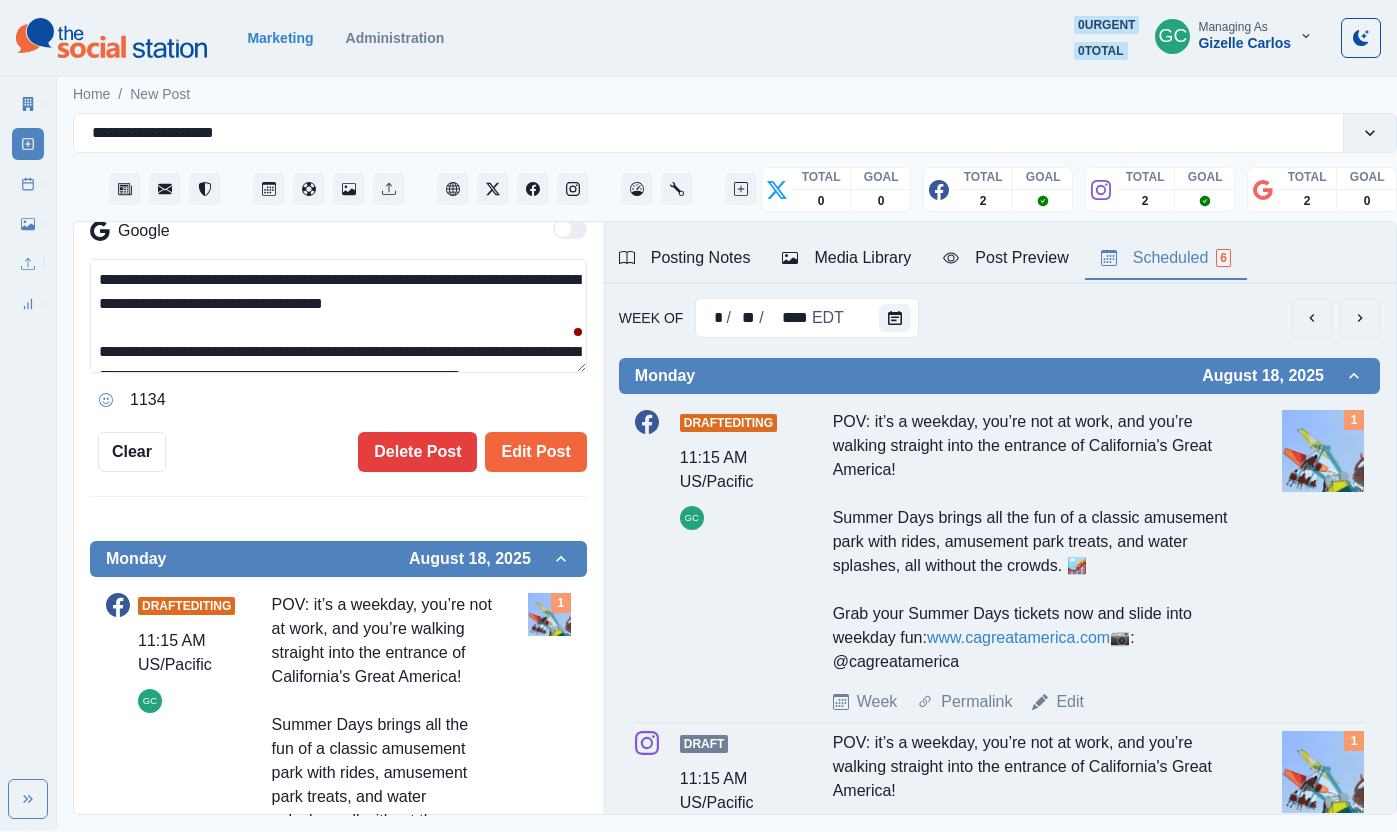drag, startPoint x: 306, startPoint y: 305, endPoint x: 494, endPoint y: 308, distance: 188.02394 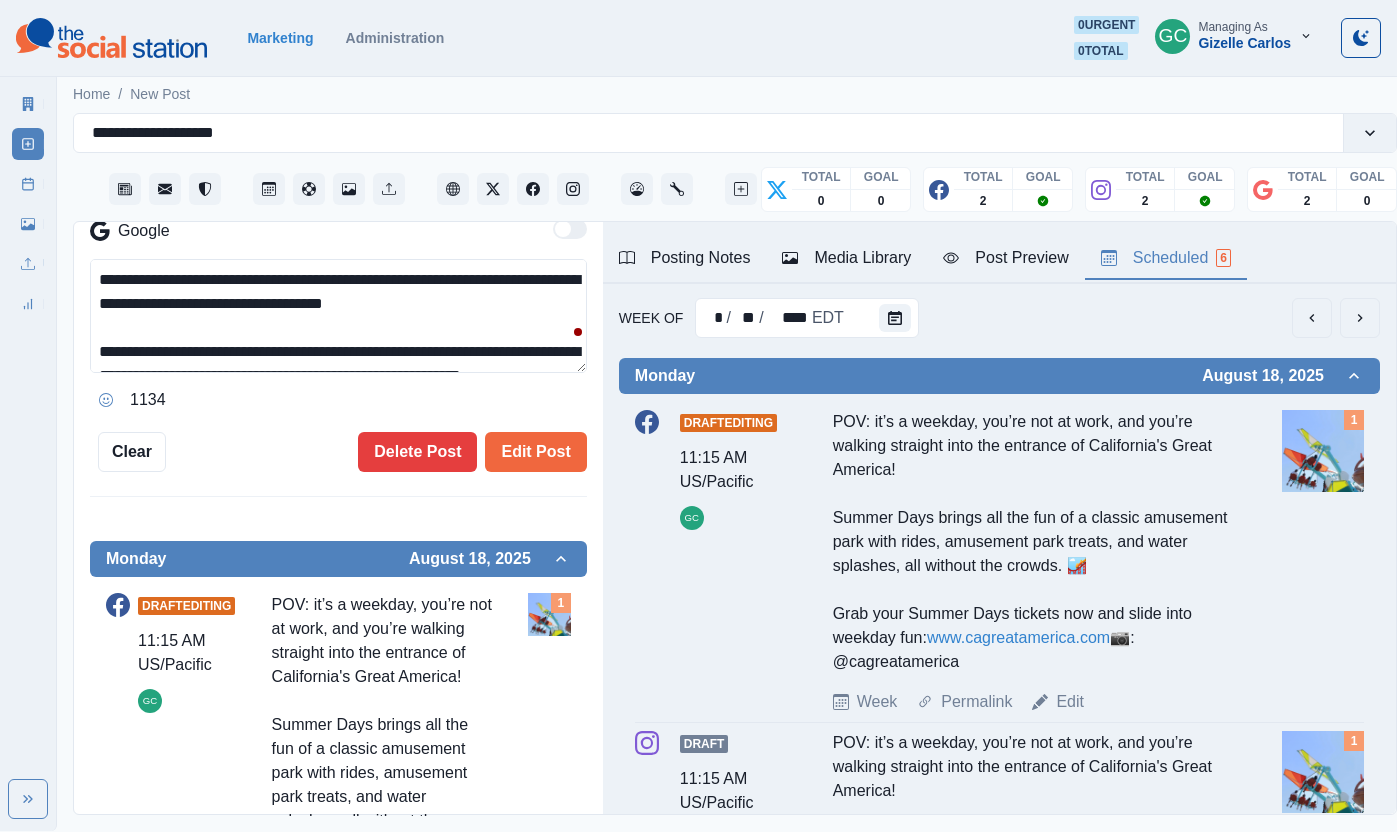 click on "**********" at bounding box center (338, 316) 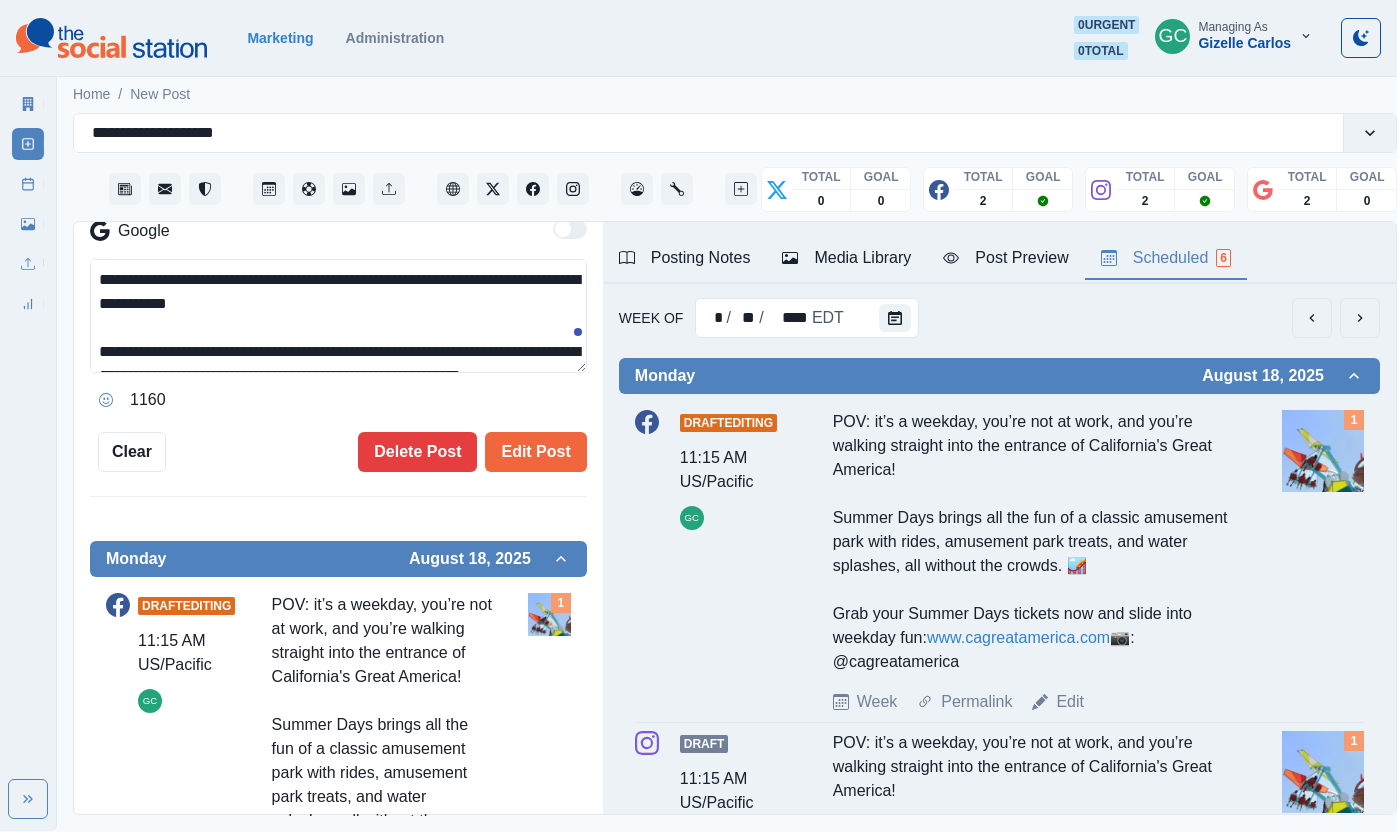 click on "**********" at bounding box center [338, 316] 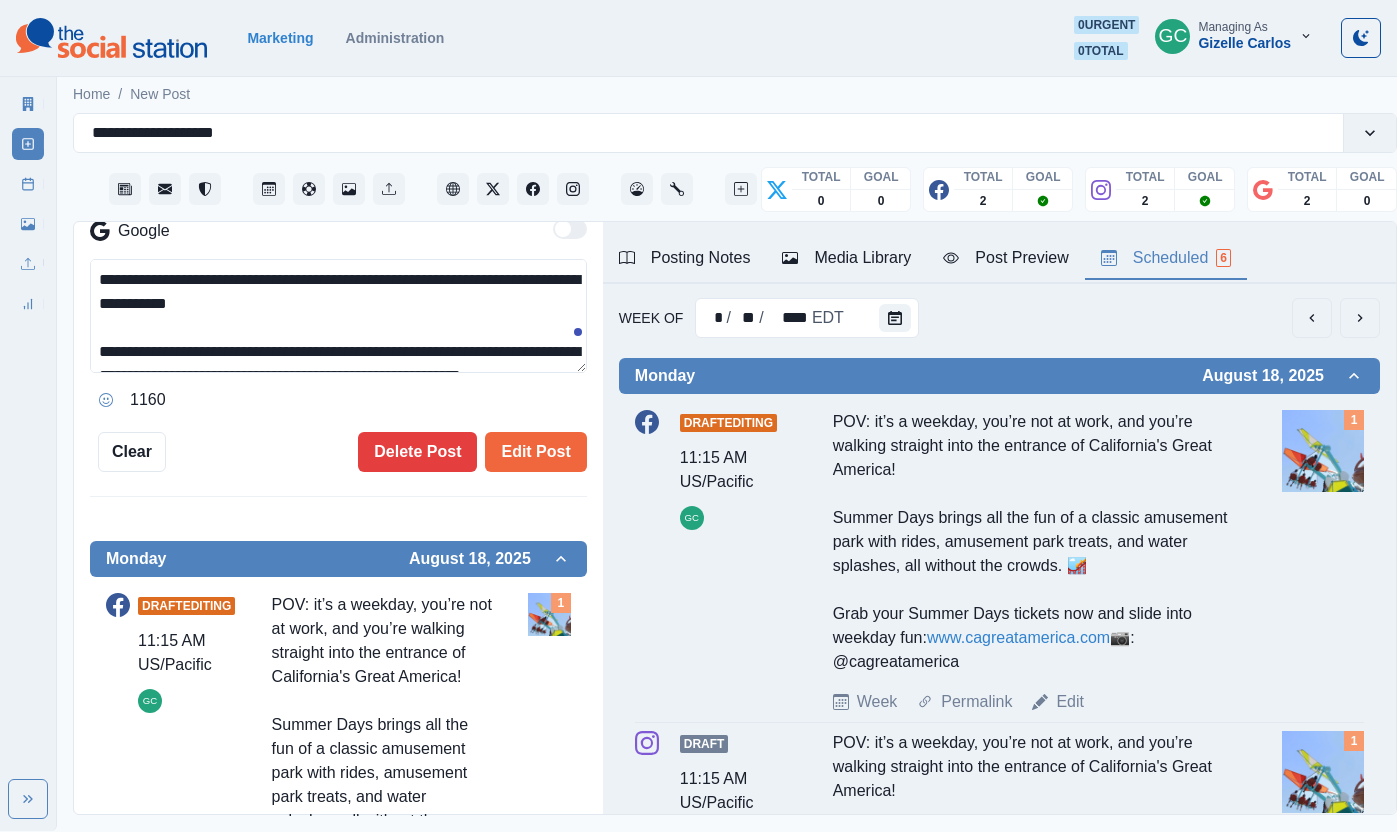 click on "**********" at bounding box center [338, 316] 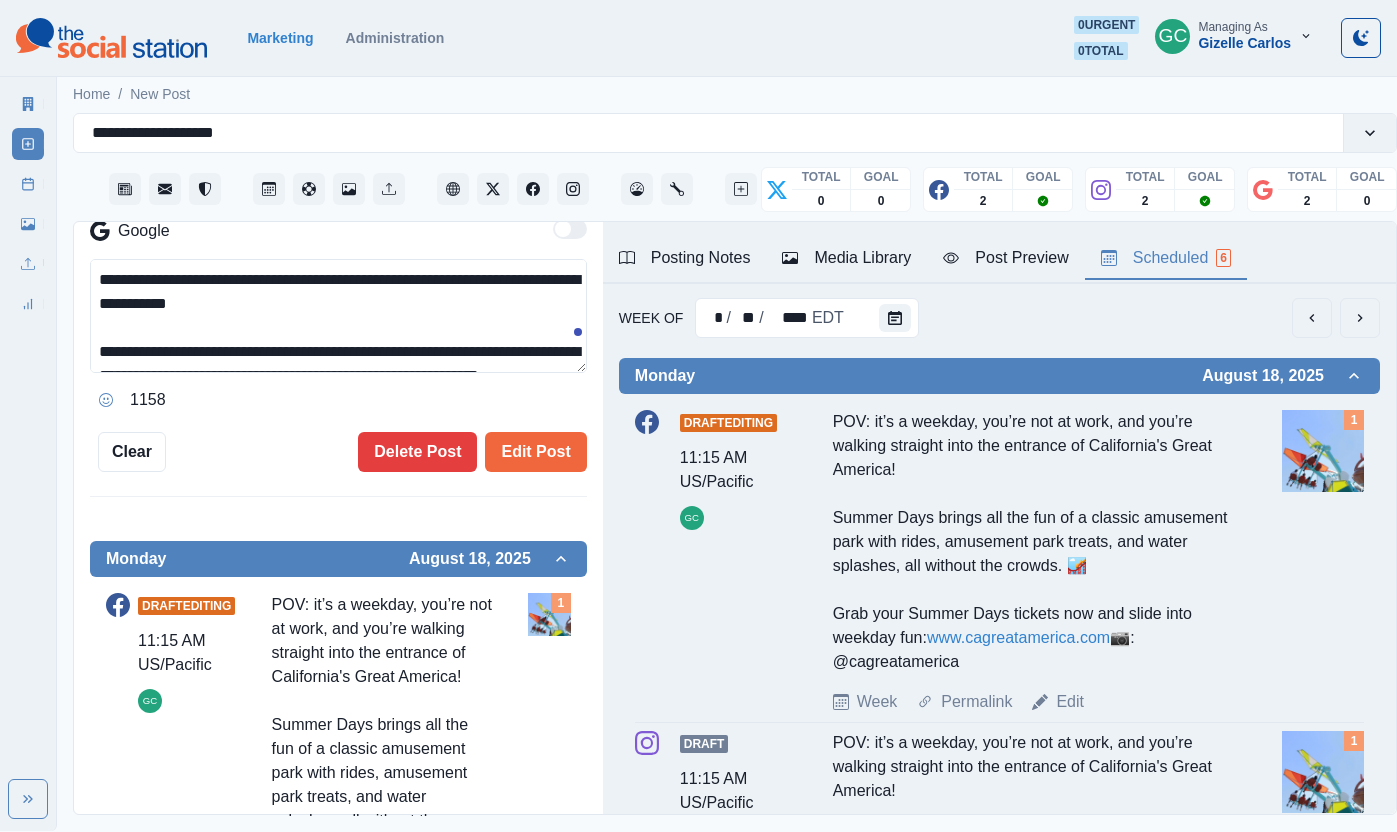 paste on "**********" 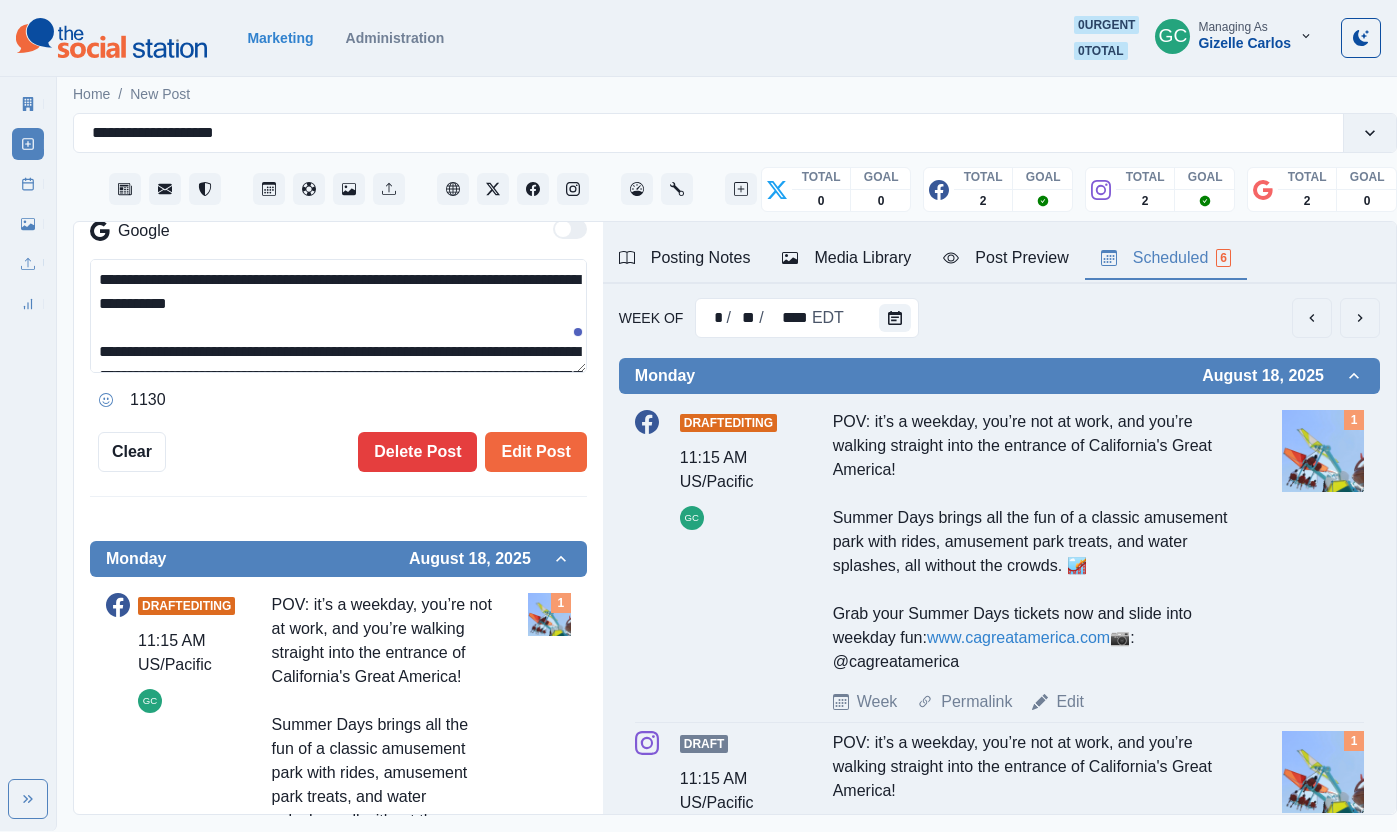 click on "**********" at bounding box center (338, 316) 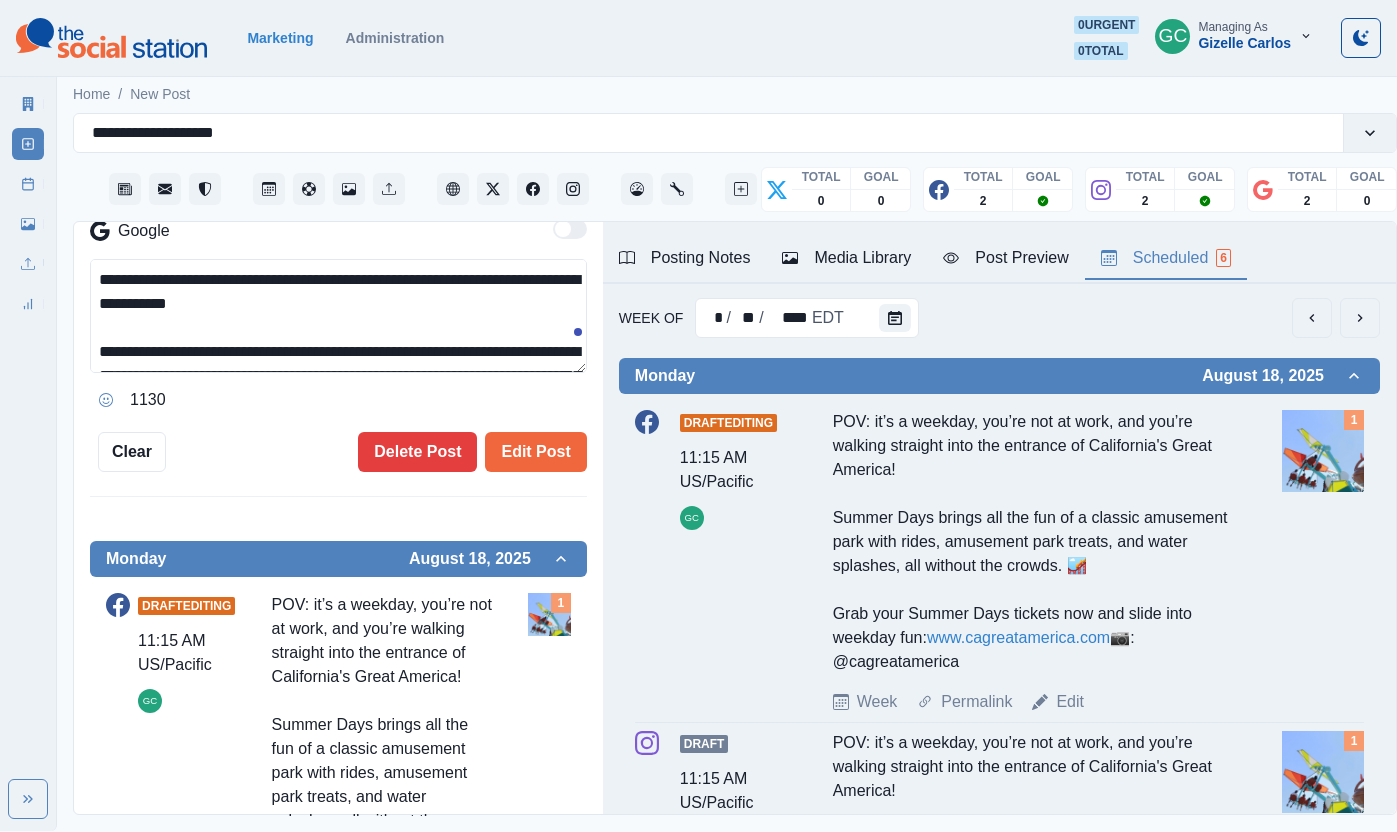 drag, startPoint x: 331, startPoint y: 297, endPoint x: 366, endPoint y: 291, distance: 35.510563 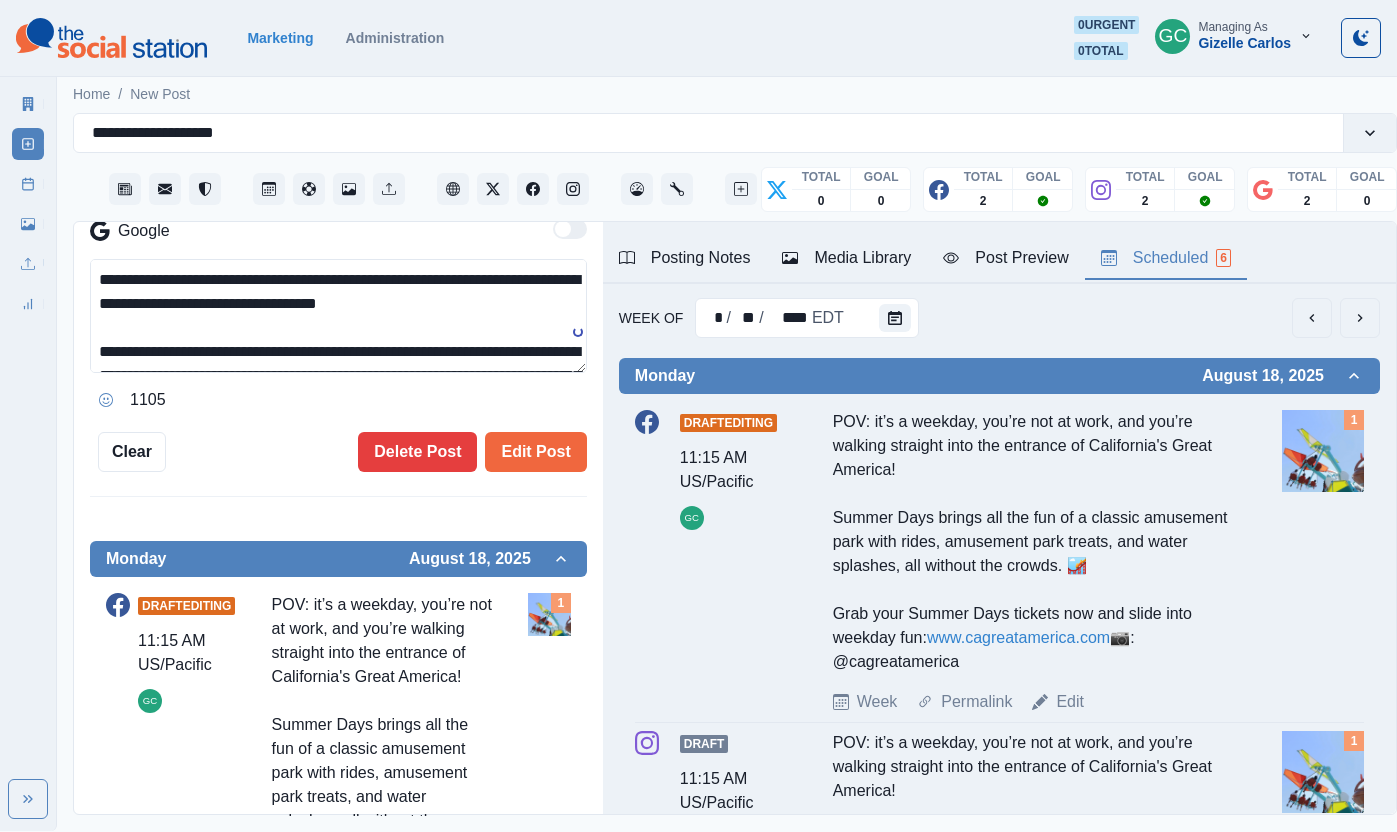scroll, scrollTop: 8, scrollLeft: 0, axis: vertical 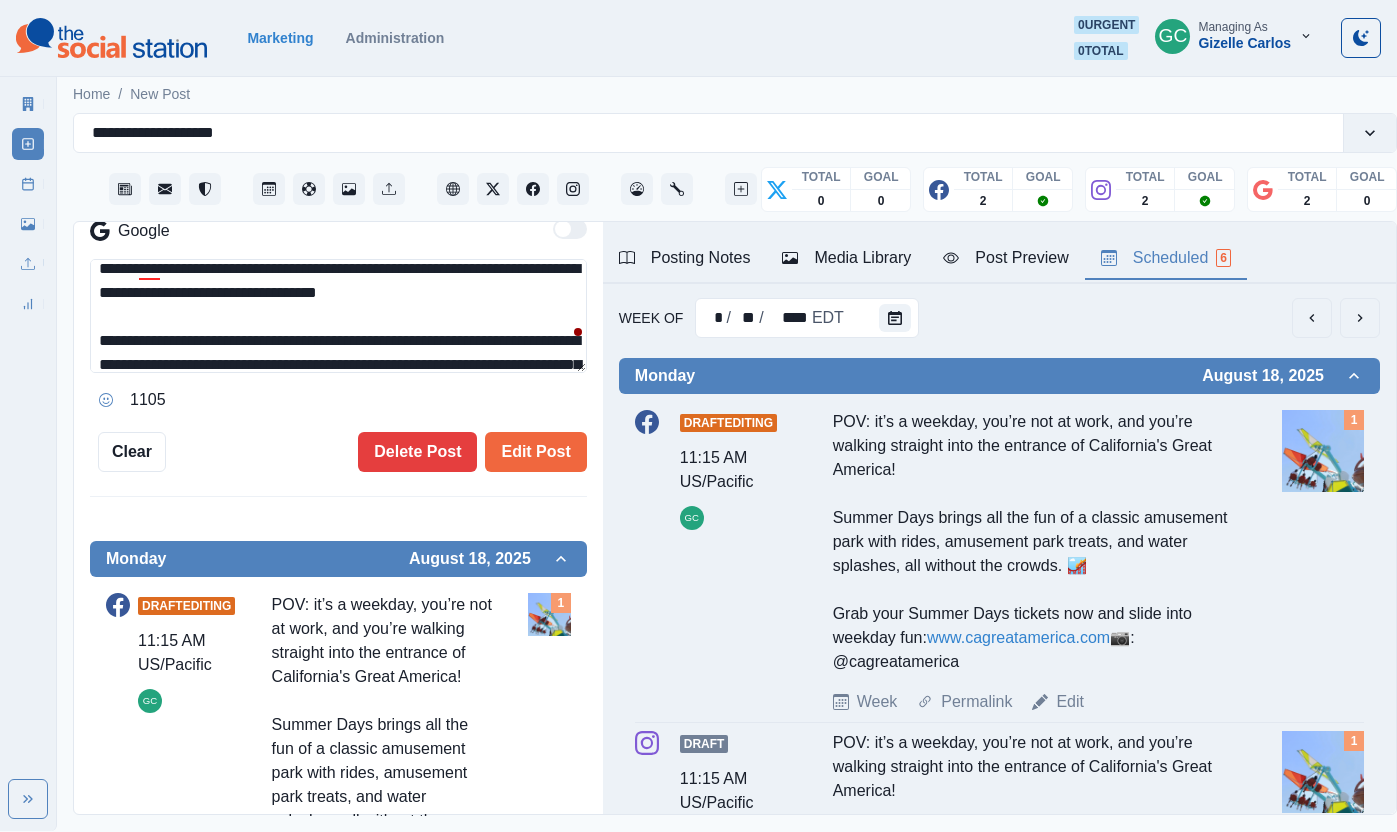 click on "**********" at bounding box center (338, 316) 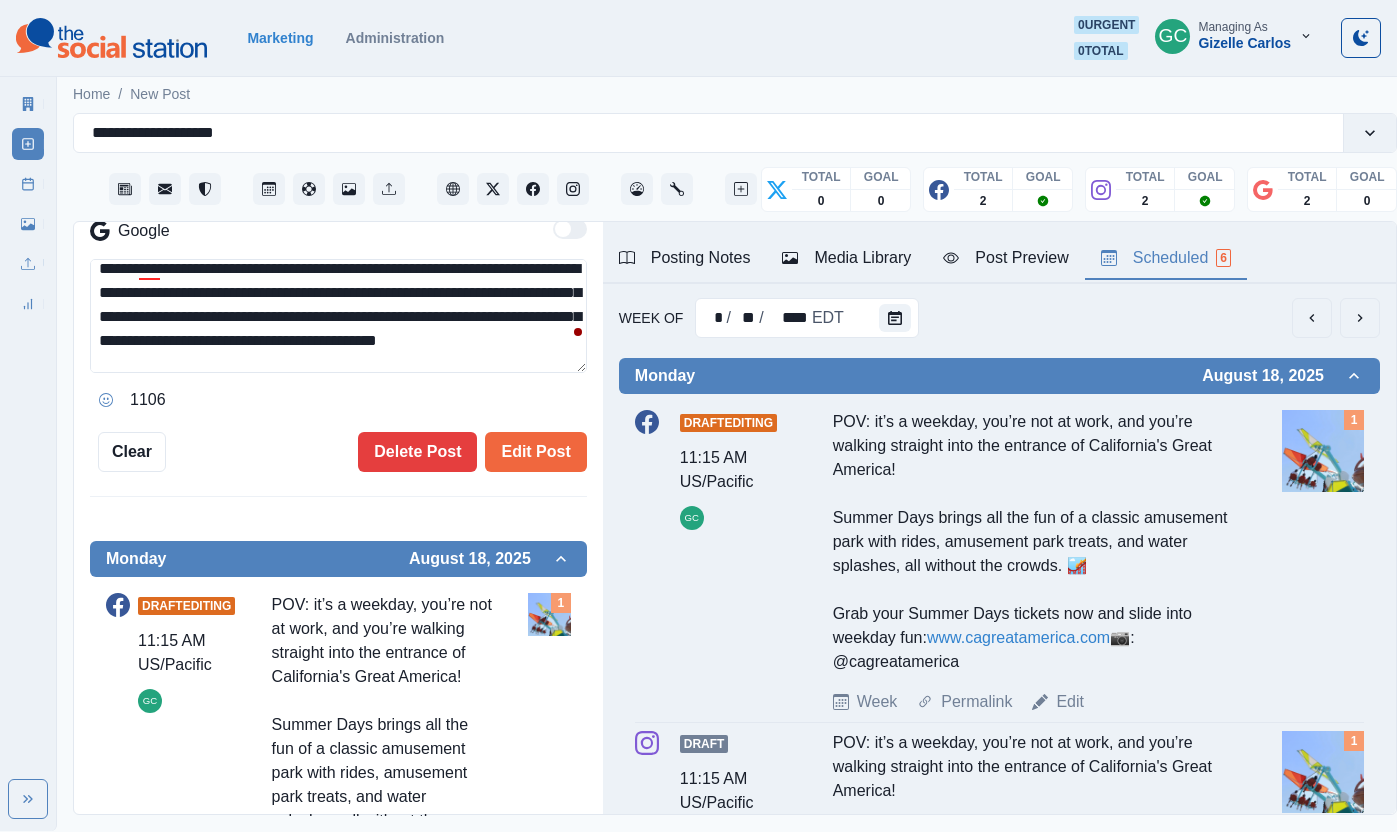 scroll, scrollTop: 0, scrollLeft: 0, axis: both 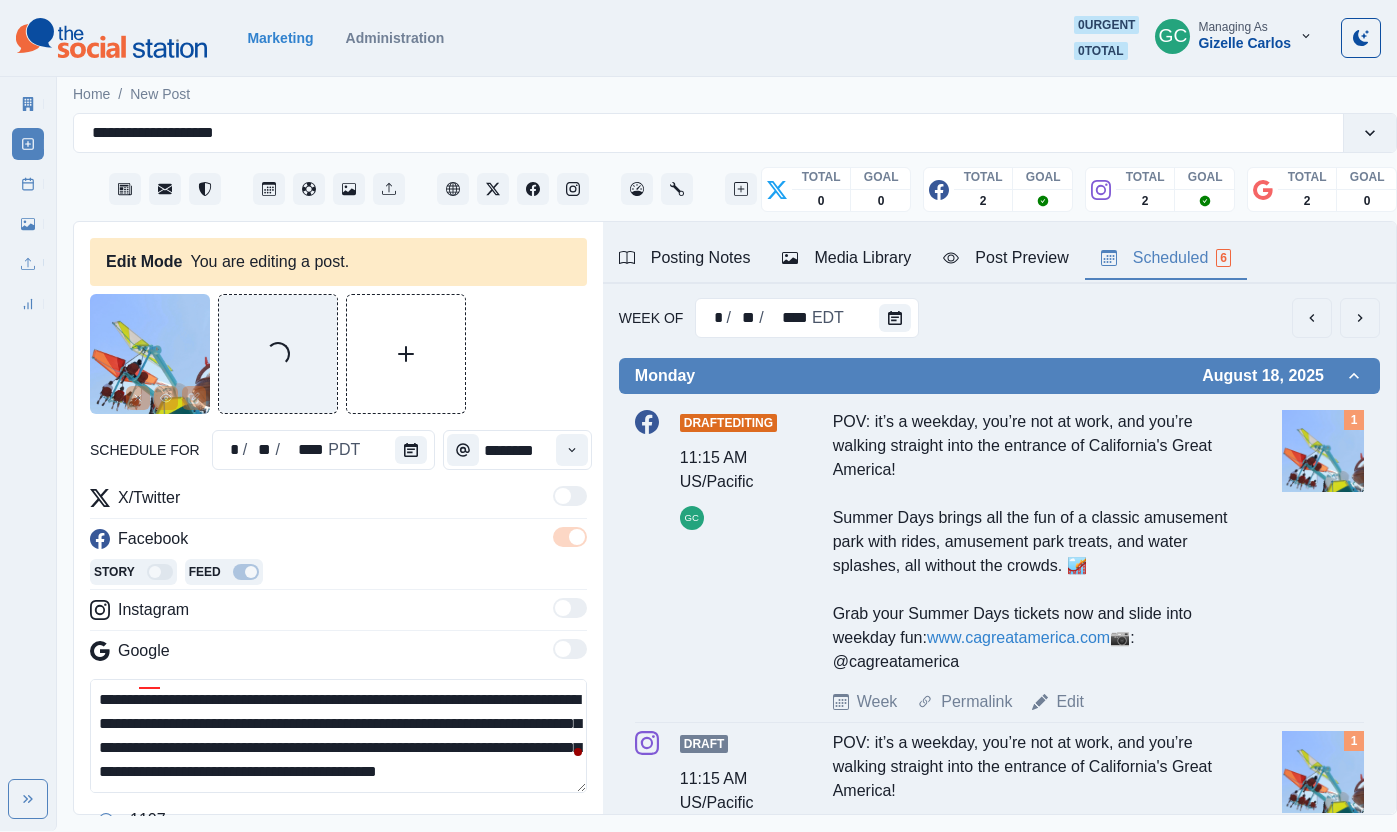 drag, startPoint x: 80, startPoint y: 233, endPoint x: 0, endPoint y: 110, distance: 146.72765 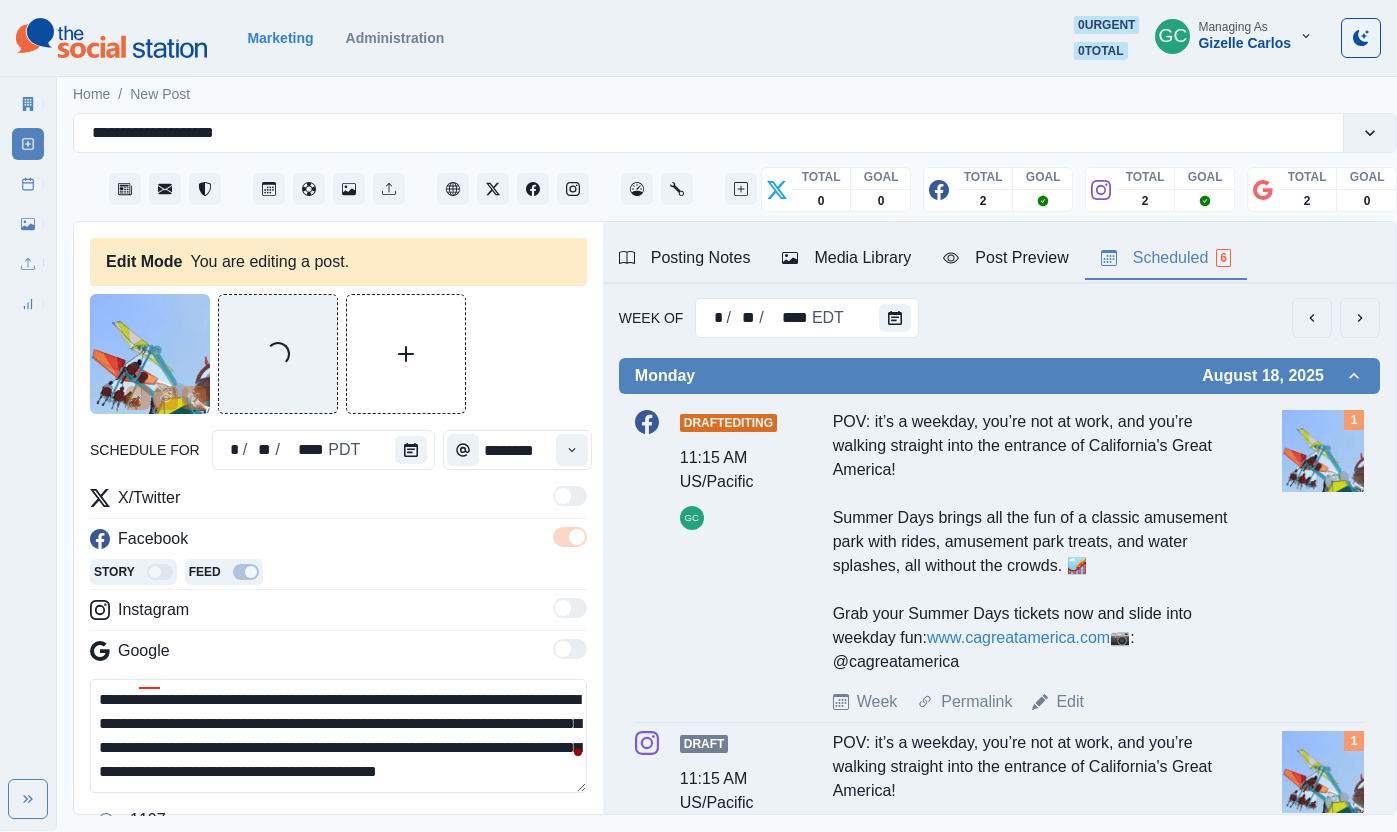click on "**********" at bounding box center [698, 415] 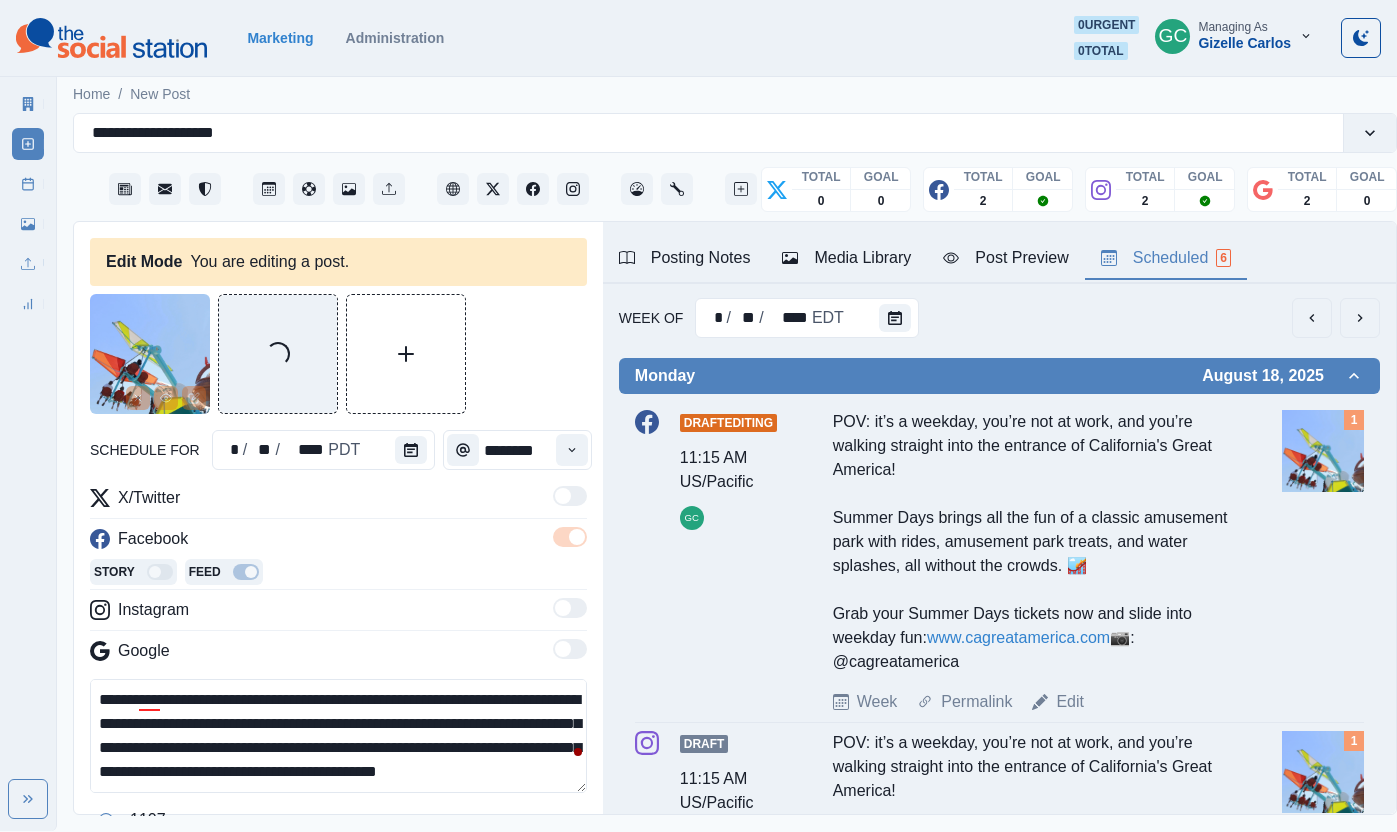 click on "**********" at bounding box center (338, 736) 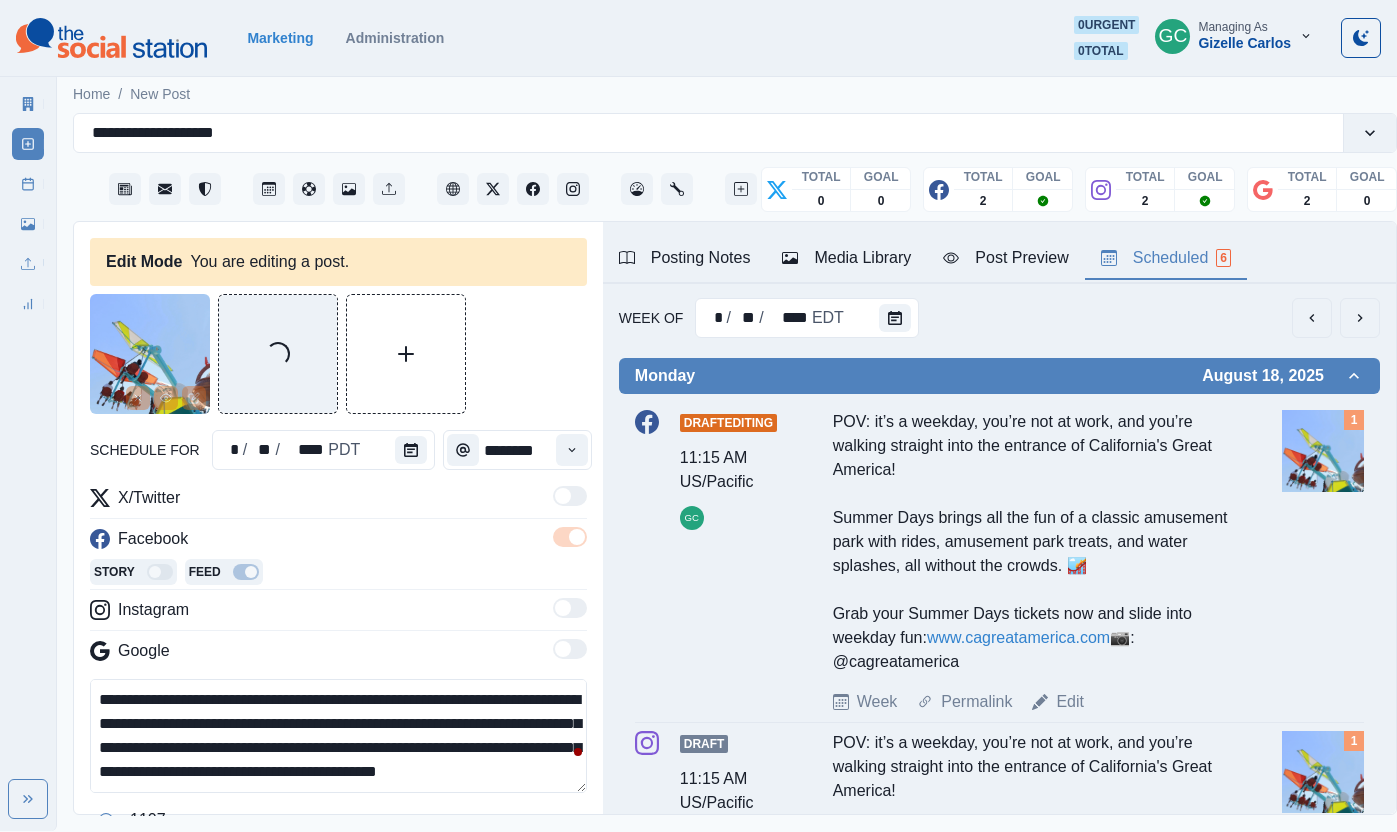drag, startPoint x: 380, startPoint y: 729, endPoint x: 0, endPoint y: 614, distance: 397.02014 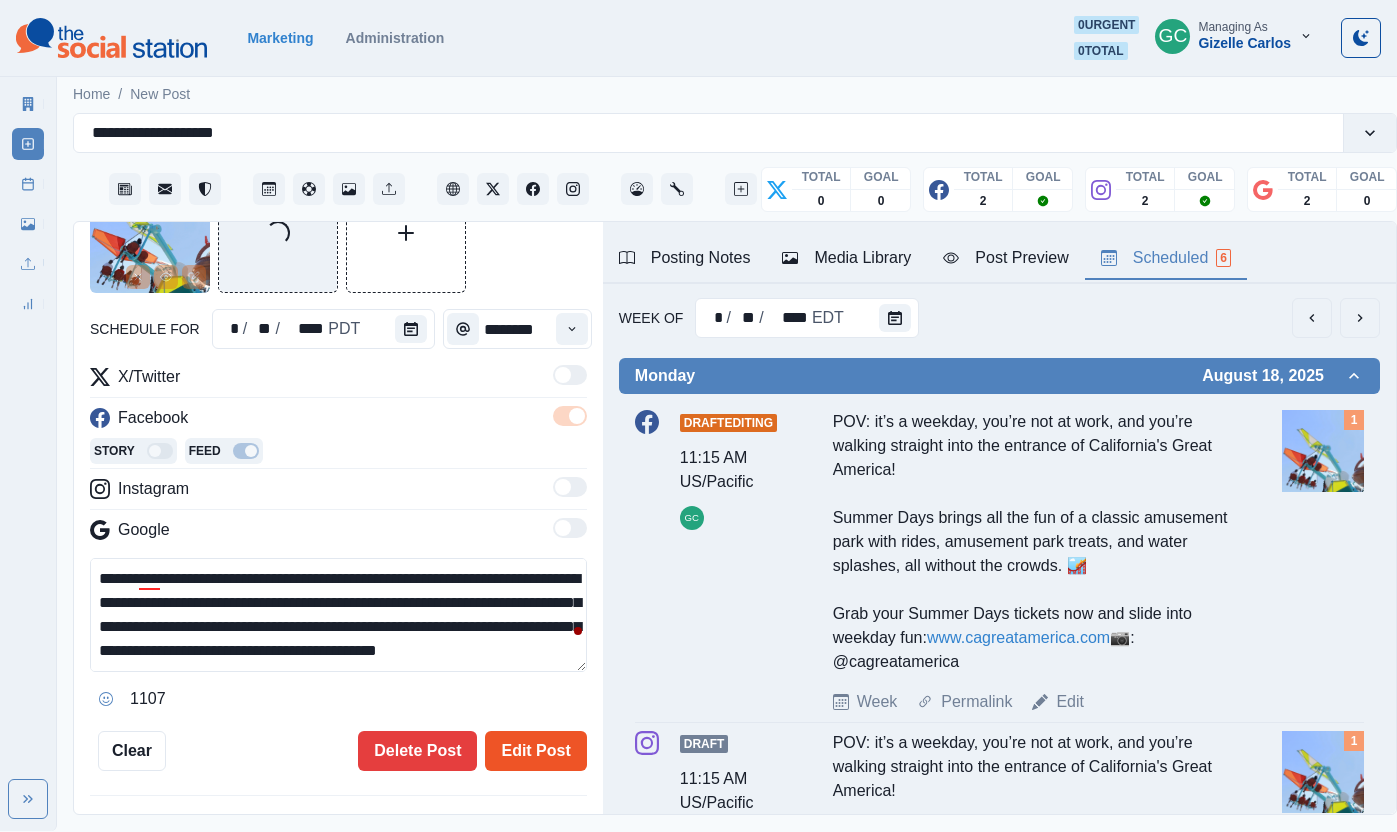 type on "**********" 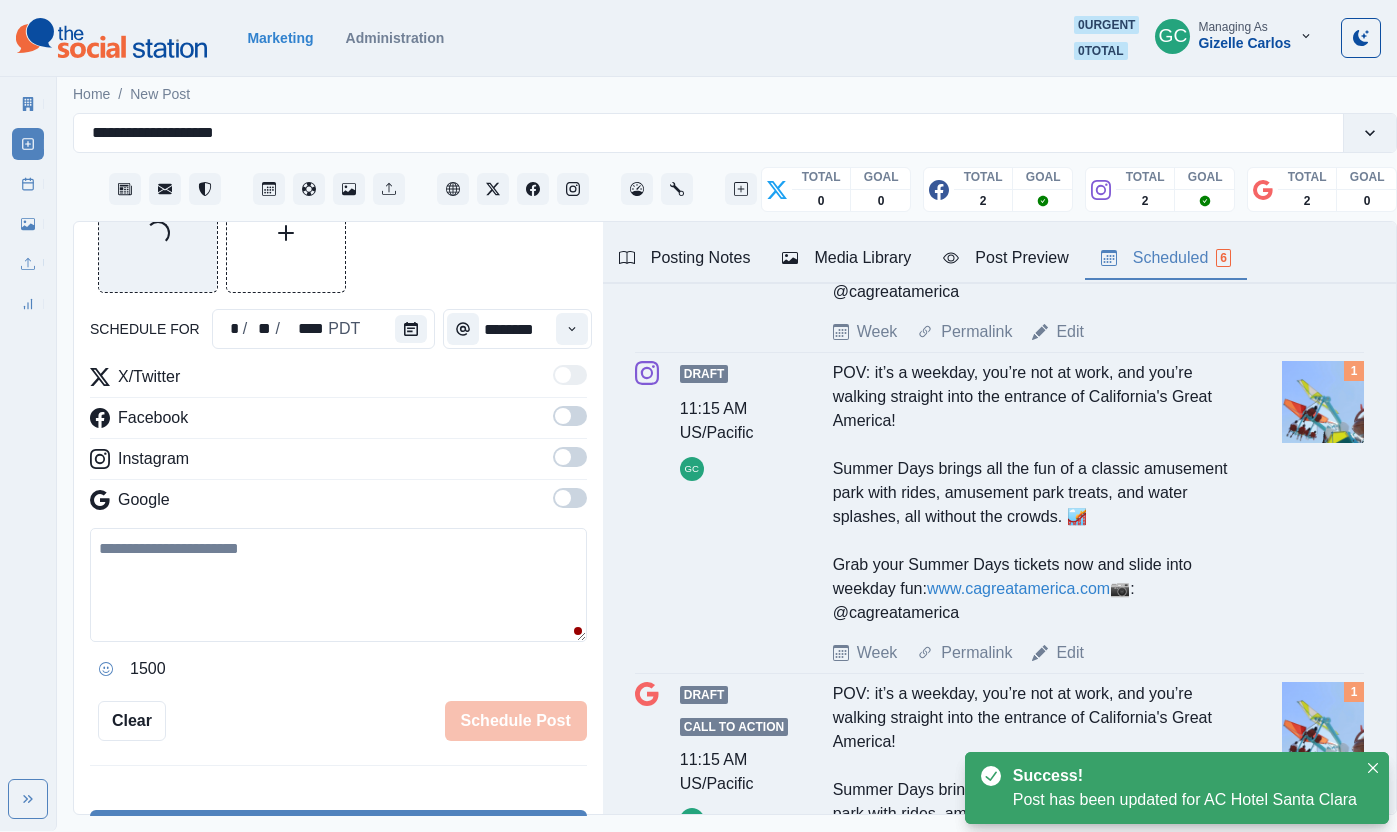 drag, startPoint x: 1070, startPoint y: 701, endPoint x: 333, endPoint y: 723, distance: 737.3283 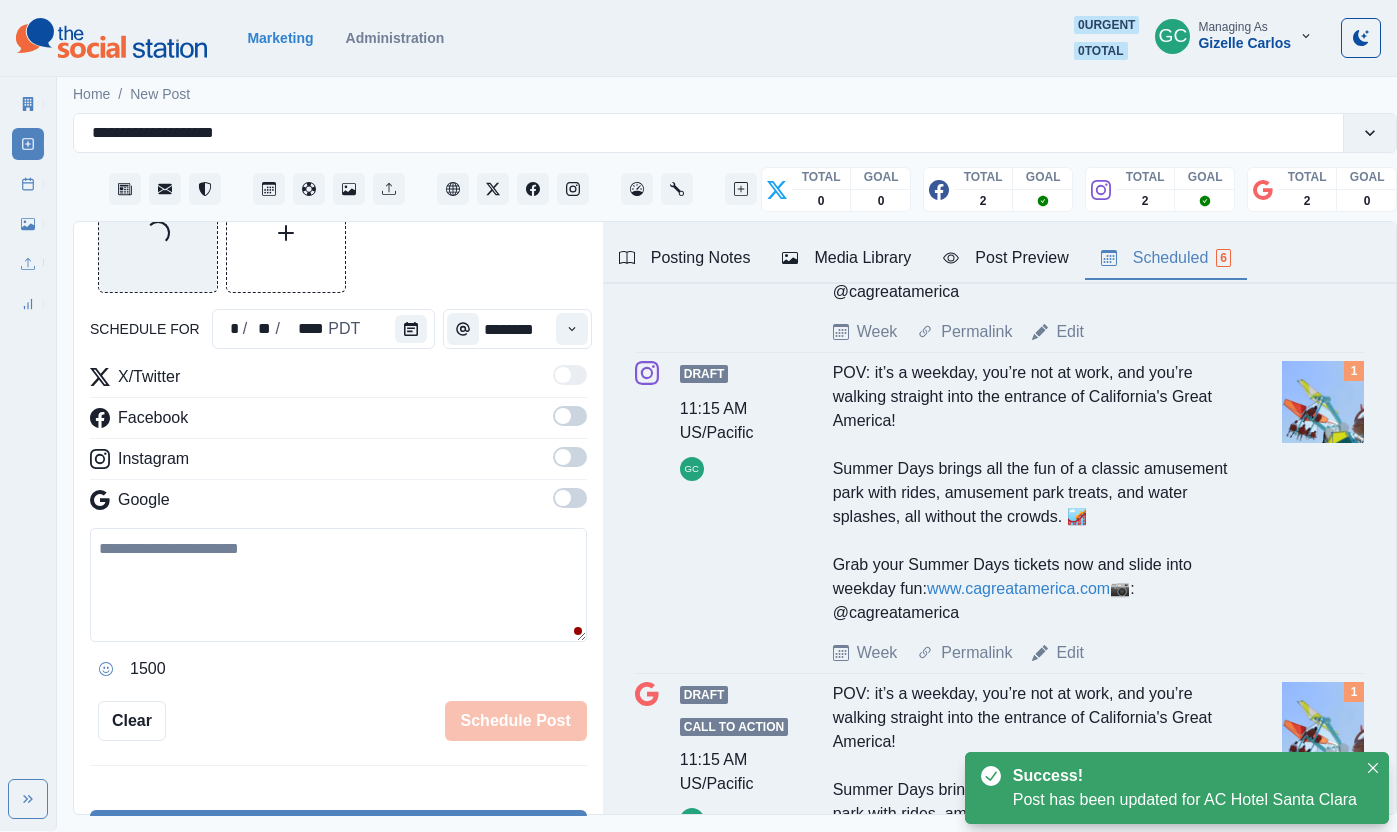 click on "Edit" at bounding box center (1070, 653) 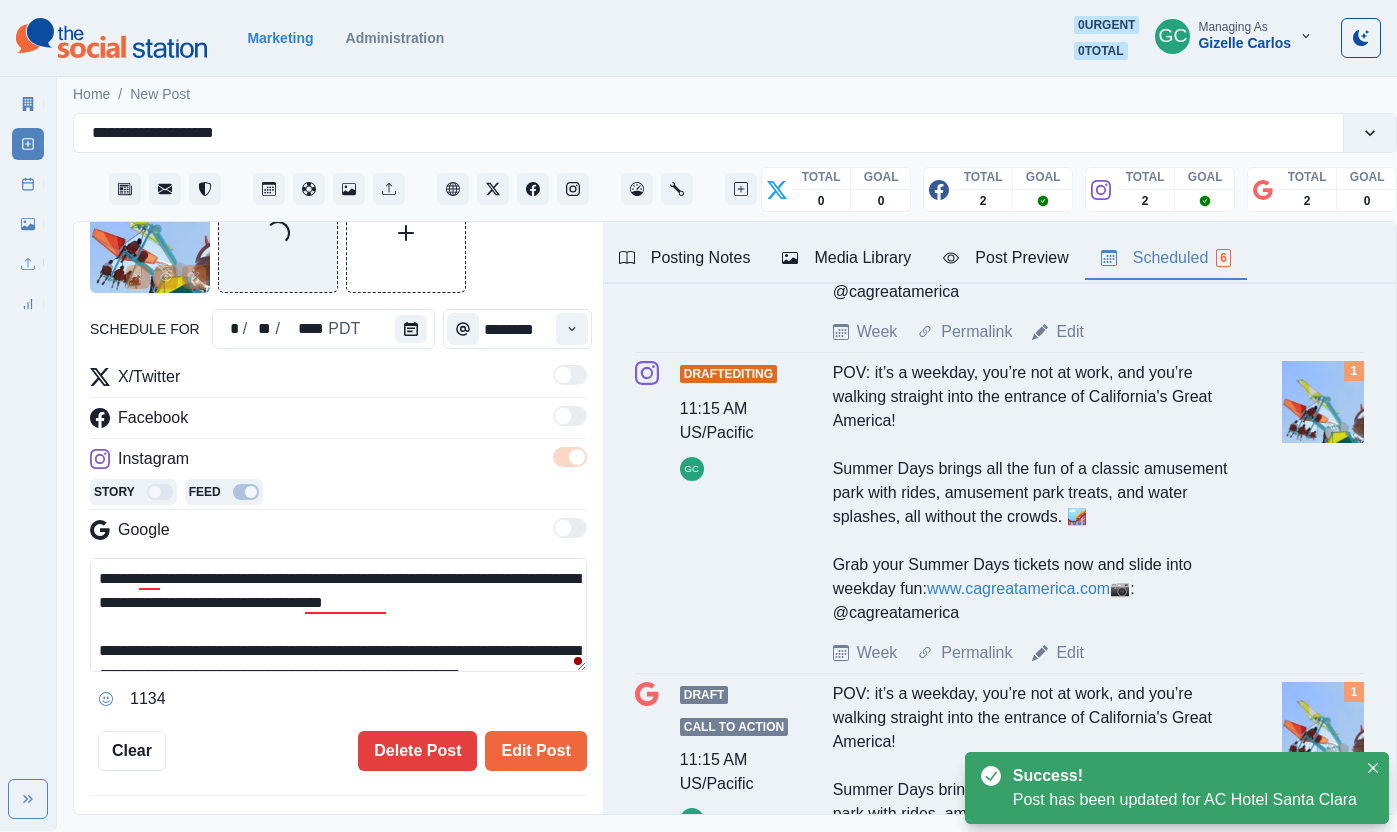 drag, startPoint x: 412, startPoint y: 581, endPoint x: 0, endPoint y: 509, distance: 418.24396 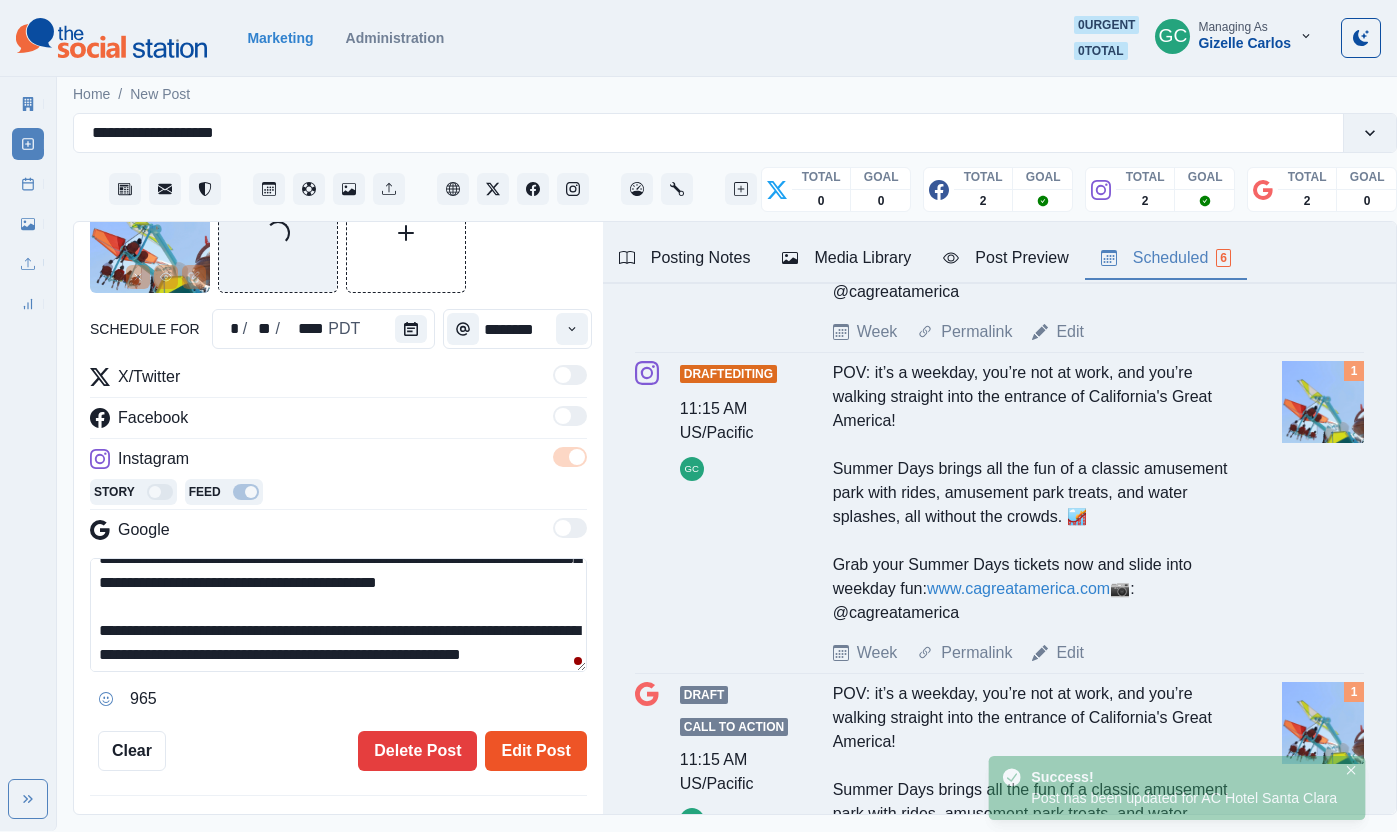 type on "**********" 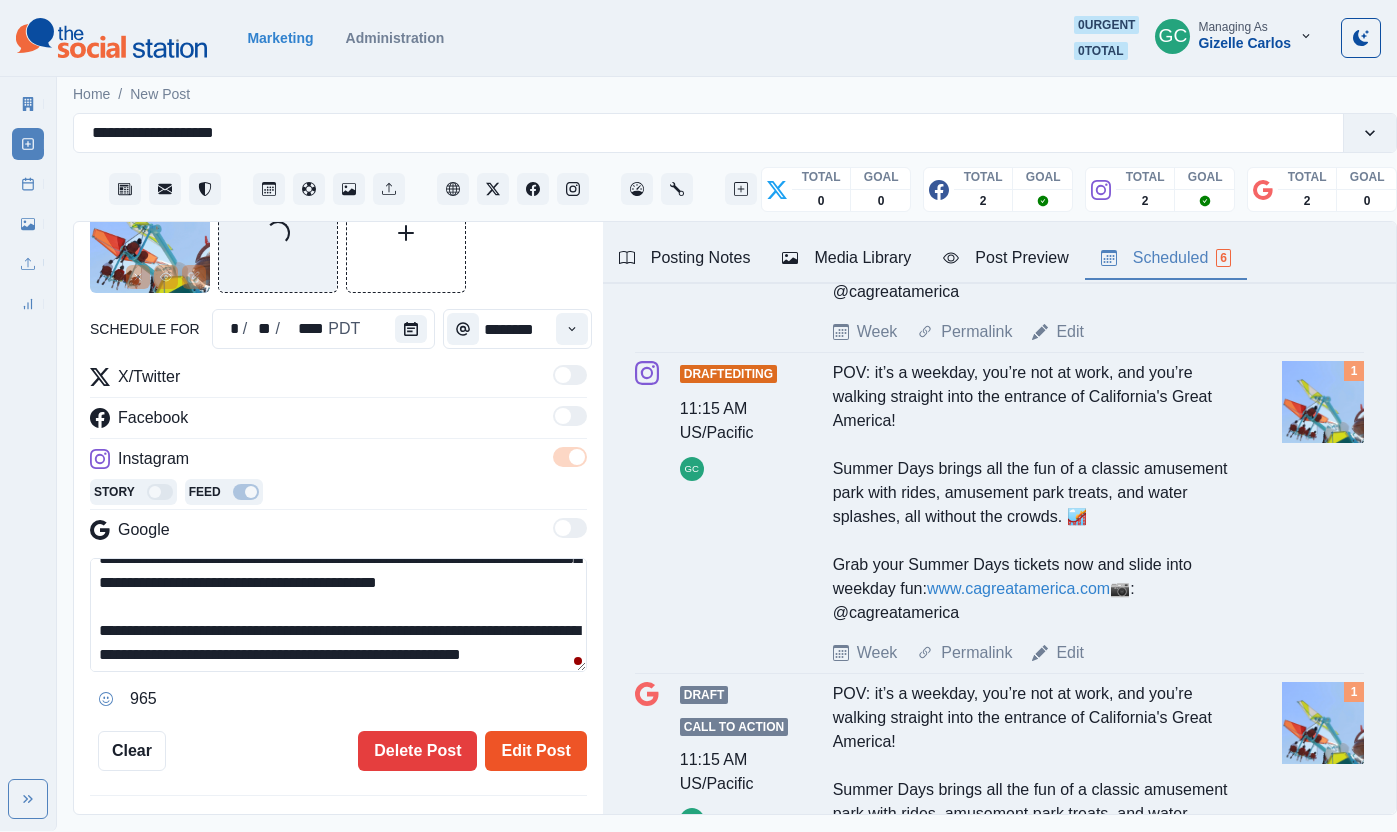click on "Edit Post" at bounding box center [535, 751] 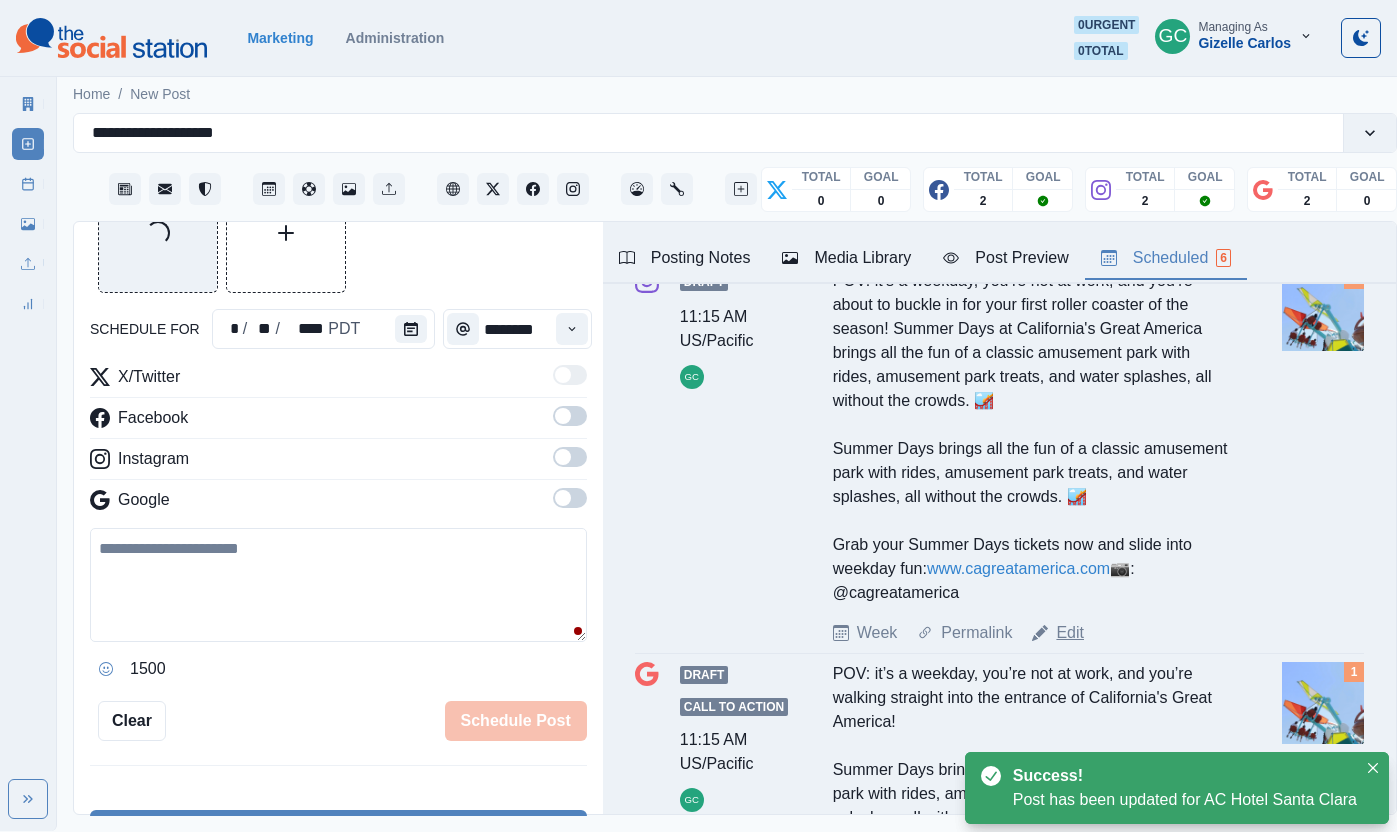 drag, startPoint x: 1075, startPoint y: 675, endPoint x: 1056, endPoint y: 683, distance: 20.615528 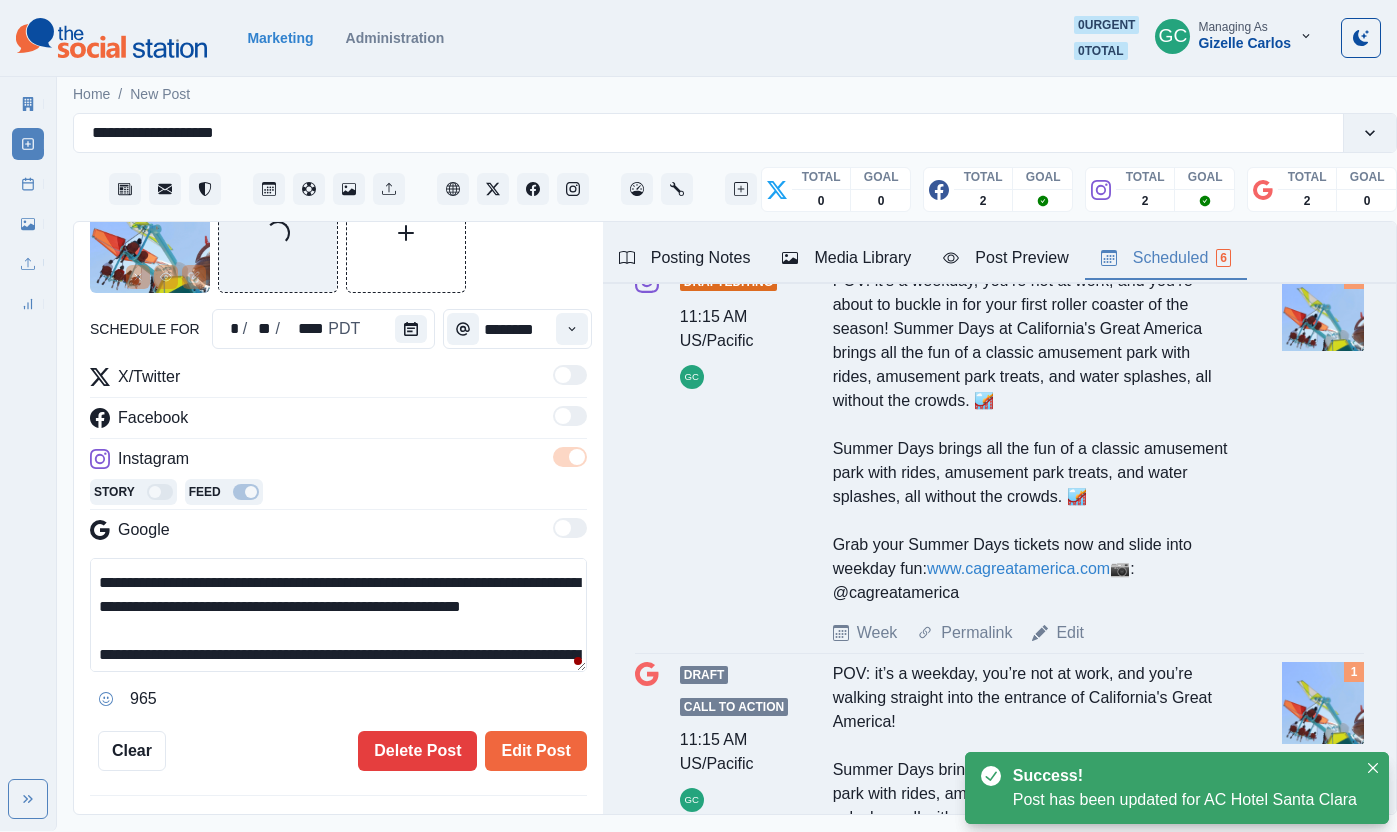 drag, startPoint x: 170, startPoint y: 644, endPoint x: 77, endPoint y: 603, distance: 101.636604 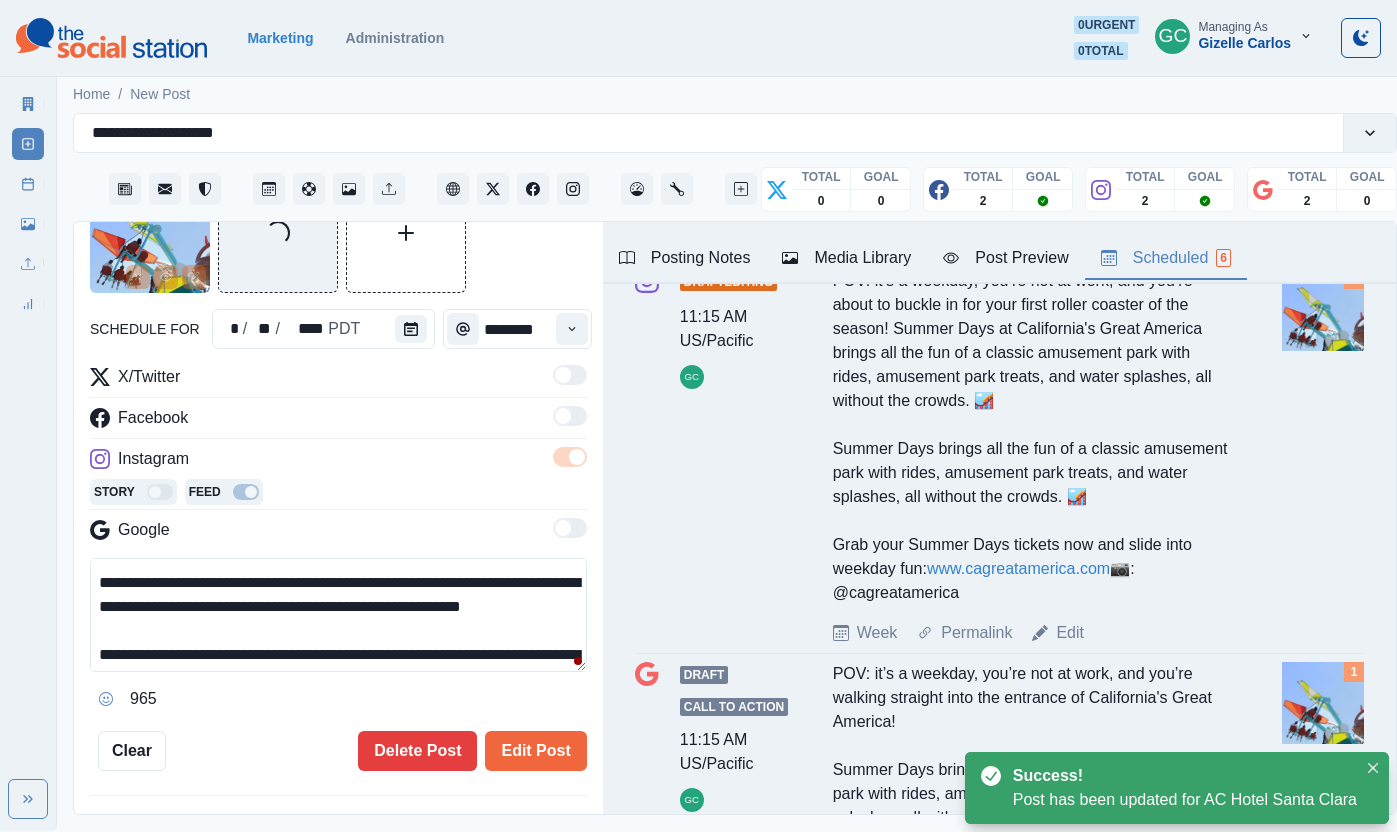 click on "**********" at bounding box center [338, 519] 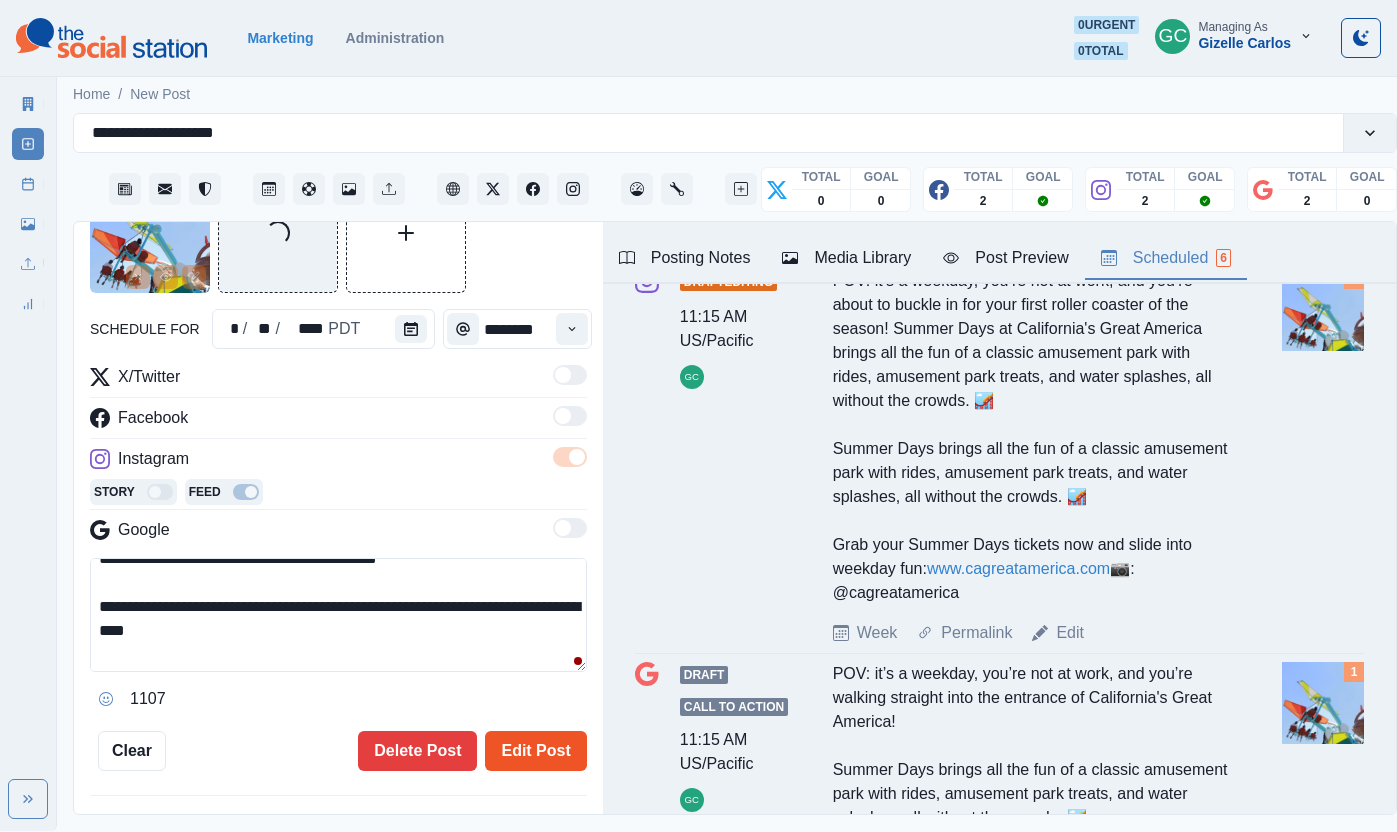 type on "**********" 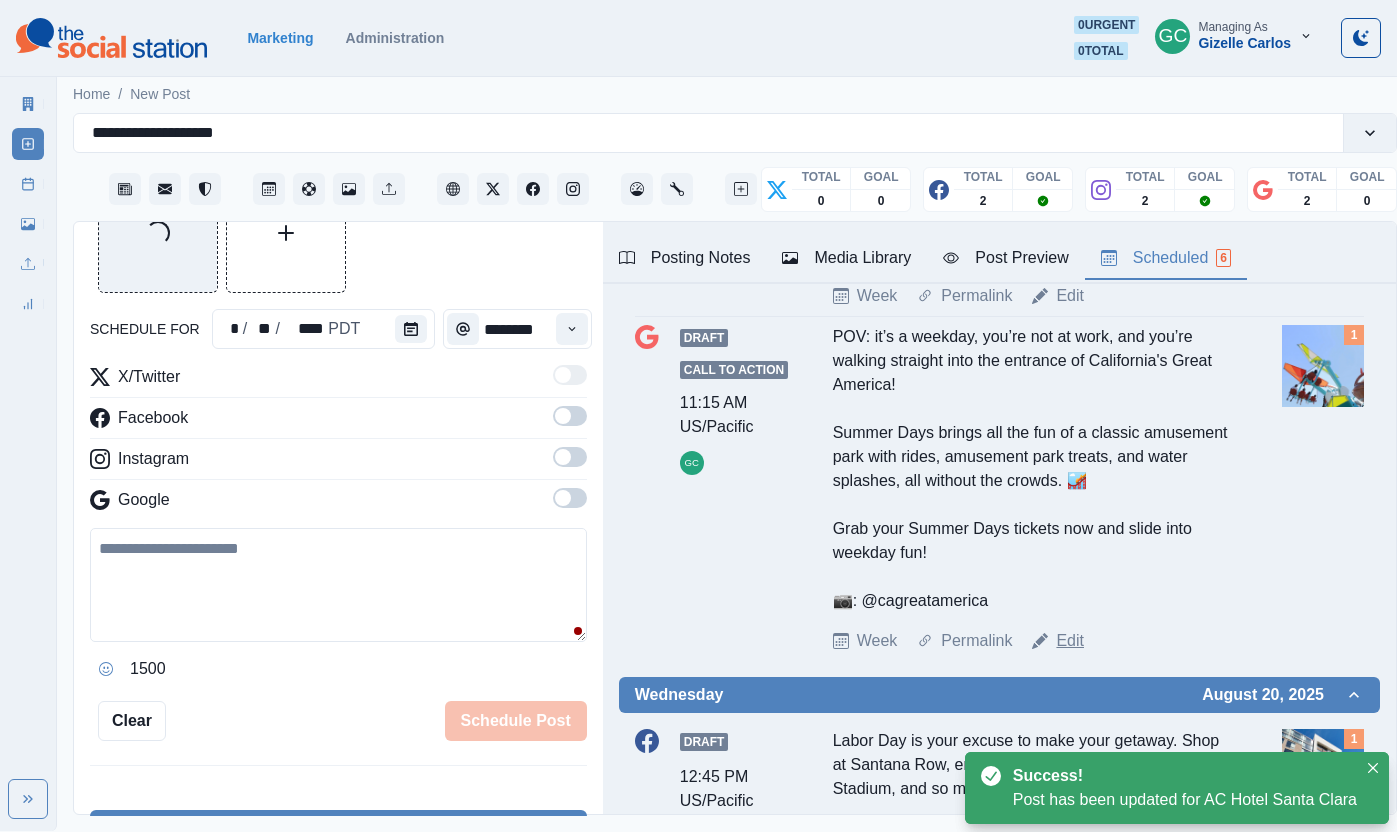 click on "Edit" at bounding box center (1070, 641) 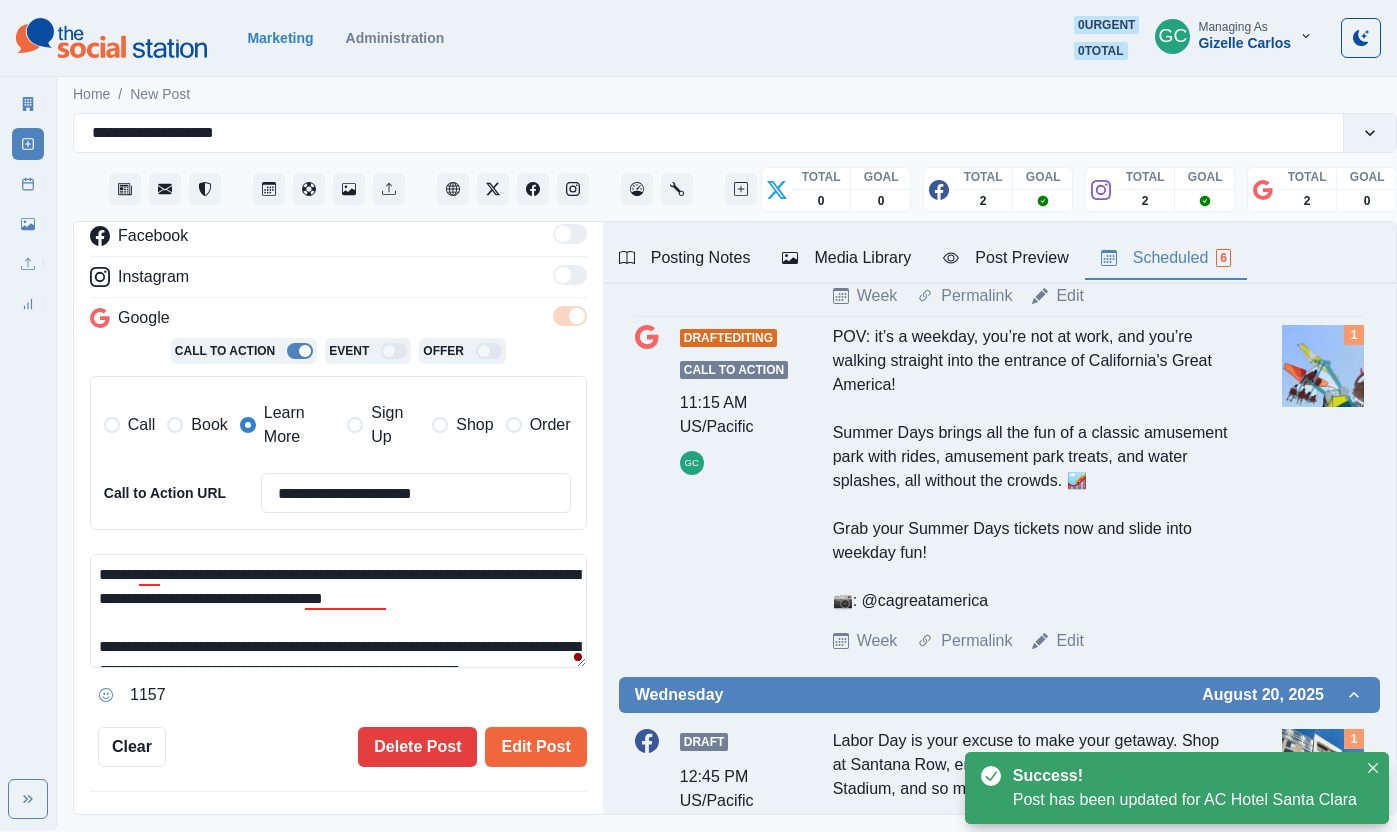 drag, startPoint x: 540, startPoint y: 598, endPoint x: 3, endPoint y: 527, distance: 541.67334 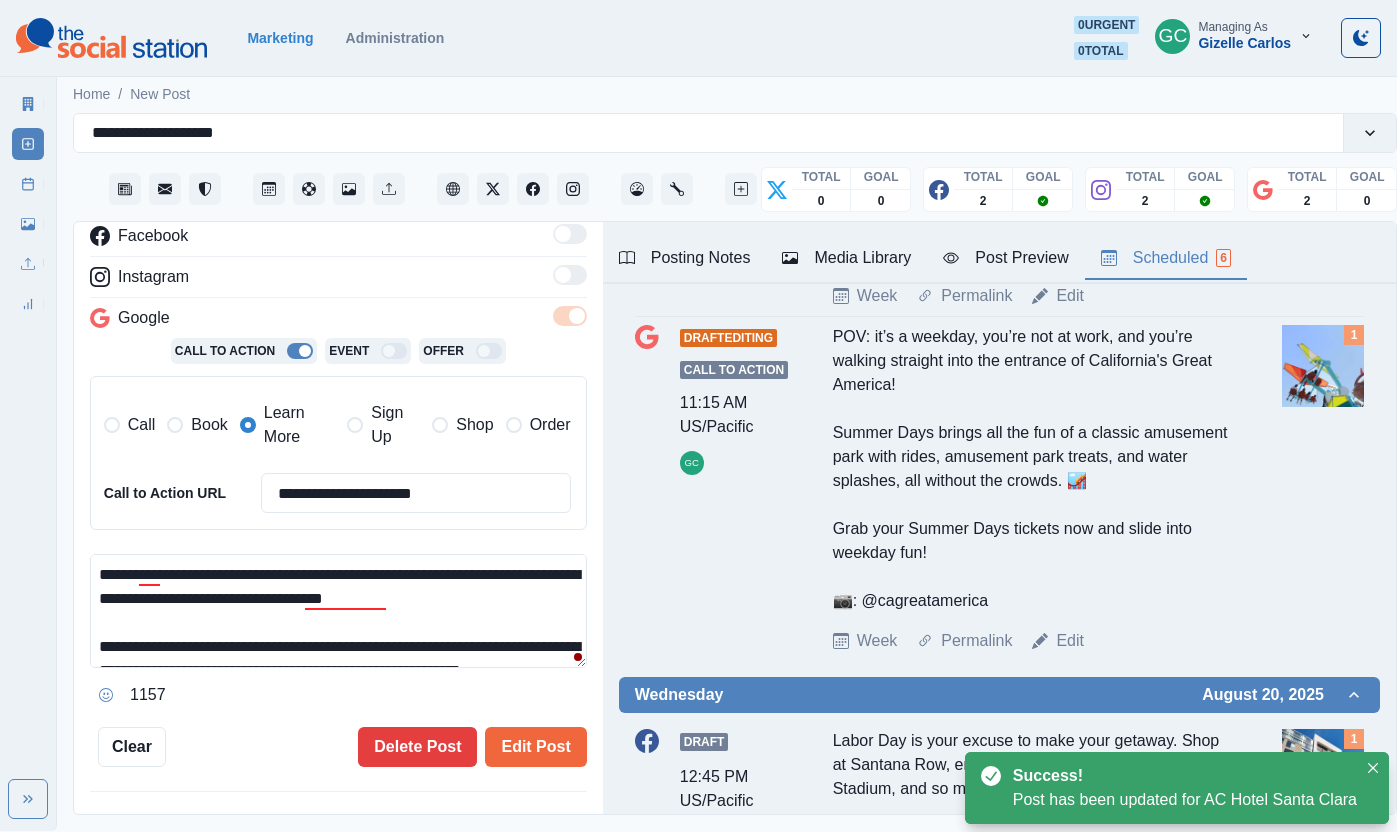 paste on "**********" 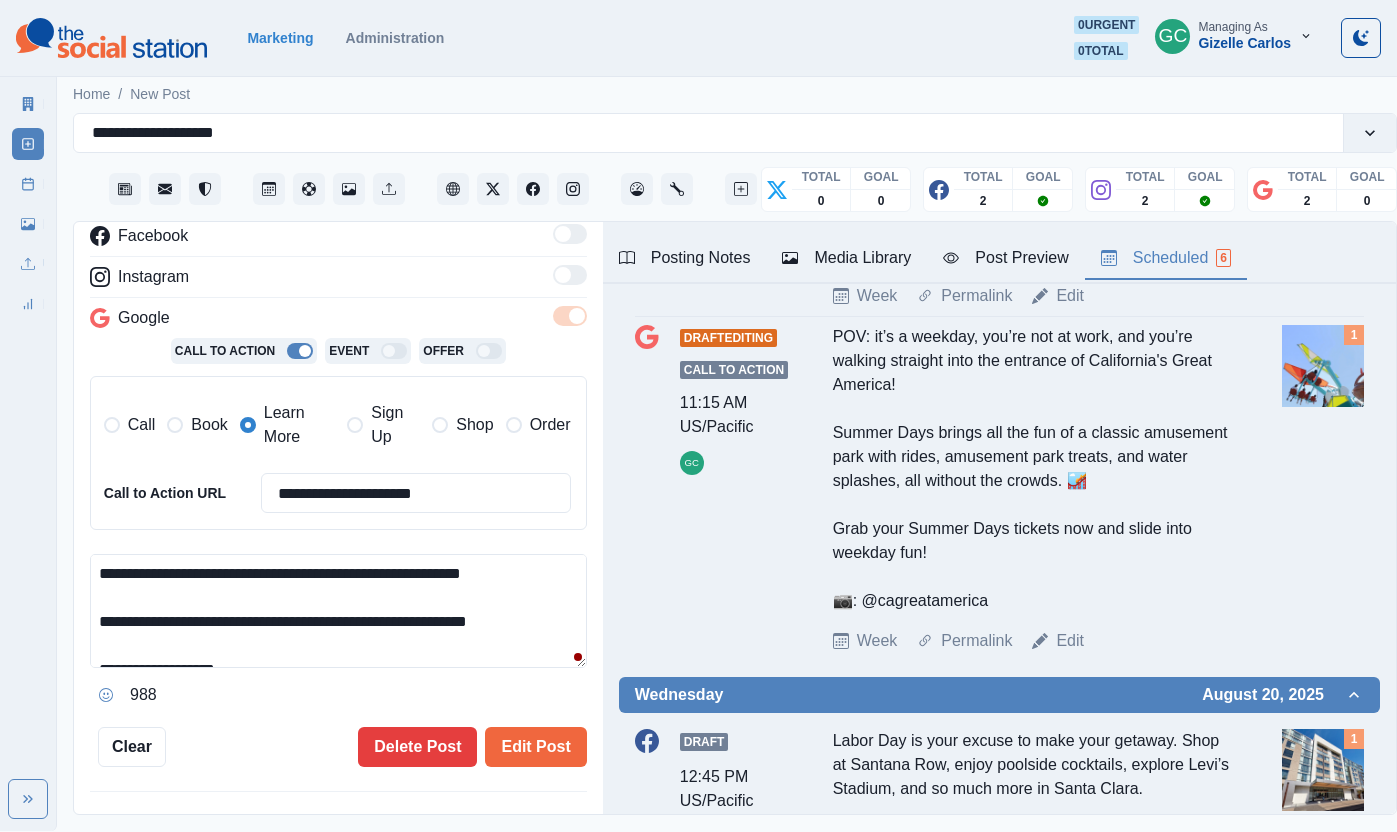 drag, startPoint x: 192, startPoint y: 614, endPoint x: 70, endPoint y: 567, distance: 130.7402 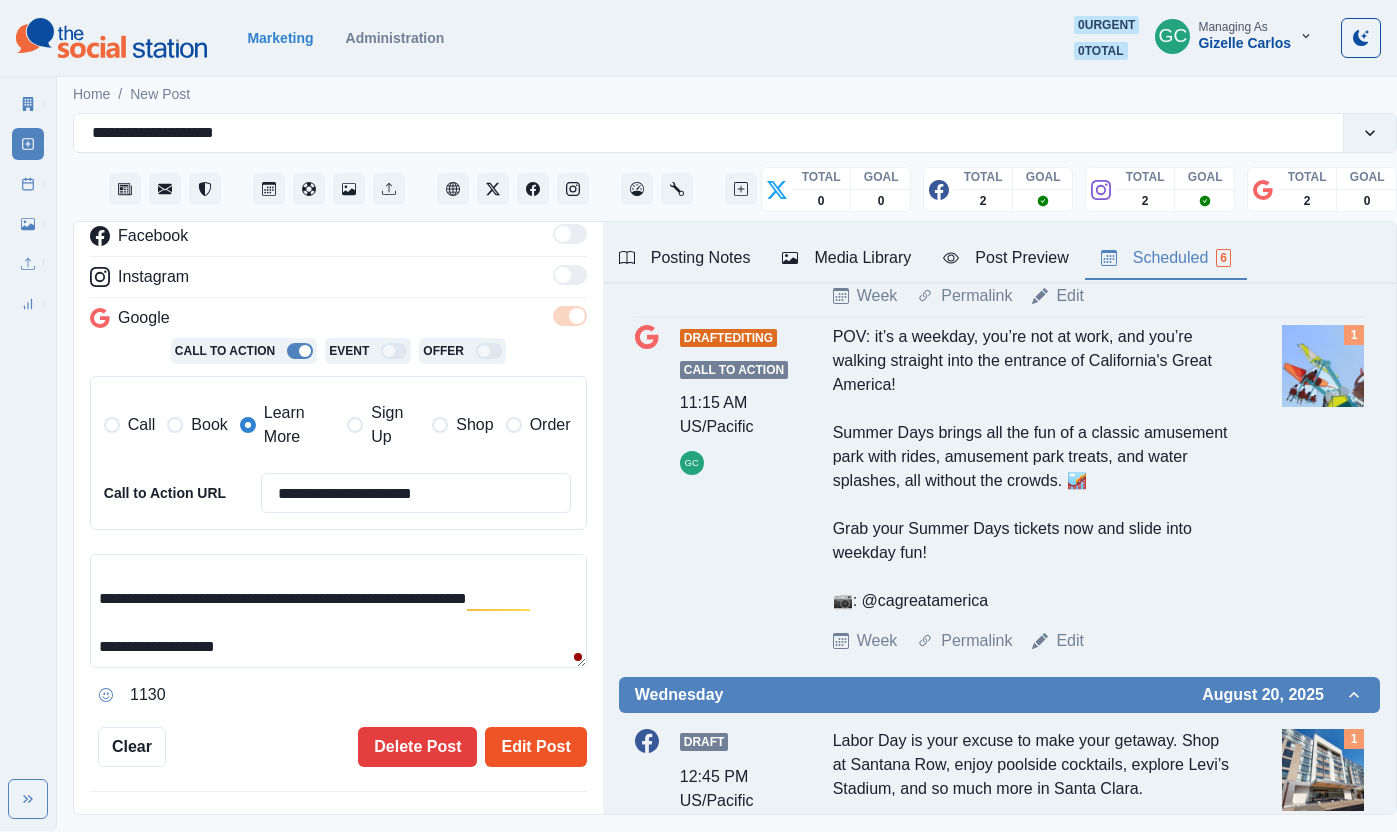 type on "**********" 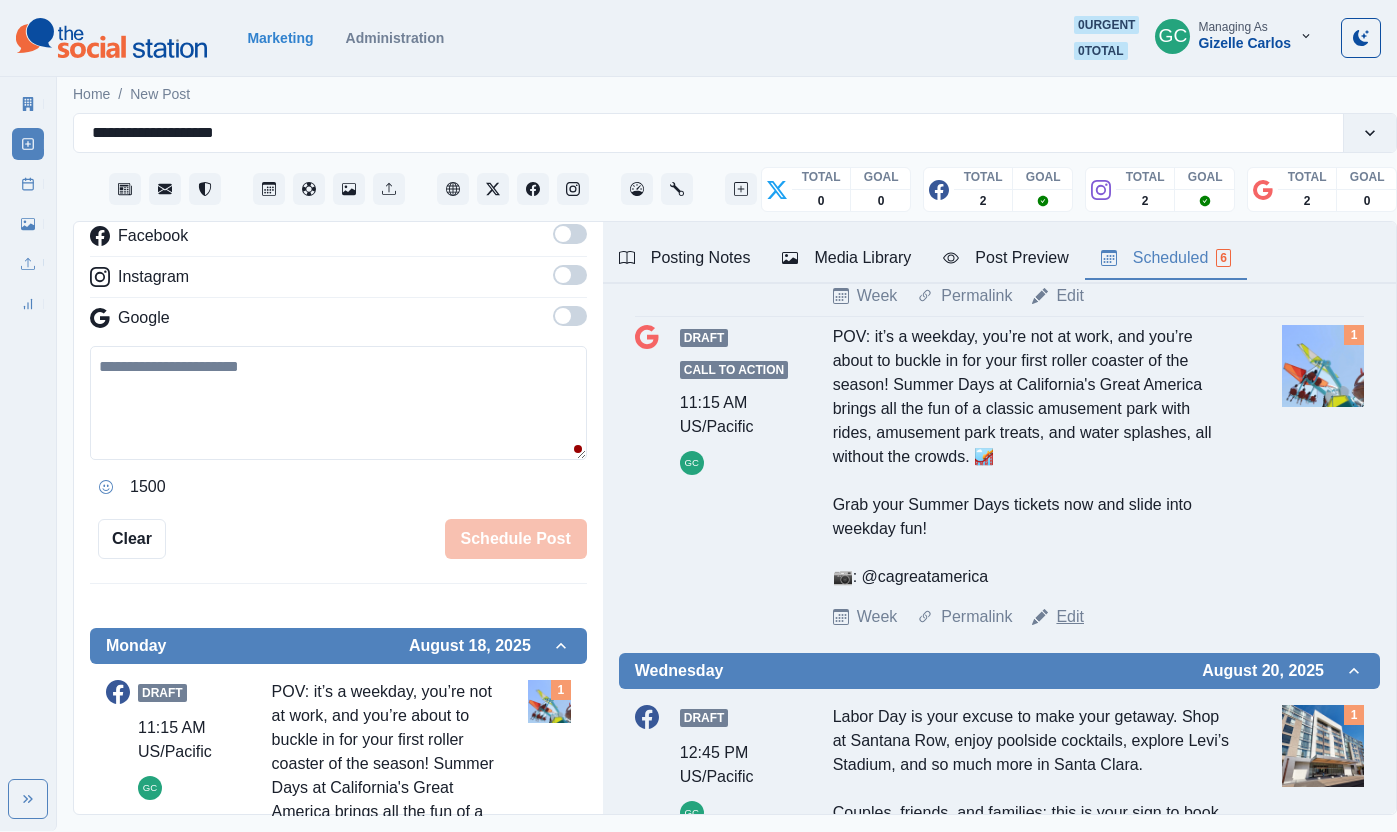 click on "Edit" at bounding box center (1070, 617) 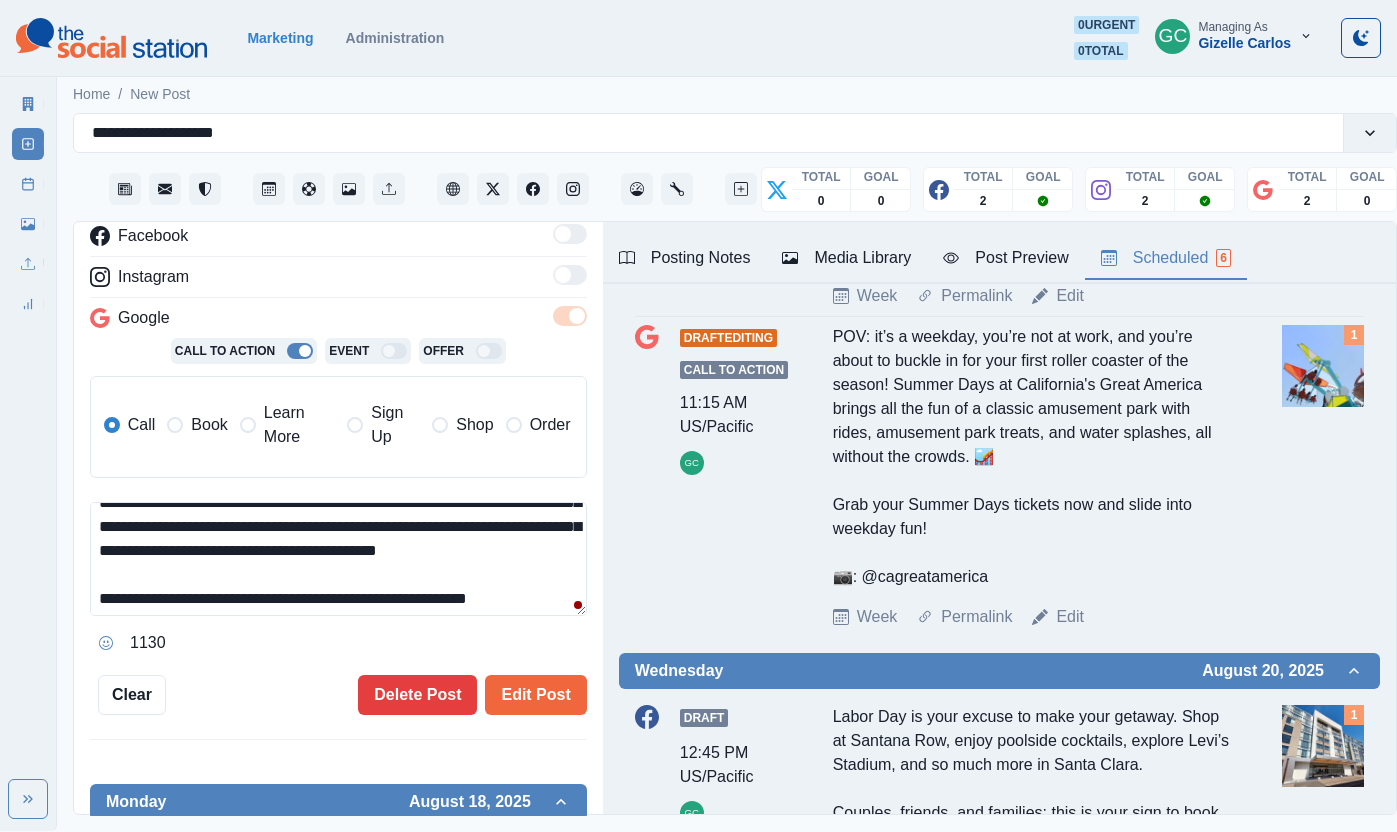 drag, startPoint x: 416, startPoint y: 553, endPoint x: 310, endPoint y: 554, distance: 106.004715 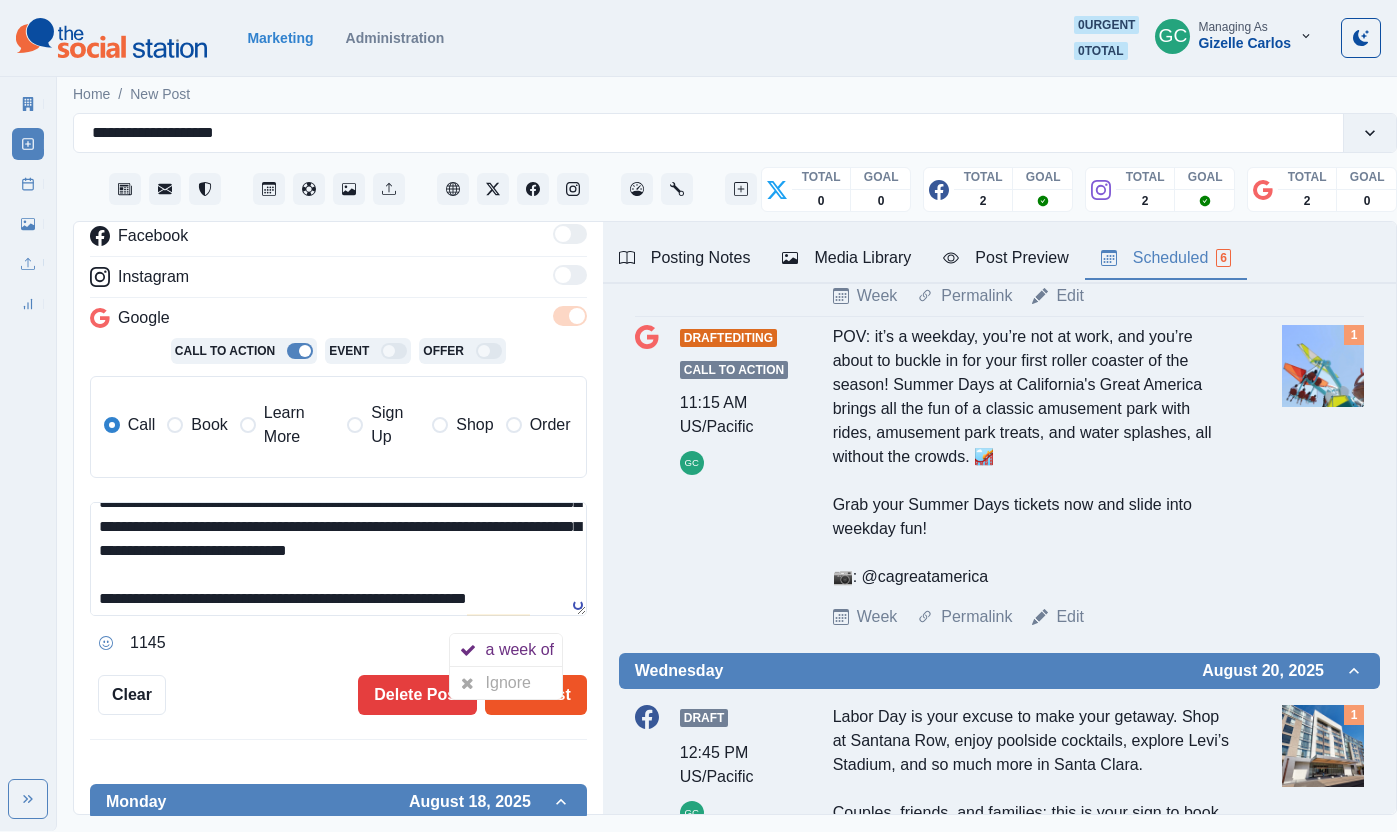 drag, startPoint x: 558, startPoint y: 681, endPoint x: 569, endPoint y: 690, distance: 14.21267 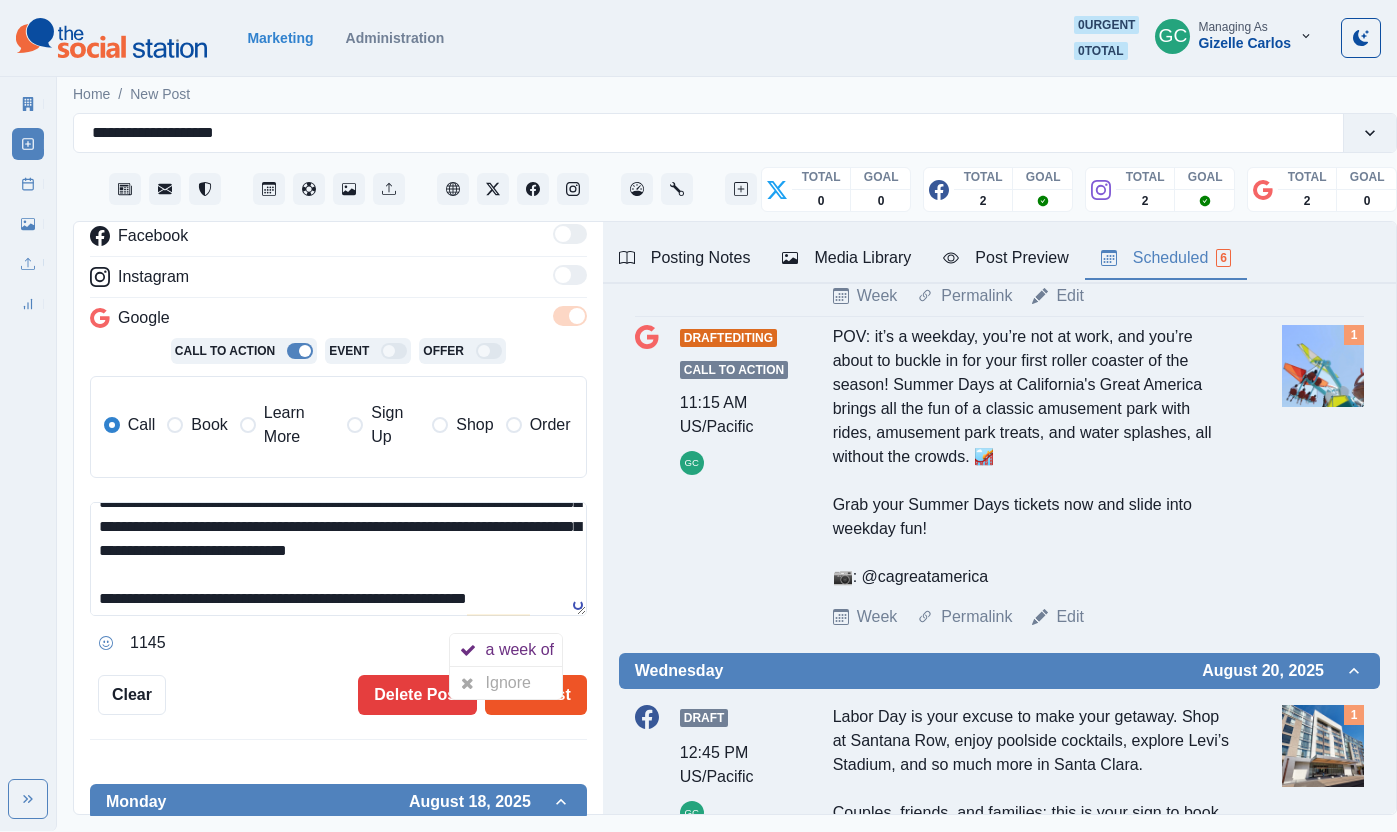 click on "Ignore" at bounding box center (506, 683) 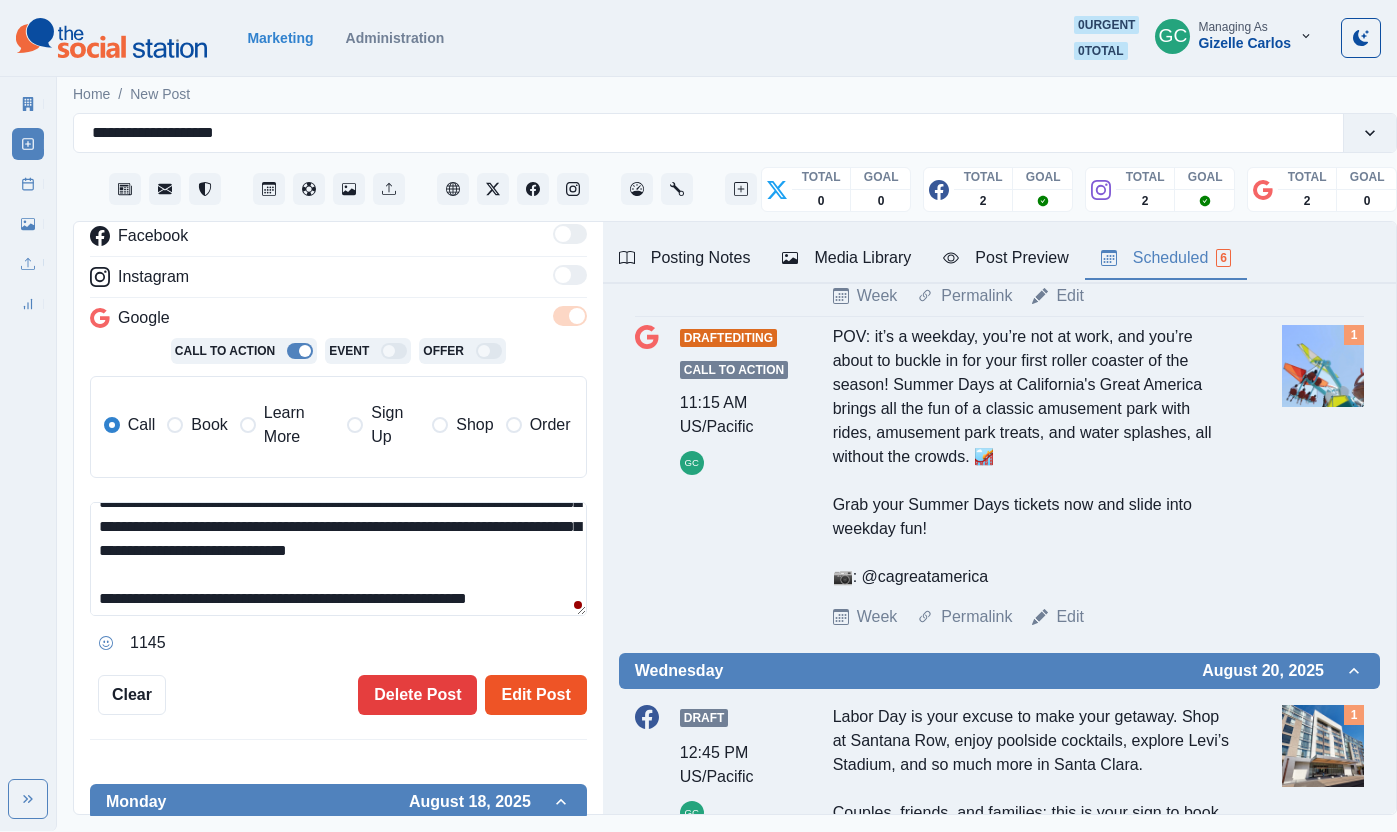 type on "**********" 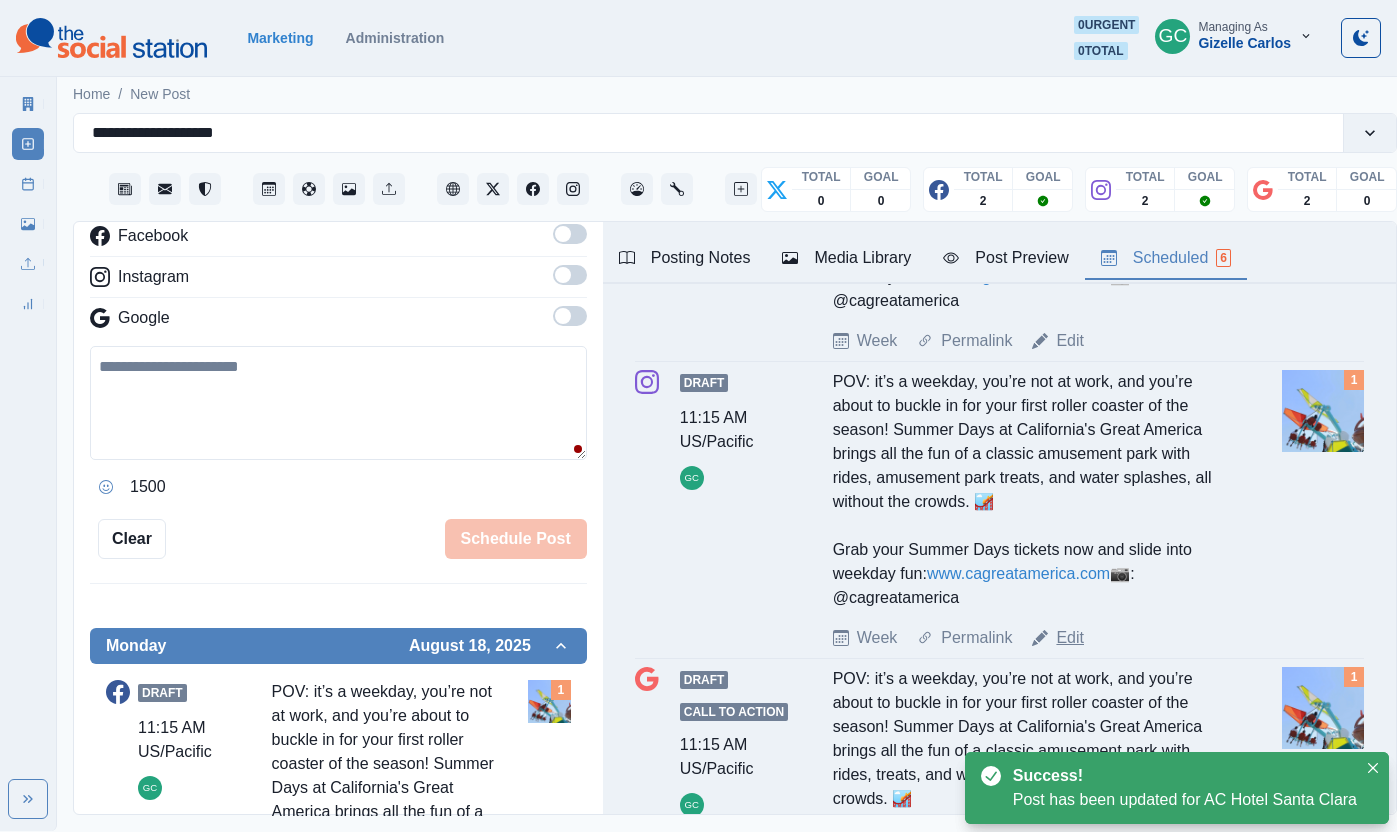 click on "Edit" at bounding box center [1070, 638] 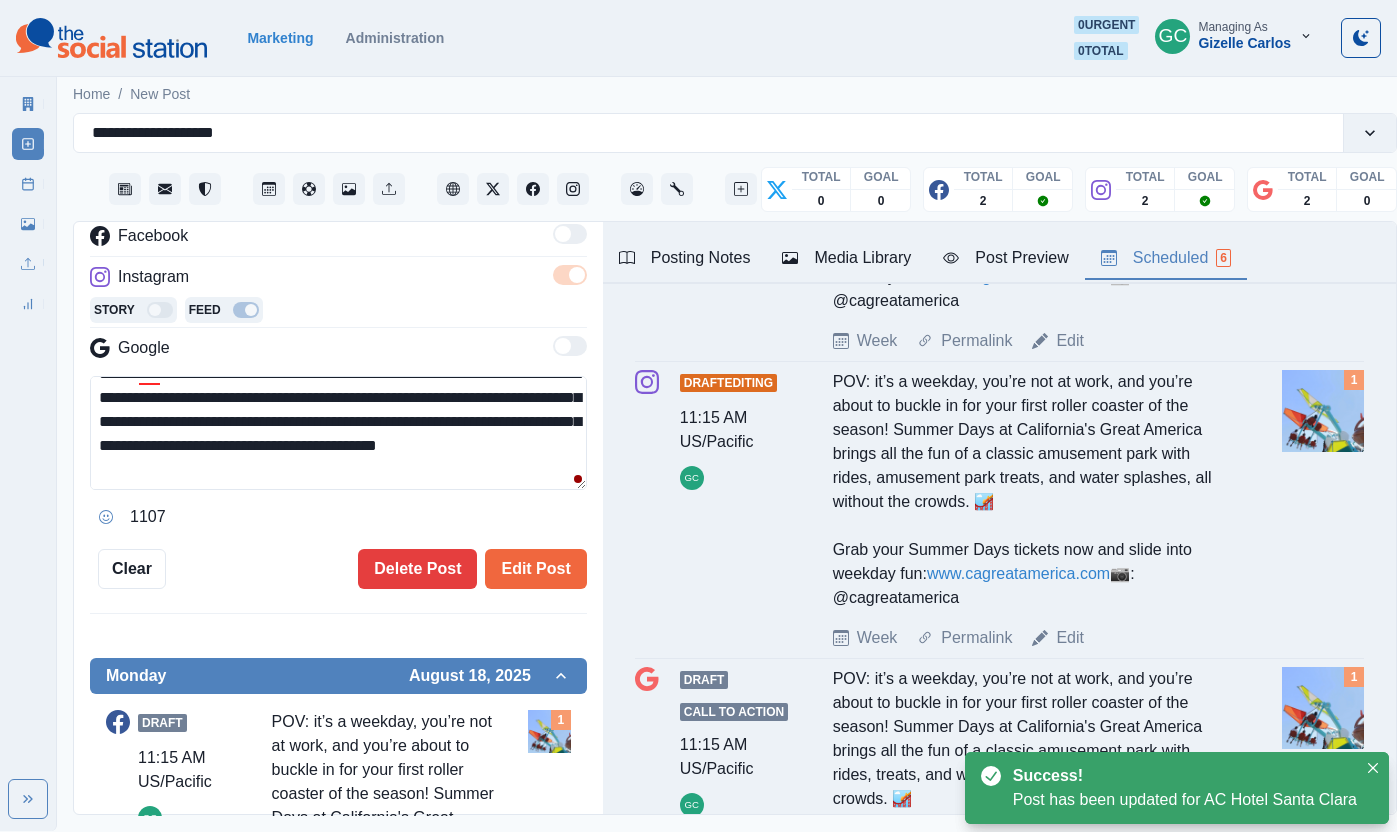 drag, startPoint x: 422, startPoint y: 433, endPoint x: 361, endPoint y: 444, distance: 61.983868 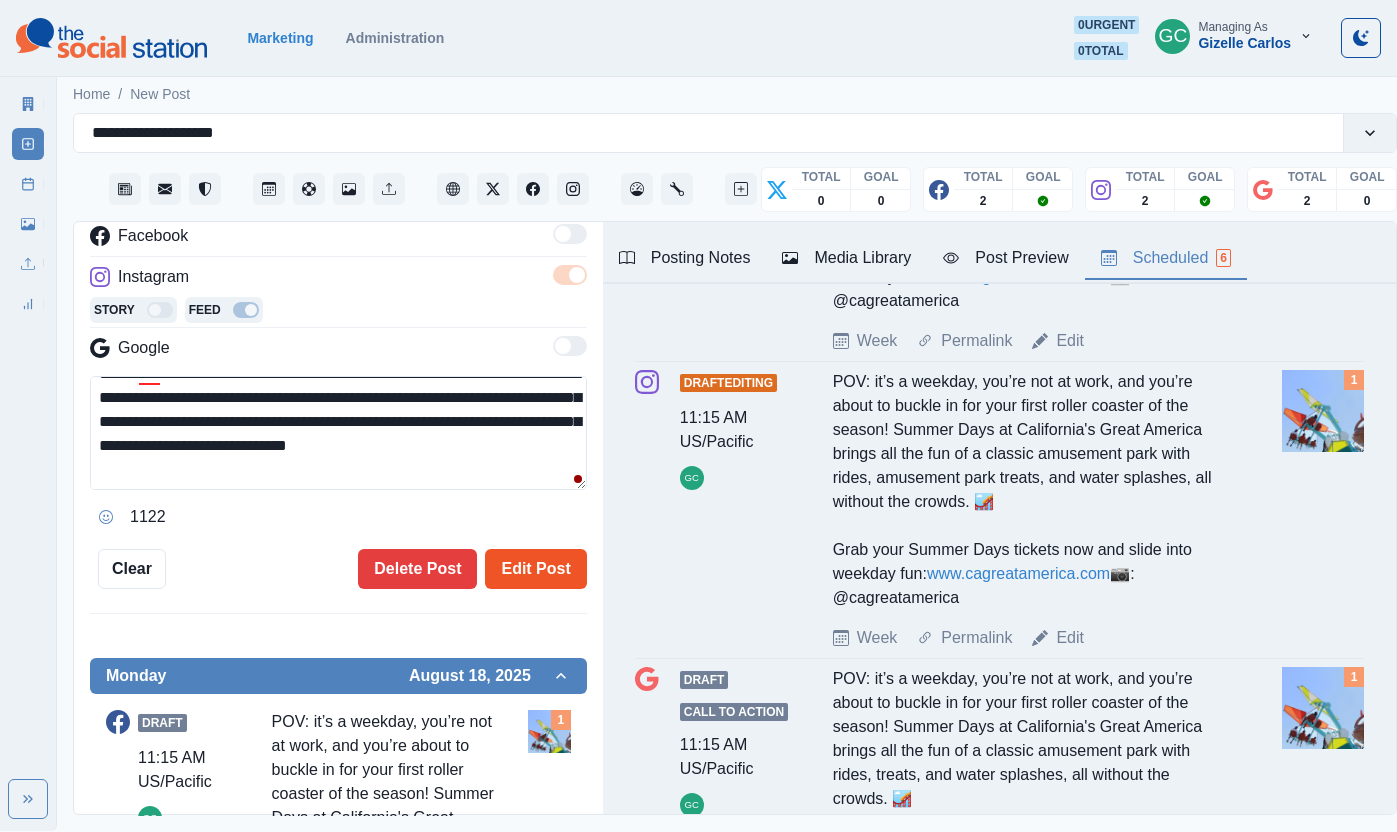 type on "**********" 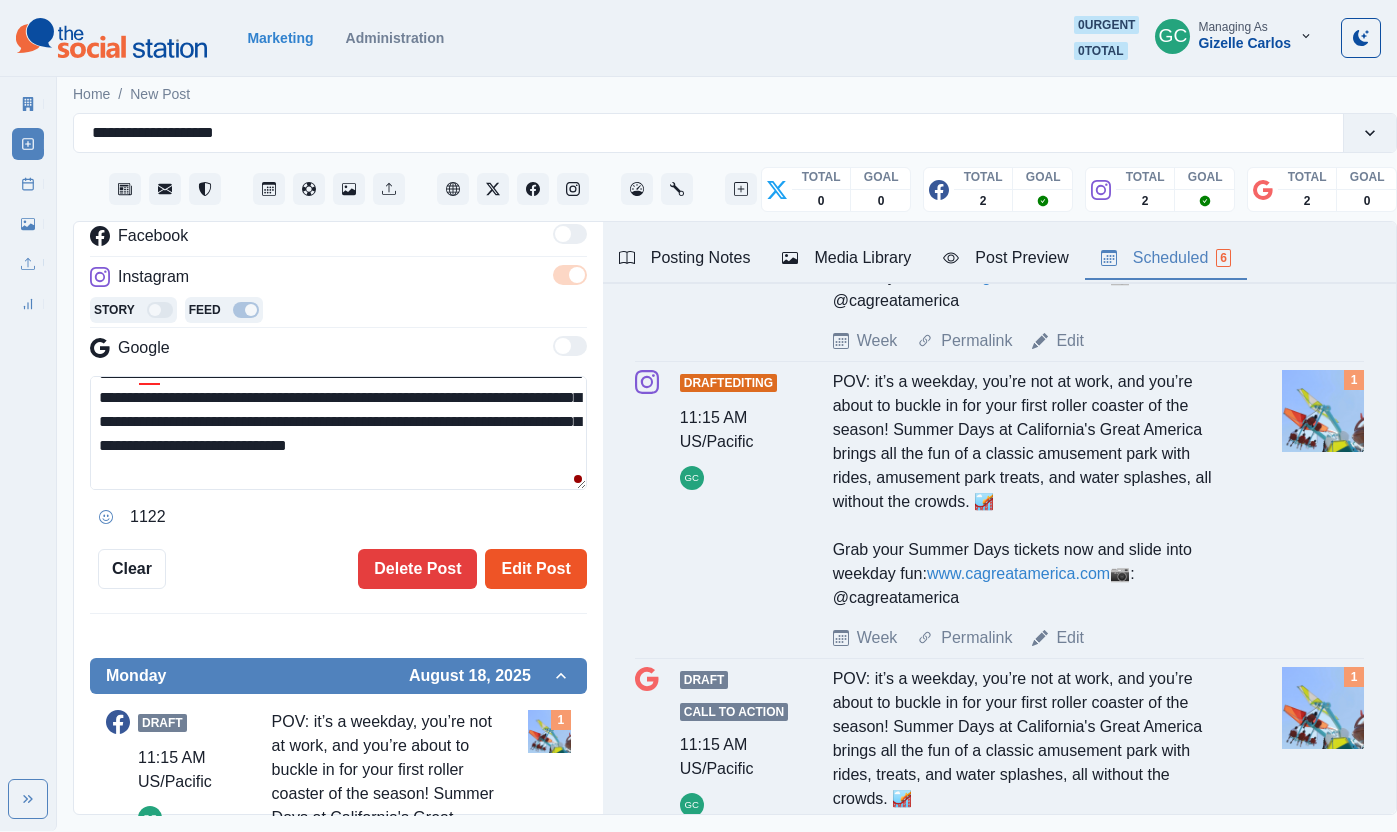 click on "Edit Post" at bounding box center (535, 569) 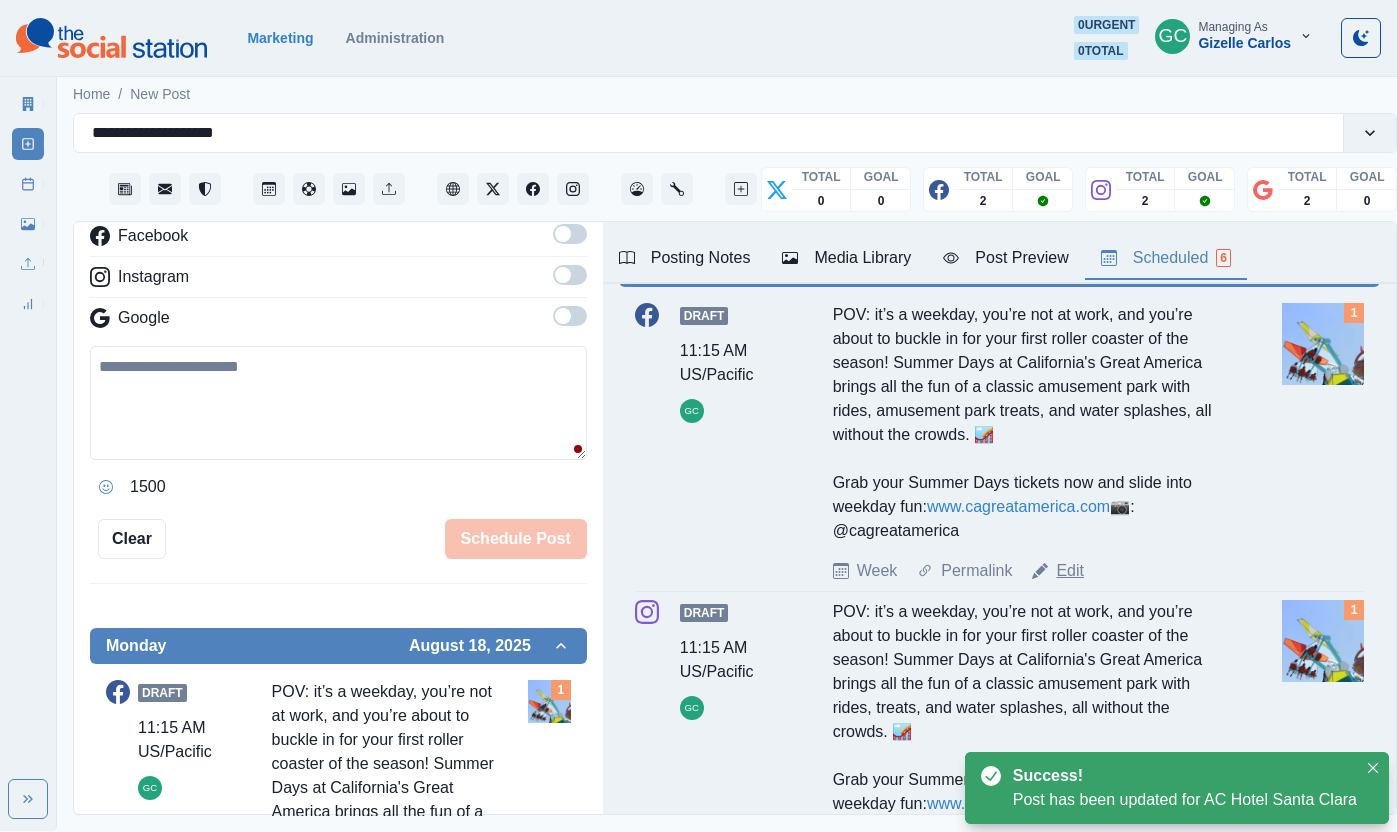 click on "Edit" at bounding box center (1070, 571) 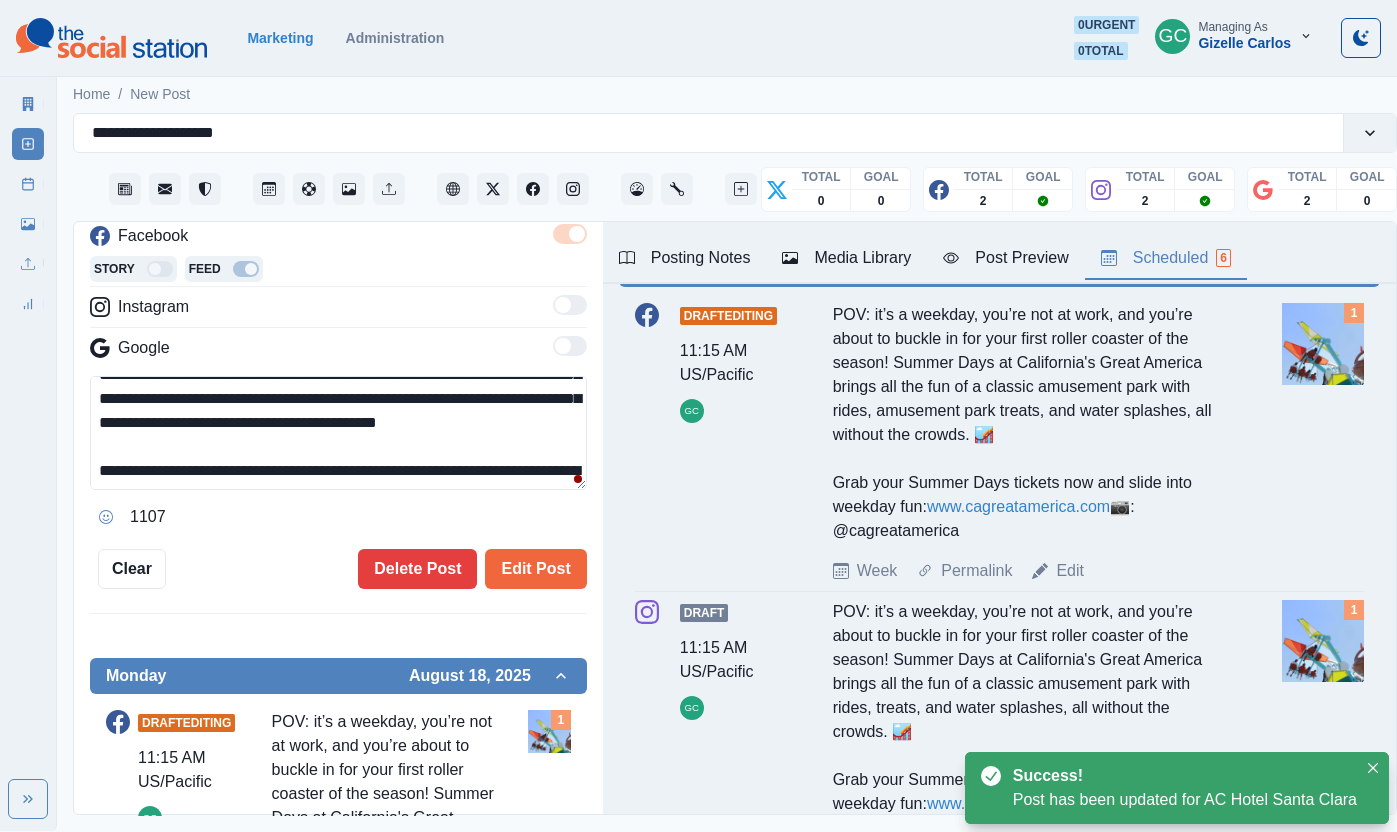 drag, startPoint x: 425, startPoint y: 423, endPoint x: 341, endPoint y: 422, distance: 84.00595 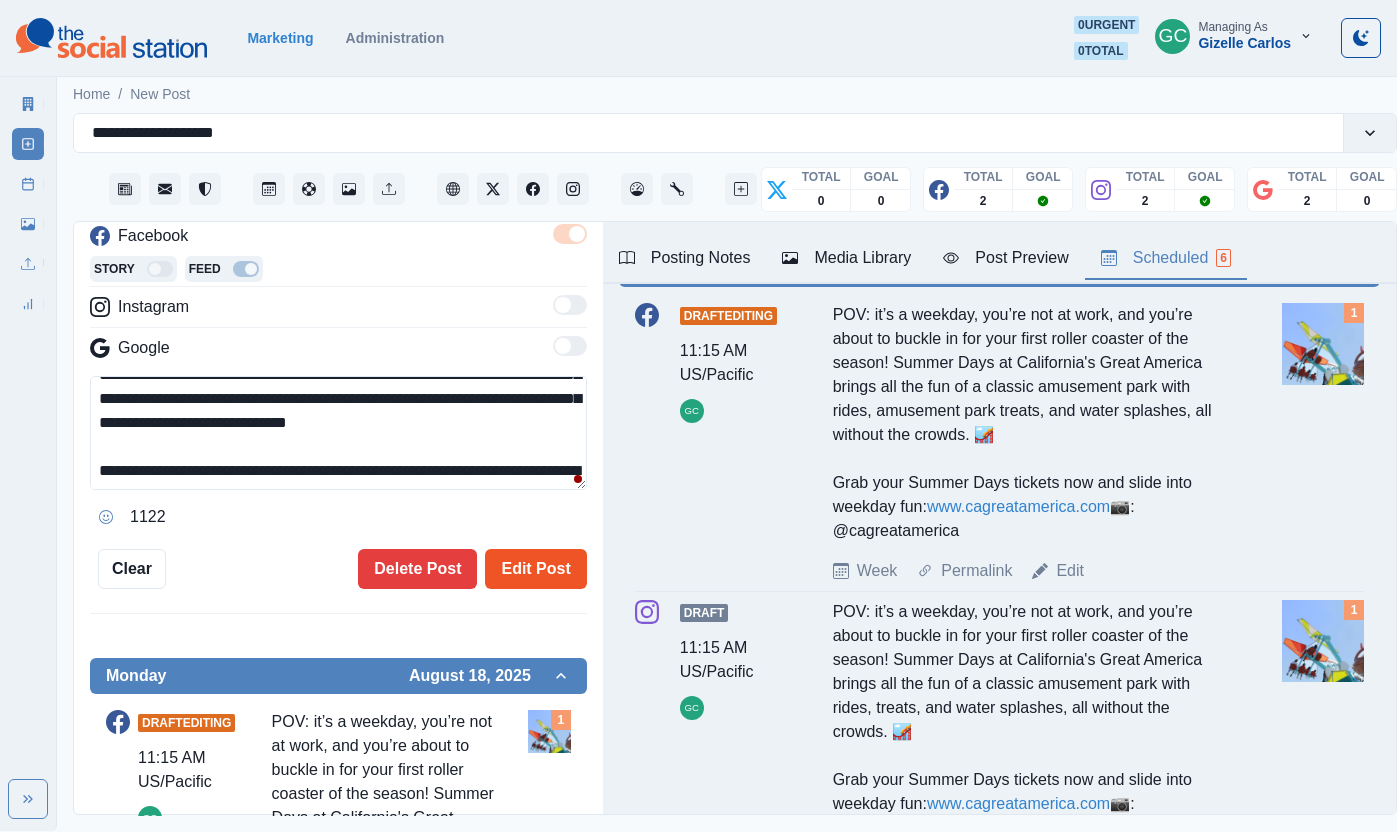 type on "**********" 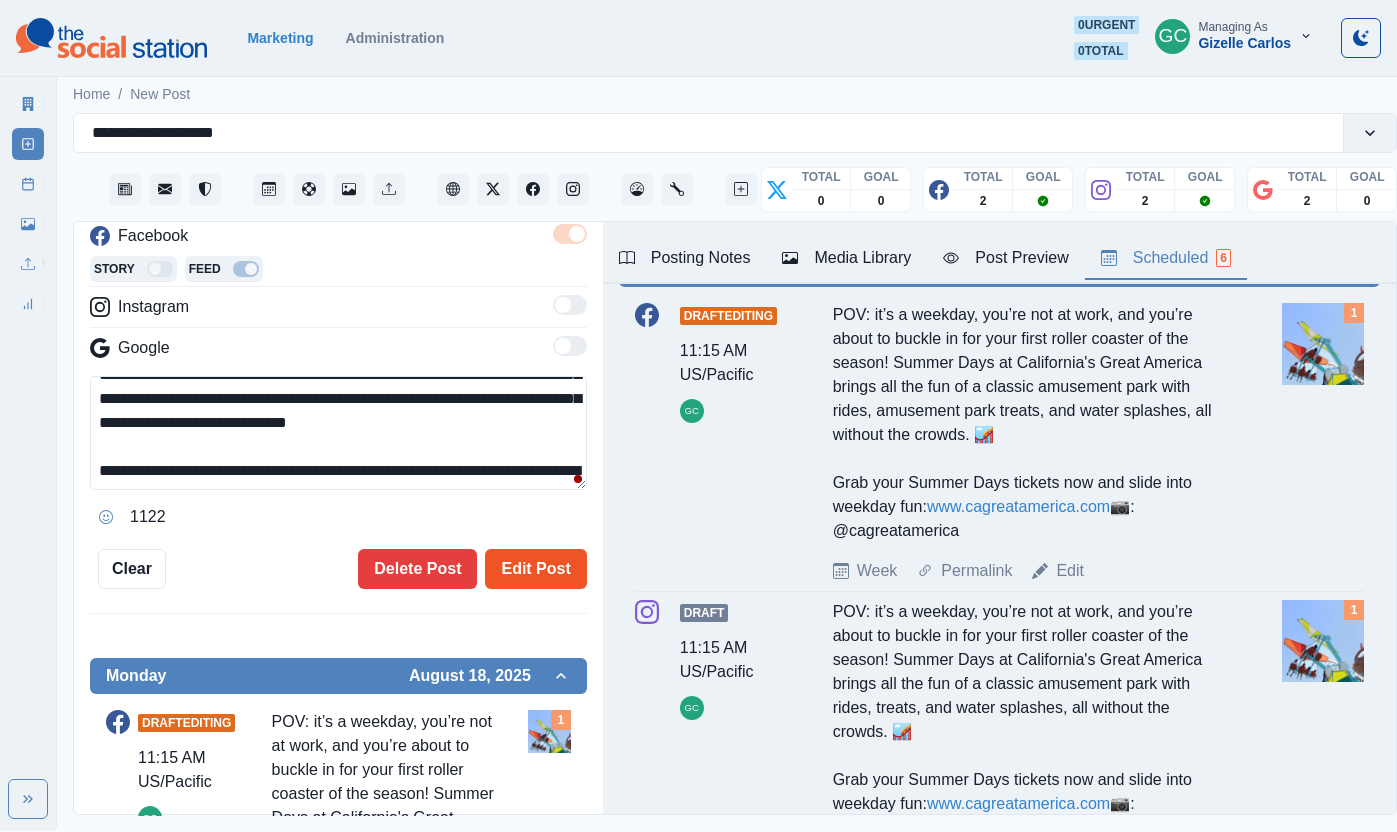 click on "Edit Post" at bounding box center (535, 569) 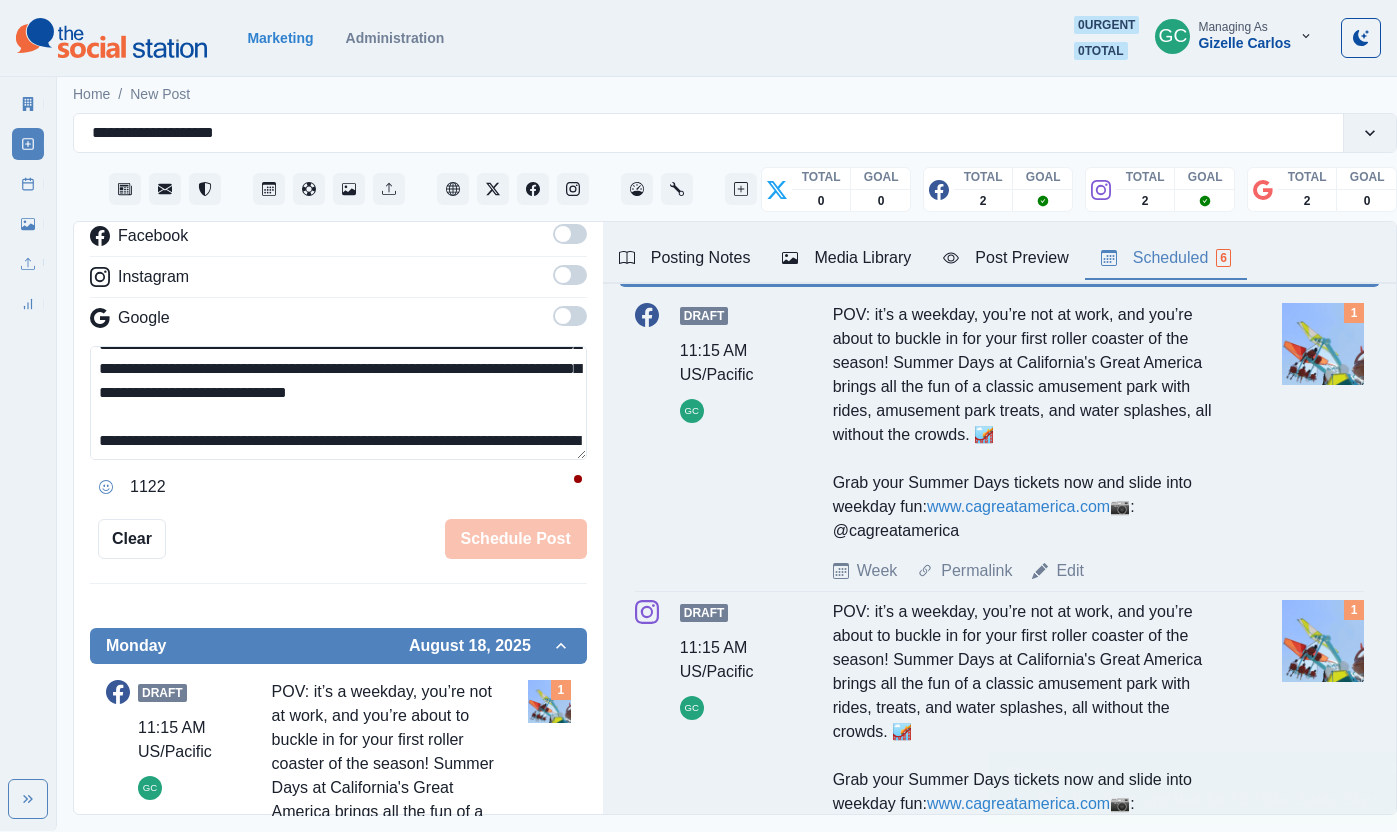 type 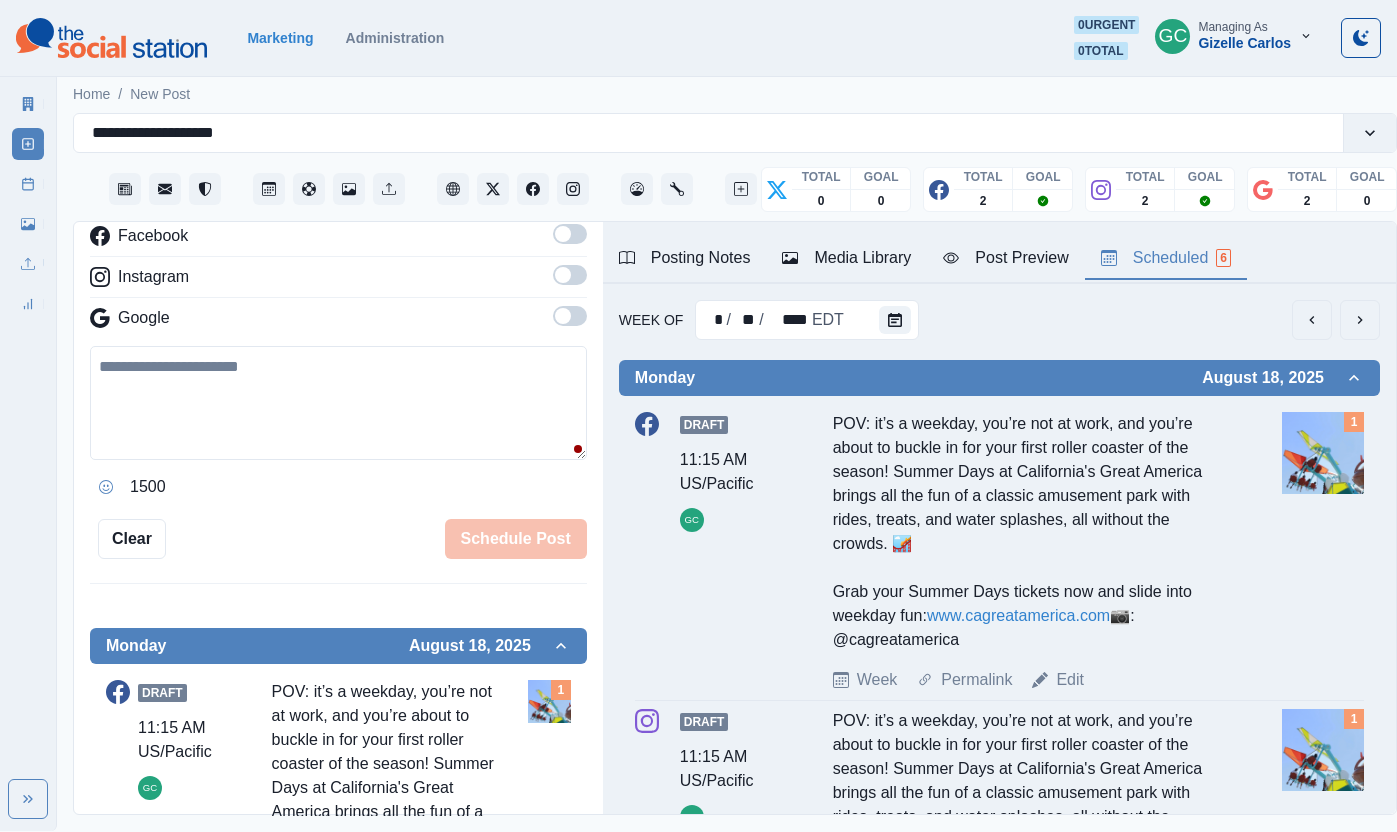 click on "Draft  11:15 AM US/Pacific GC POV: it’s a weekday, you’re not at work, and you’re about to buckle in for your first roller coaster of the season! Summer Days at California's Great America brings all the fun of a classic amusement park with rides, treats, and water splashes, all without the crowds. 🎢
Grab your Summer Days tickets now and slide into weekday fun:  www.cagreatamerica.com
📷: @cagreatamerica Week Permalink Edit 1" at bounding box center (999, 552) 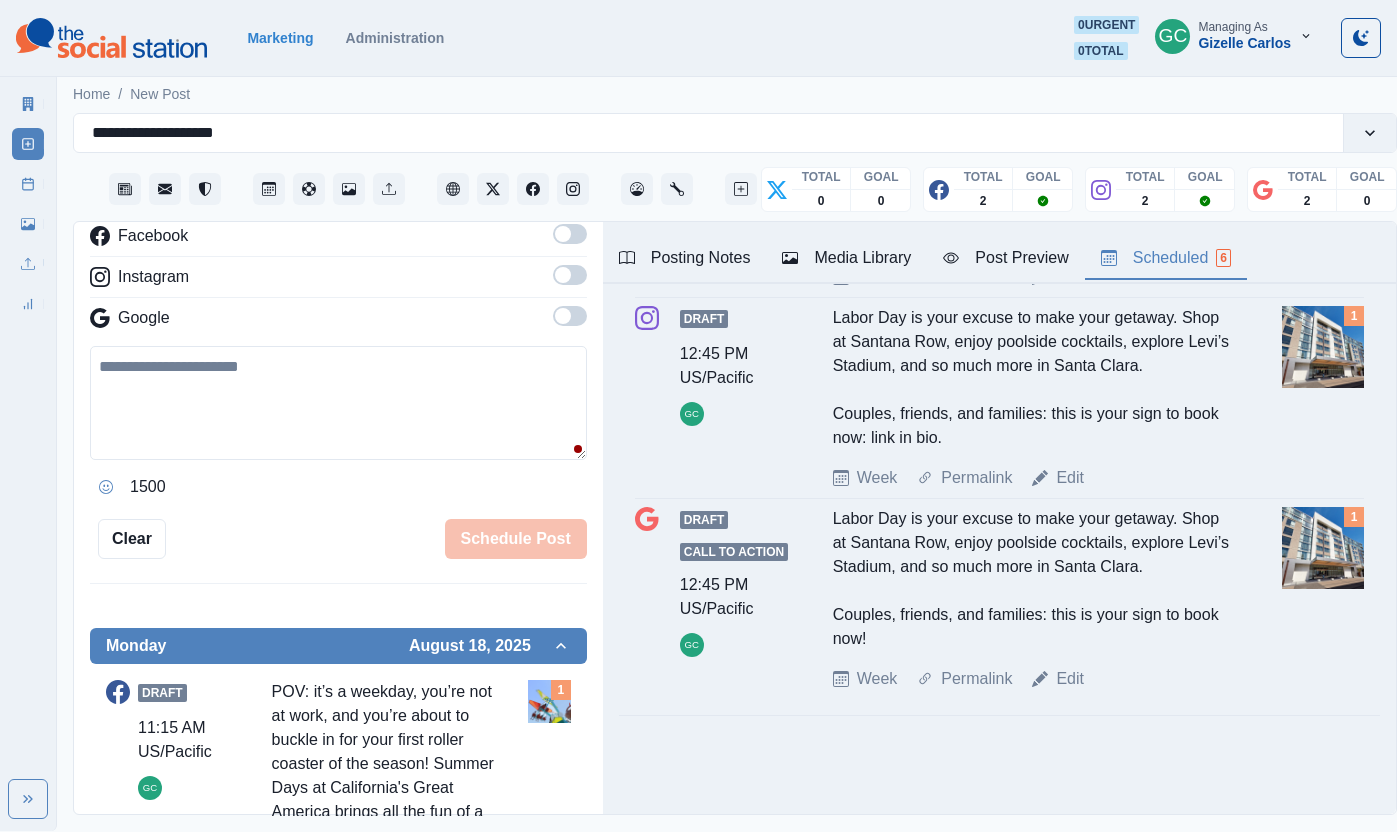 scroll, scrollTop: 0, scrollLeft: 0, axis: both 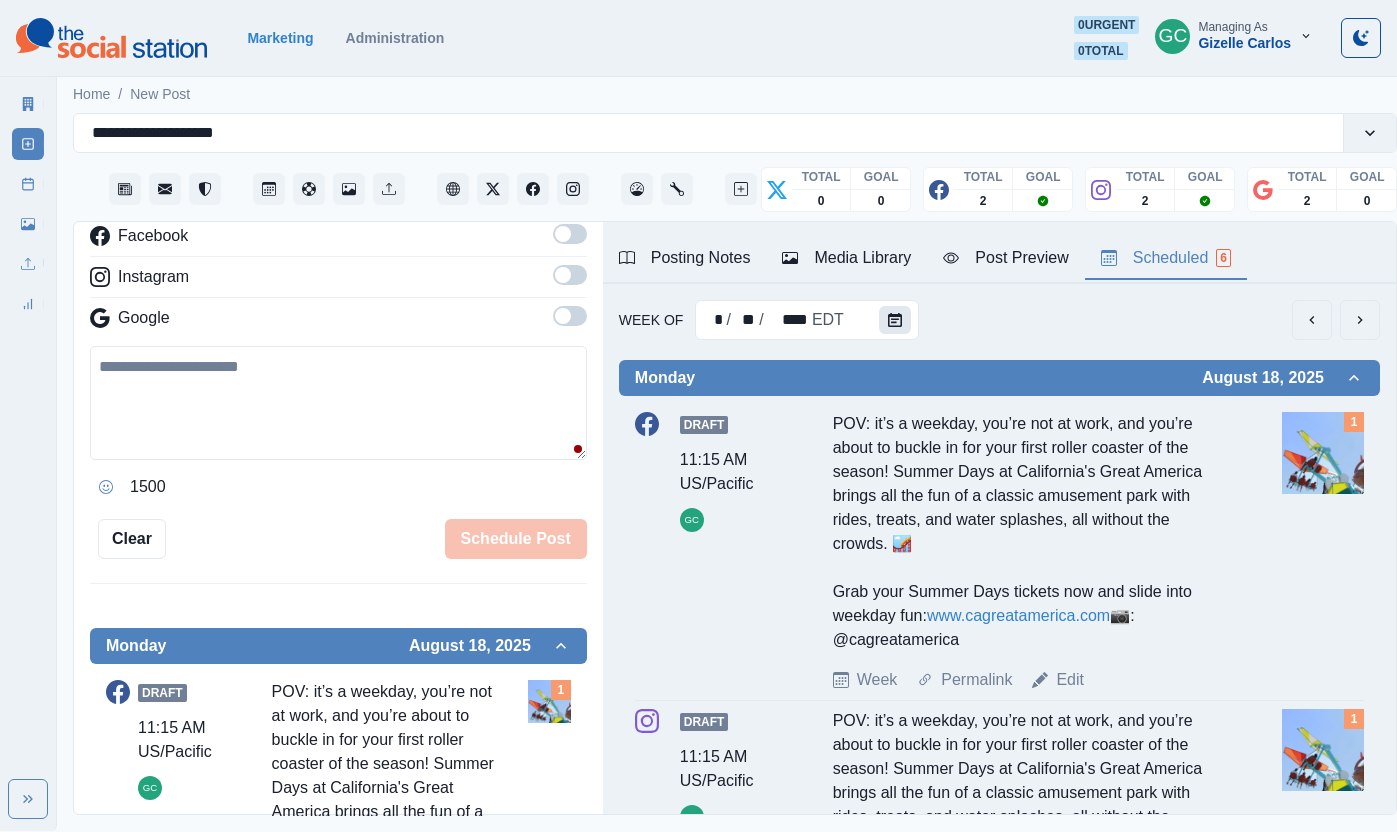 click 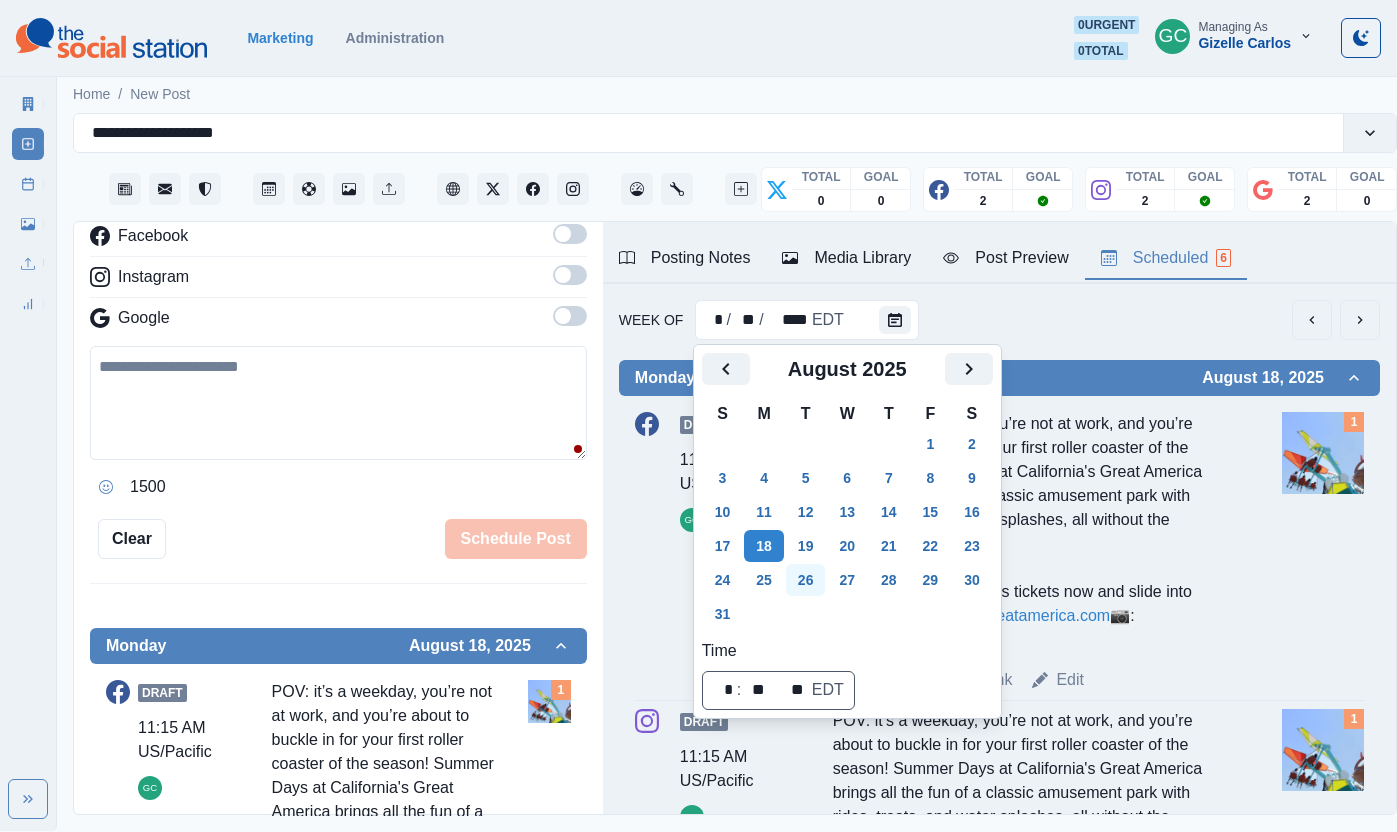 click on "26" at bounding box center [806, 580] 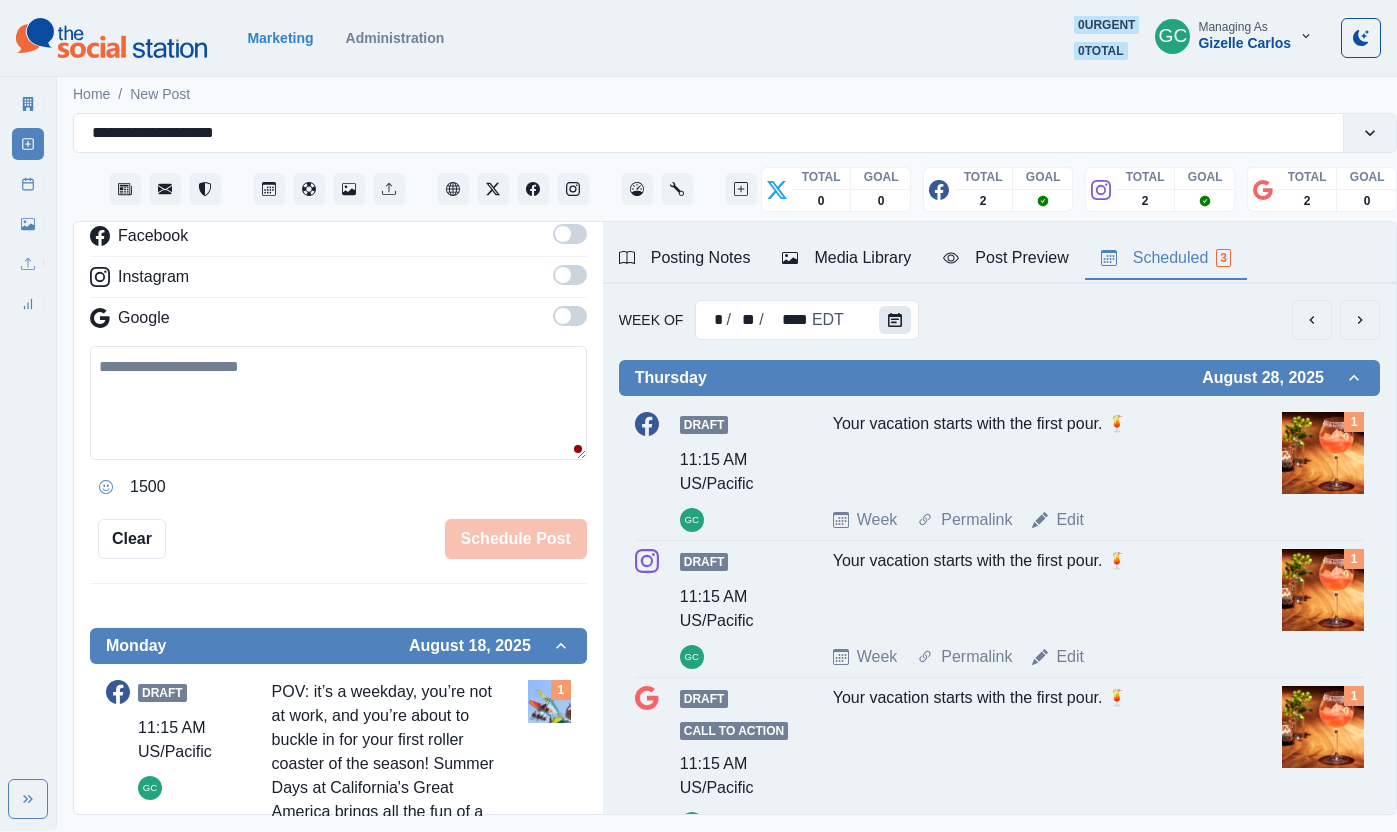click 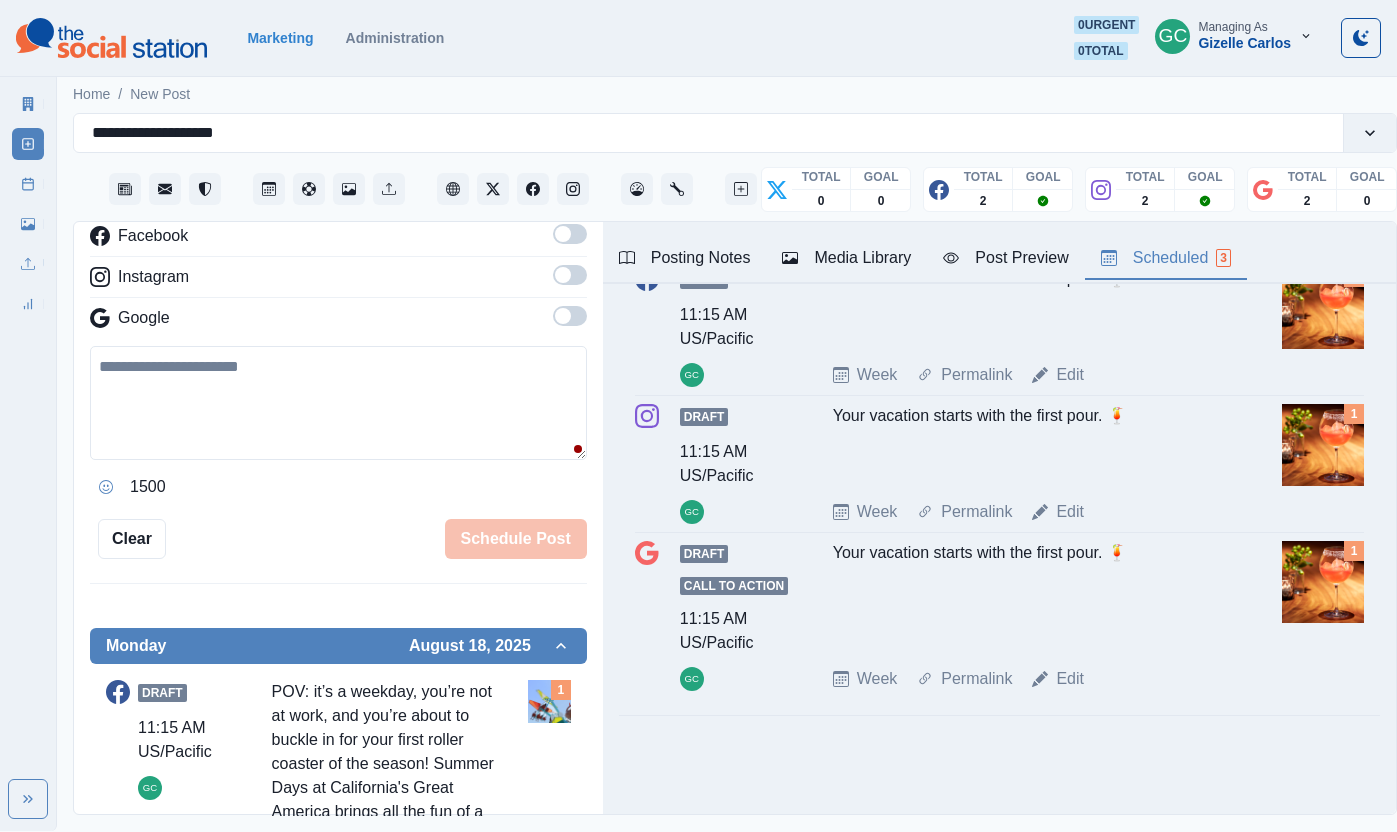 scroll, scrollTop: 0, scrollLeft: 0, axis: both 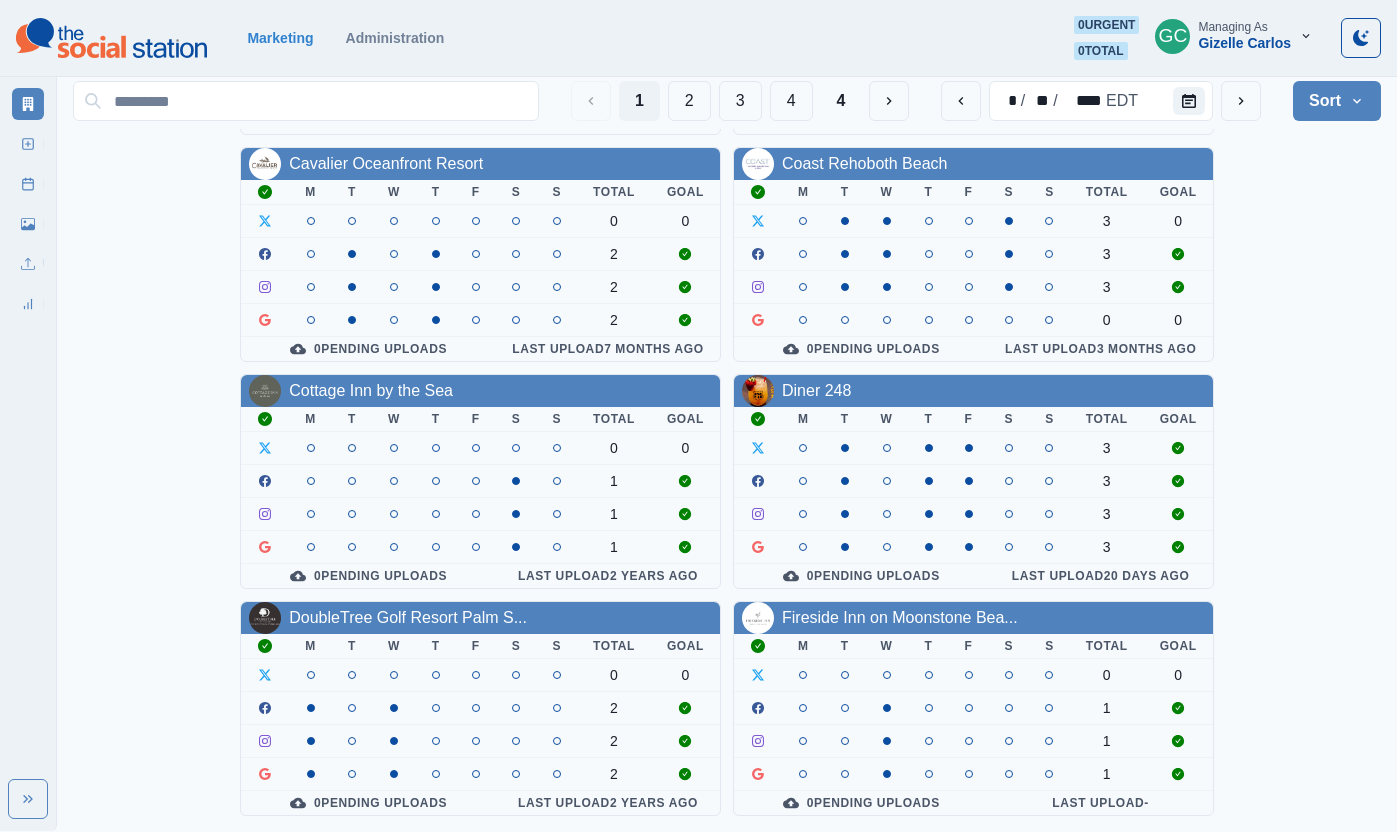 click on "2" at bounding box center [689, 101] 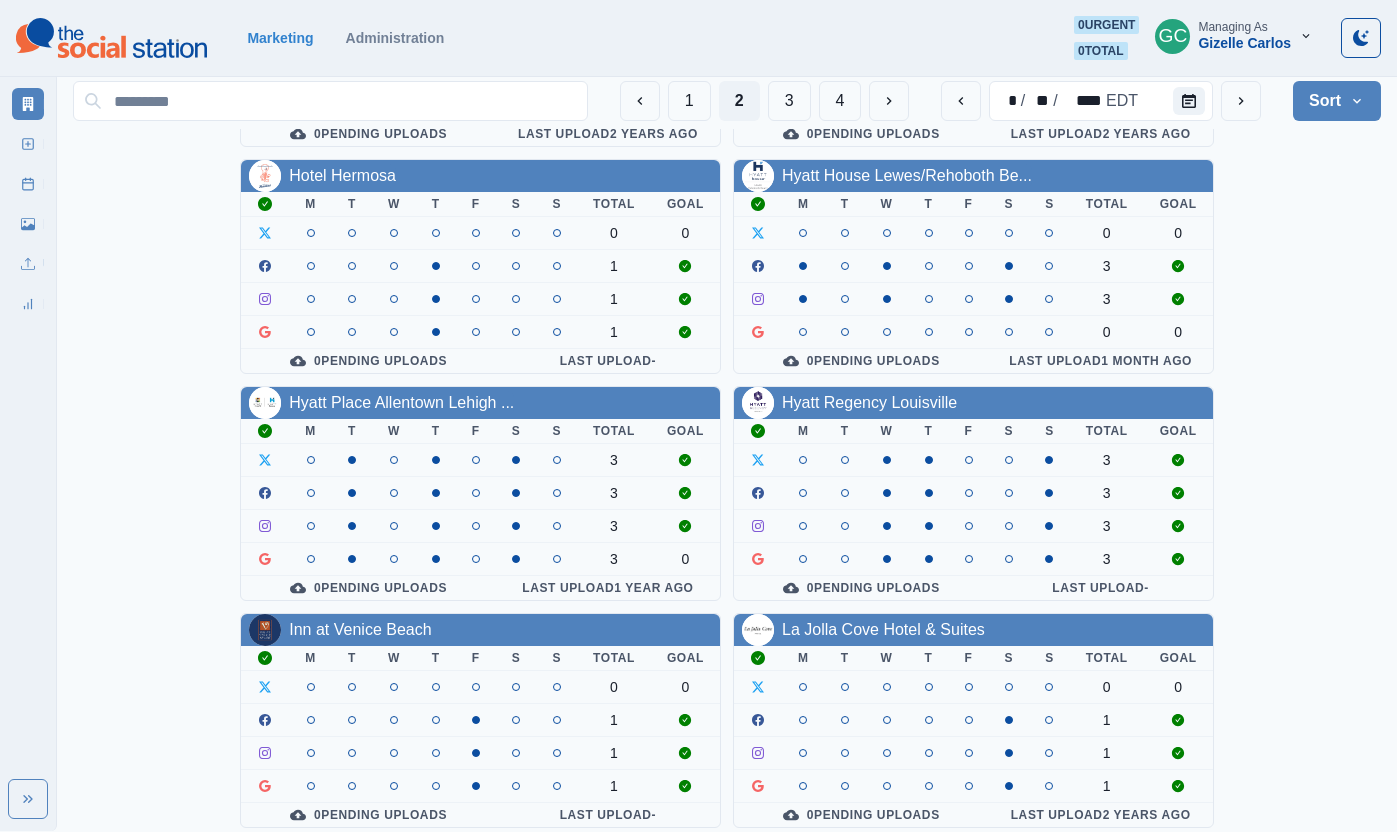 scroll, scrollTop: 707, scrollLeft: 0, axis: vertical 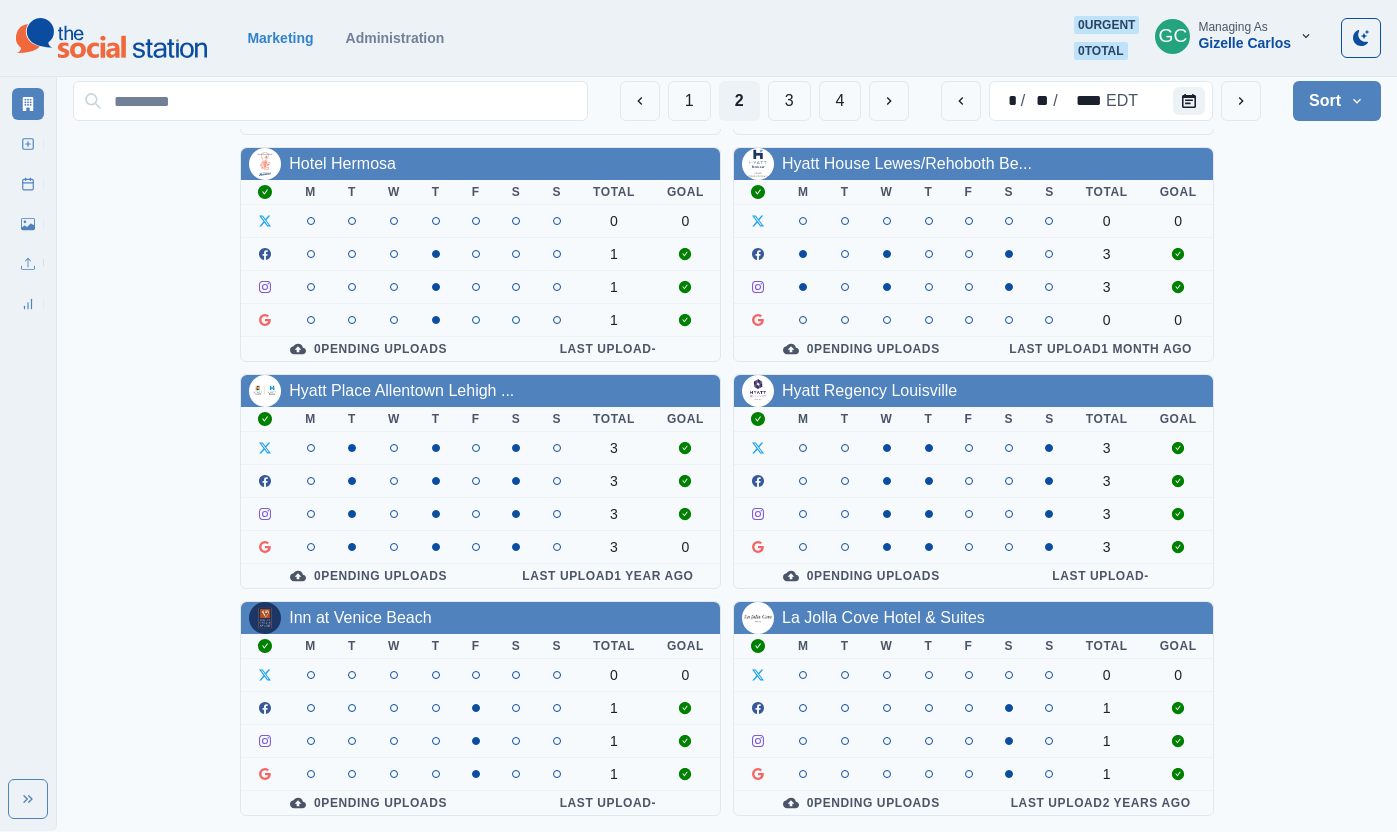click on "3" at bounding box center [789, 101] 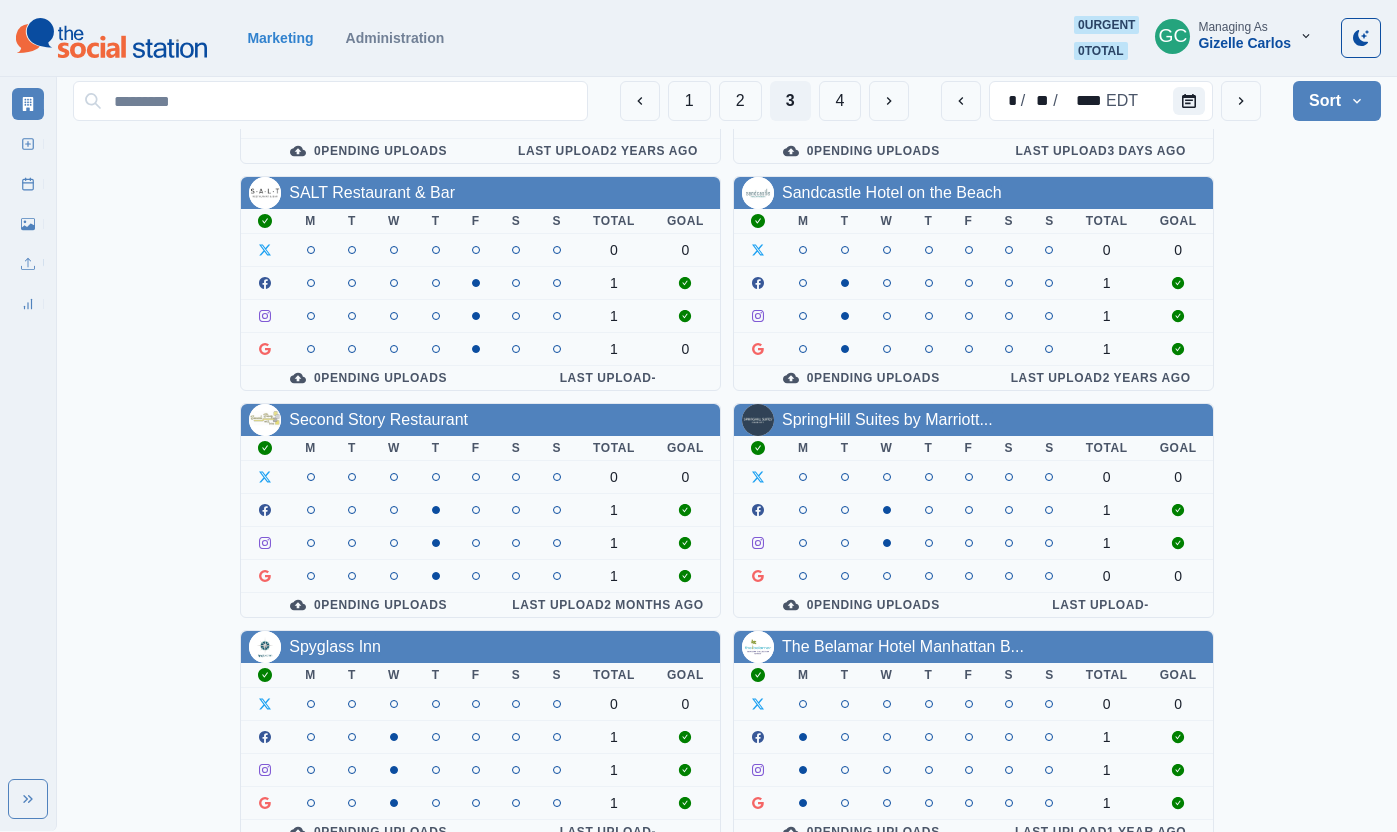 scroll, scrollTop: 707, scrollLeft: 0, axis: vertical 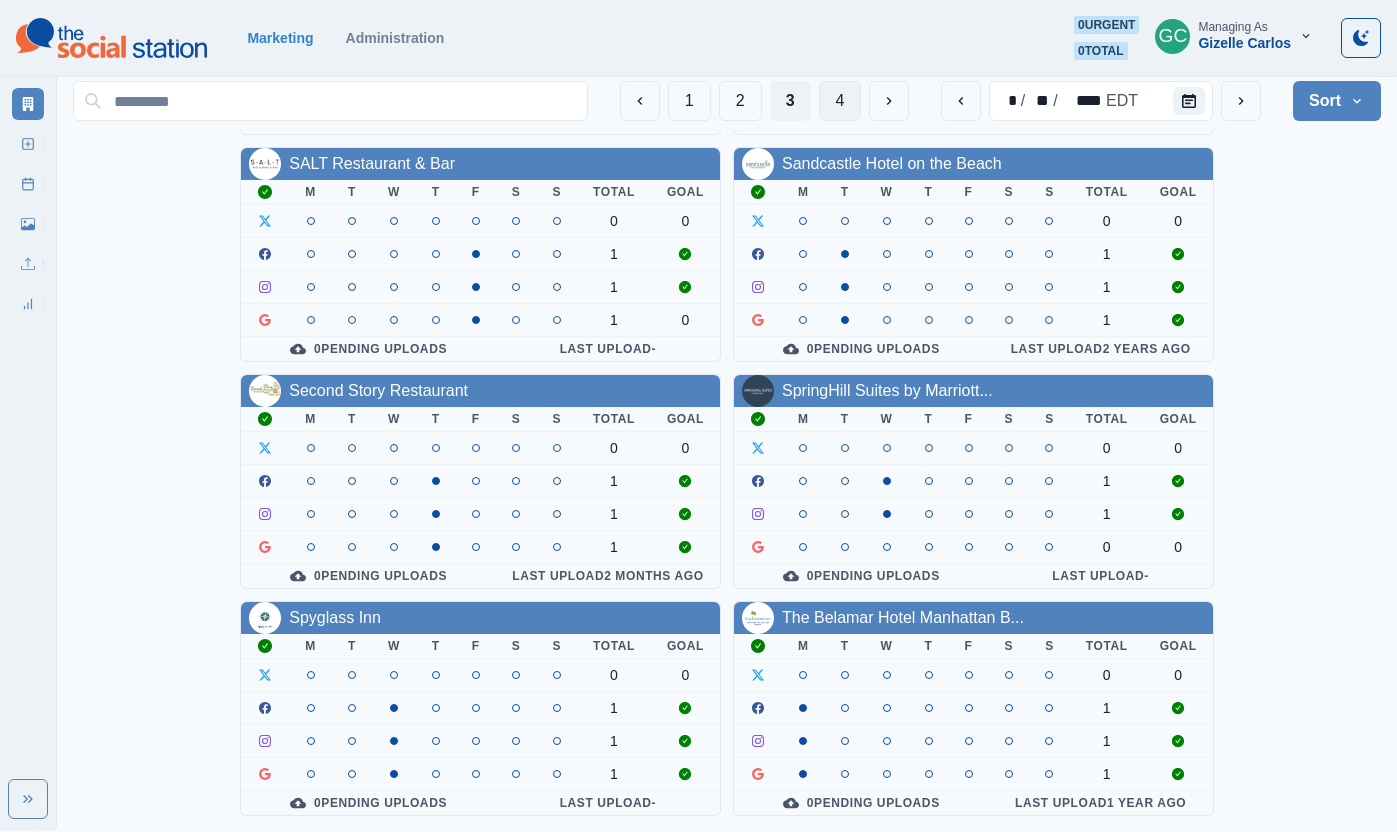 click on "4" at bounding box center (840, 101) 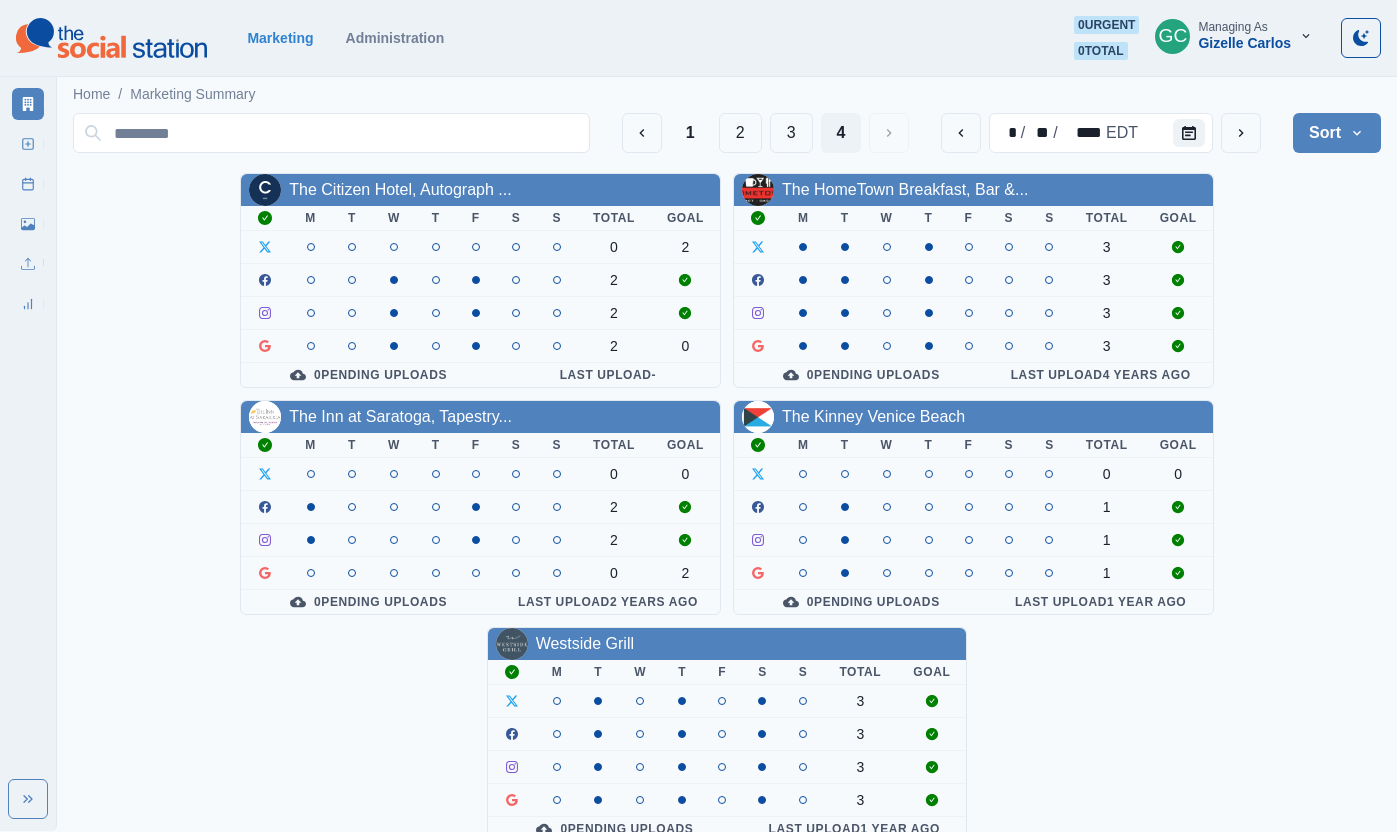 scroll, scrollTop: 26, scrollLeft: 0, axis: vertical 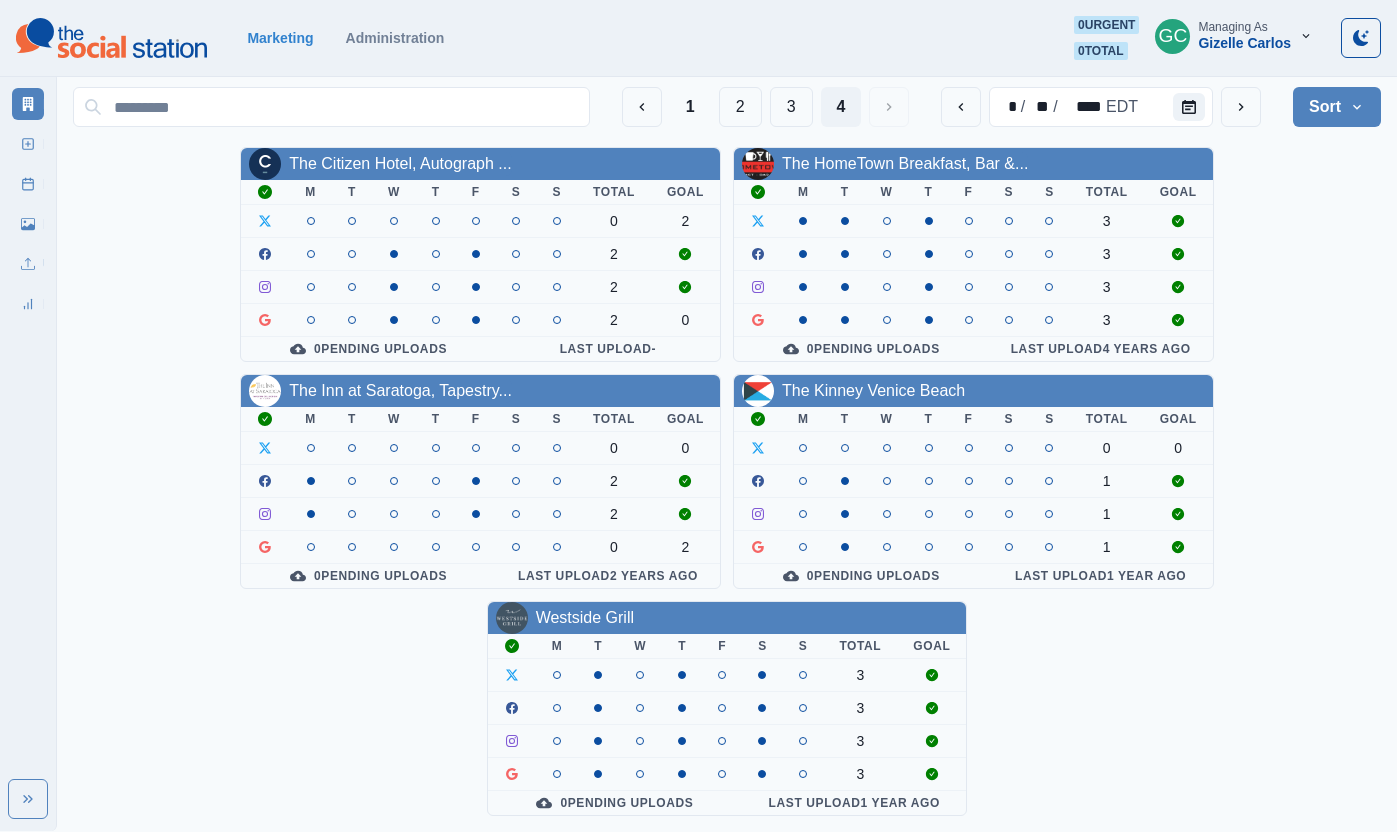 click at bounding box center (111, 38) 